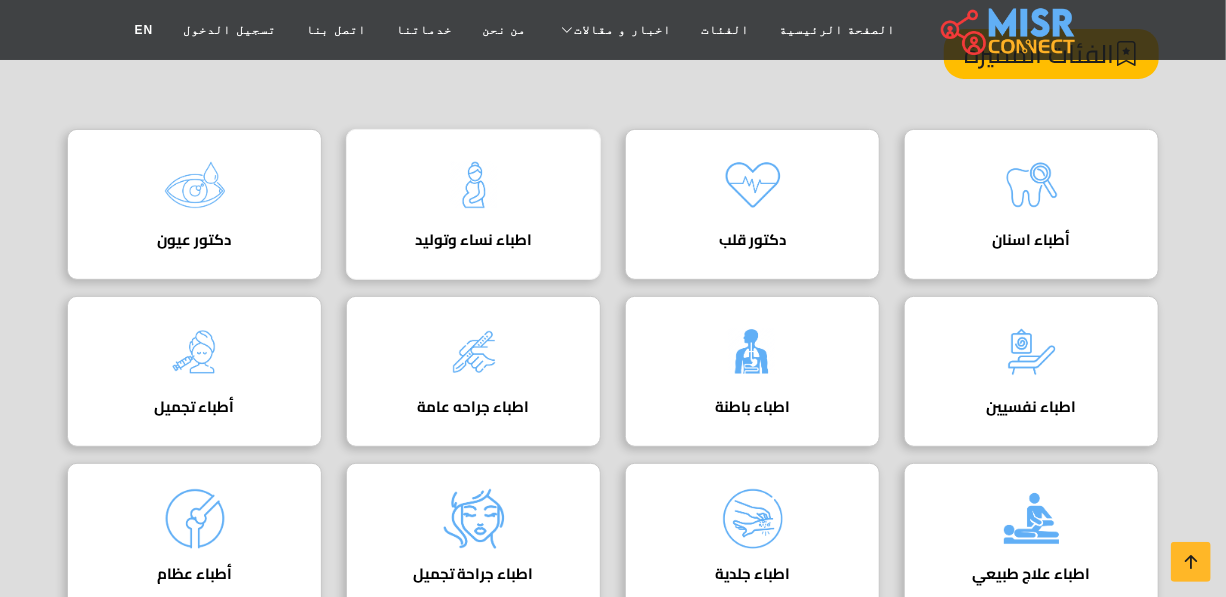 scroll, scrollTop: 272, scrollLeft: 0, axis: vertical 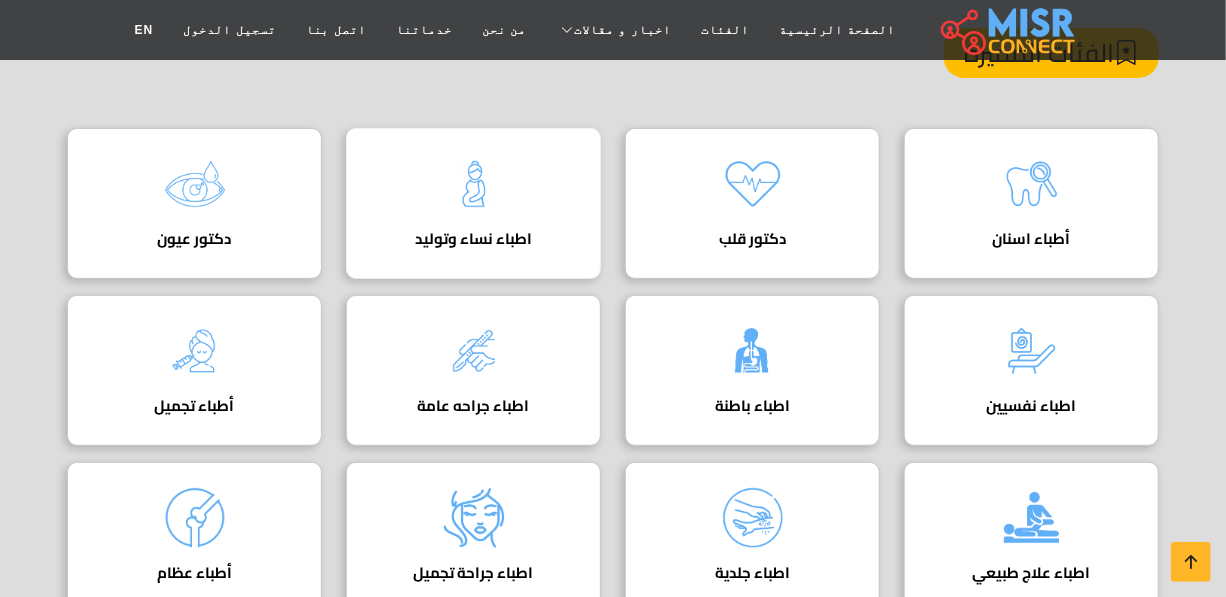 click on "اطباء نساء وتوليد
دليل اطباء نساء وتوليد" at bounding box center (473, 203) 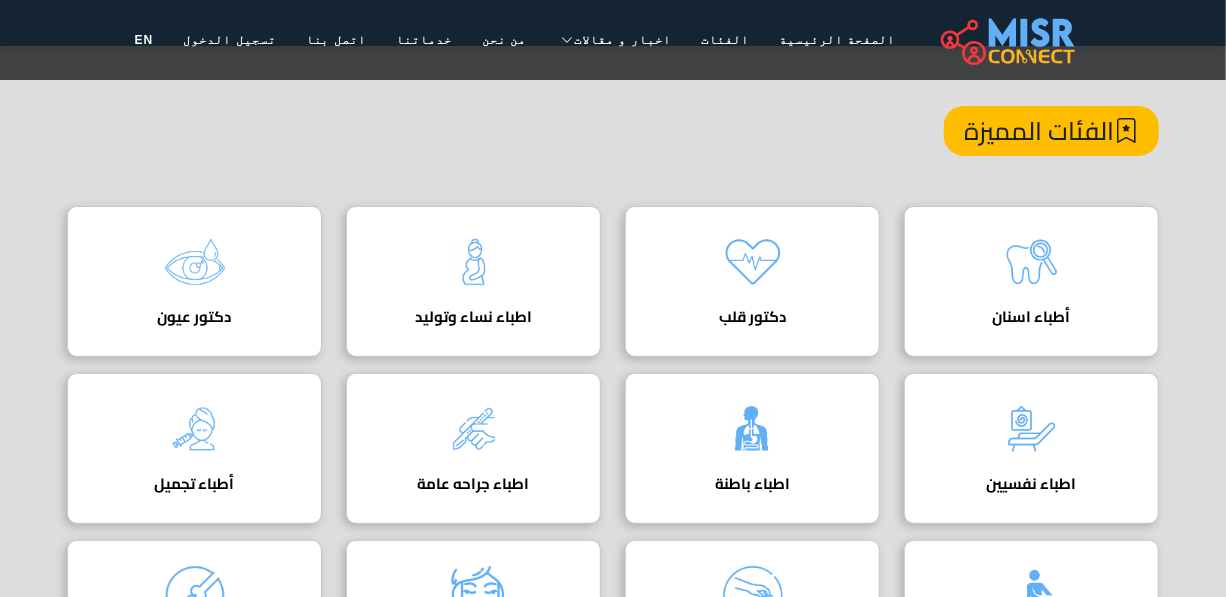 scroll, scrollTop: 90, scrollLeft: 0, axis: vertical 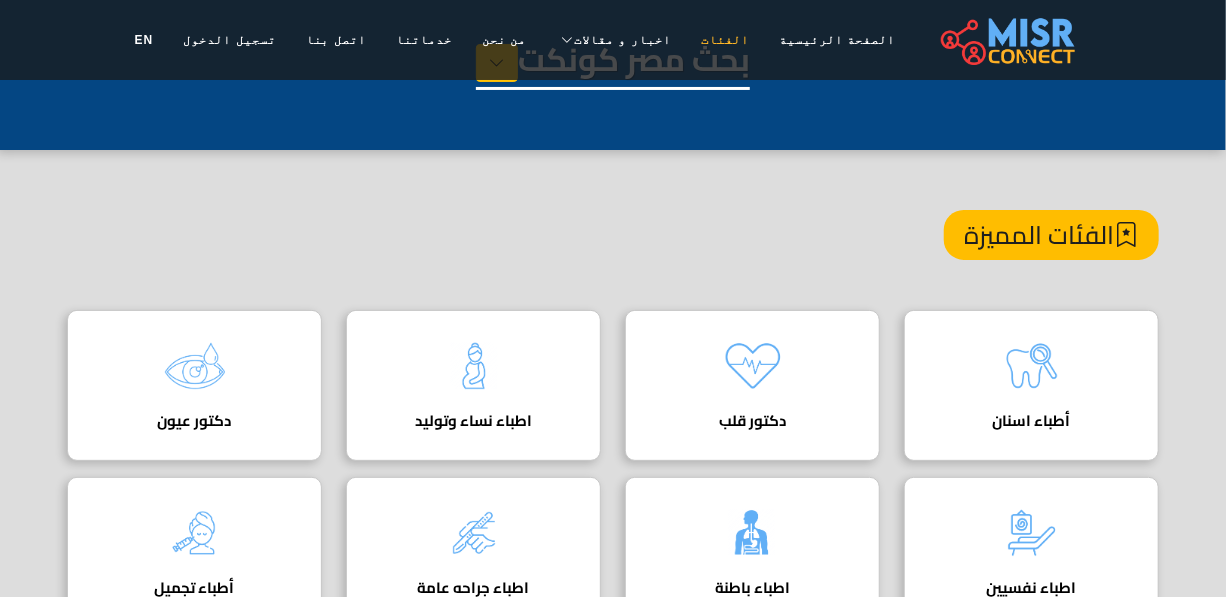 click on "الفئات" at bounding box center [725, 40] 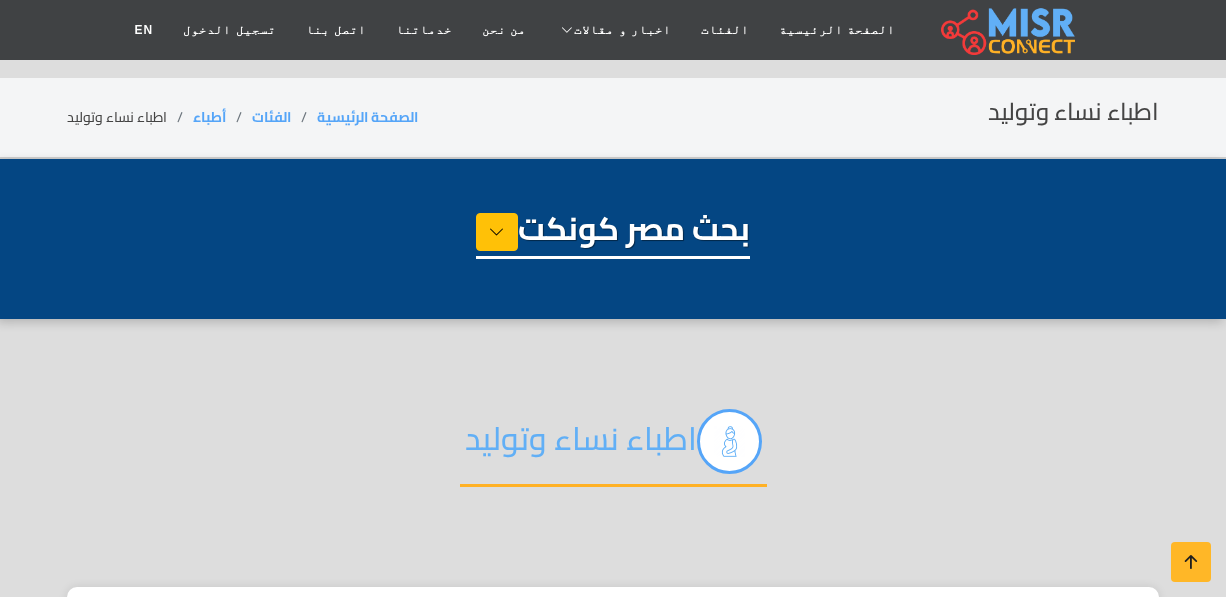 select on "*****" 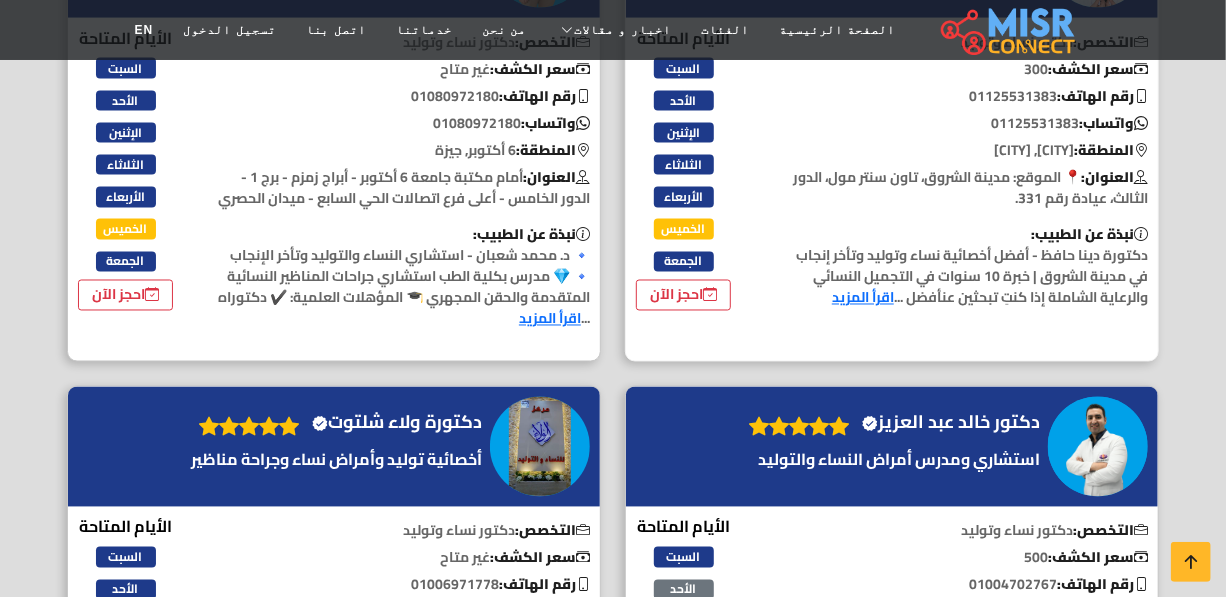 scroll, scrollTop: 1272, scrollLeft: 0, axis: vertical 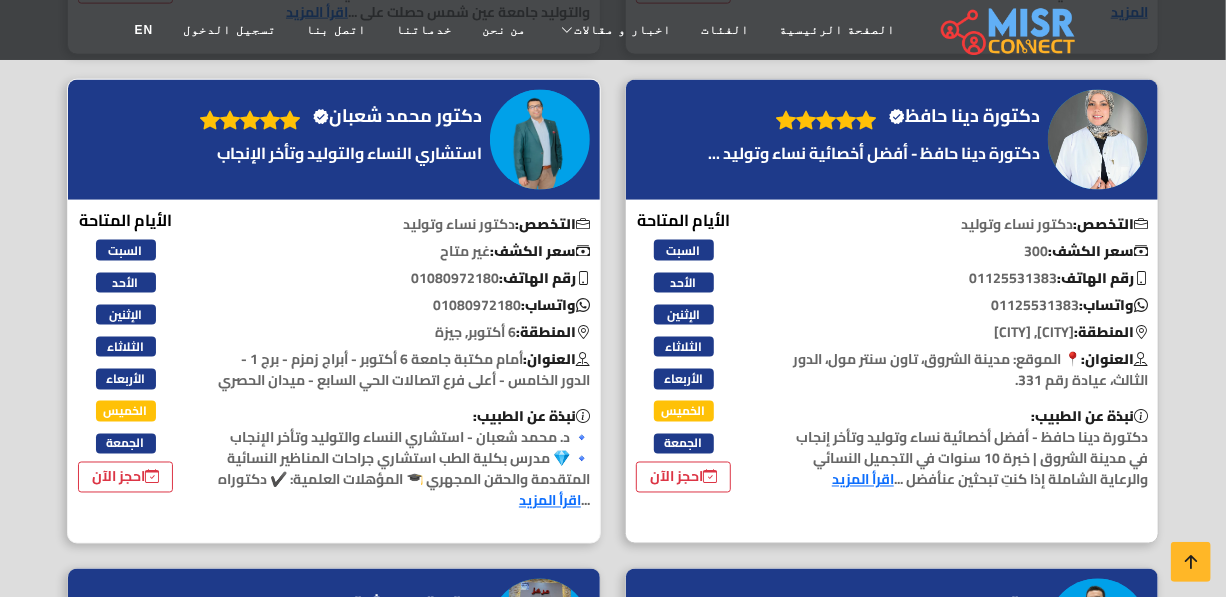 click on "دكتور محمد شعبان
Verified account" at bounding box center [397, 116] 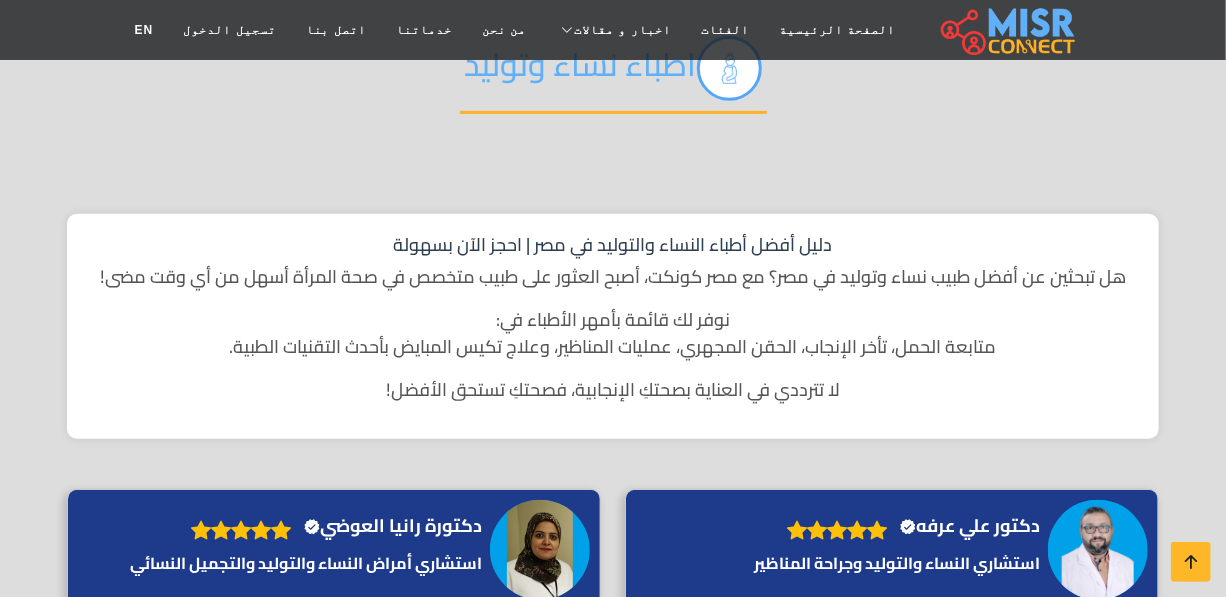 scroll, scrollTop: 363, scrollLeft: 0, axis: vertical 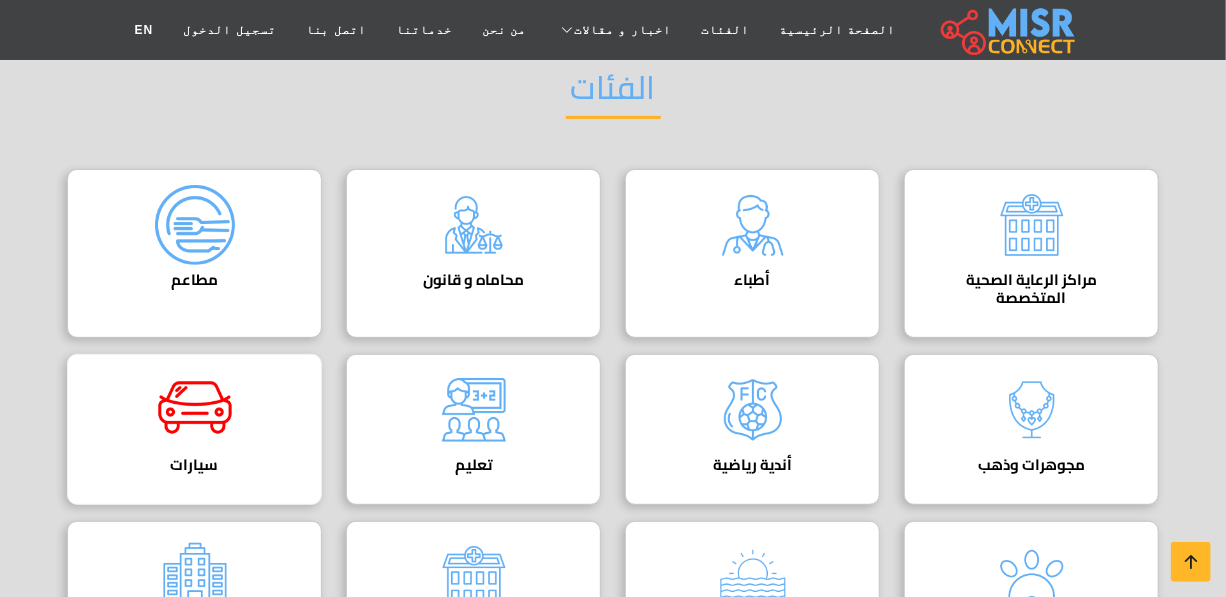 click on "سيارات
دليل السيارات" at bounding box center [194, 429] 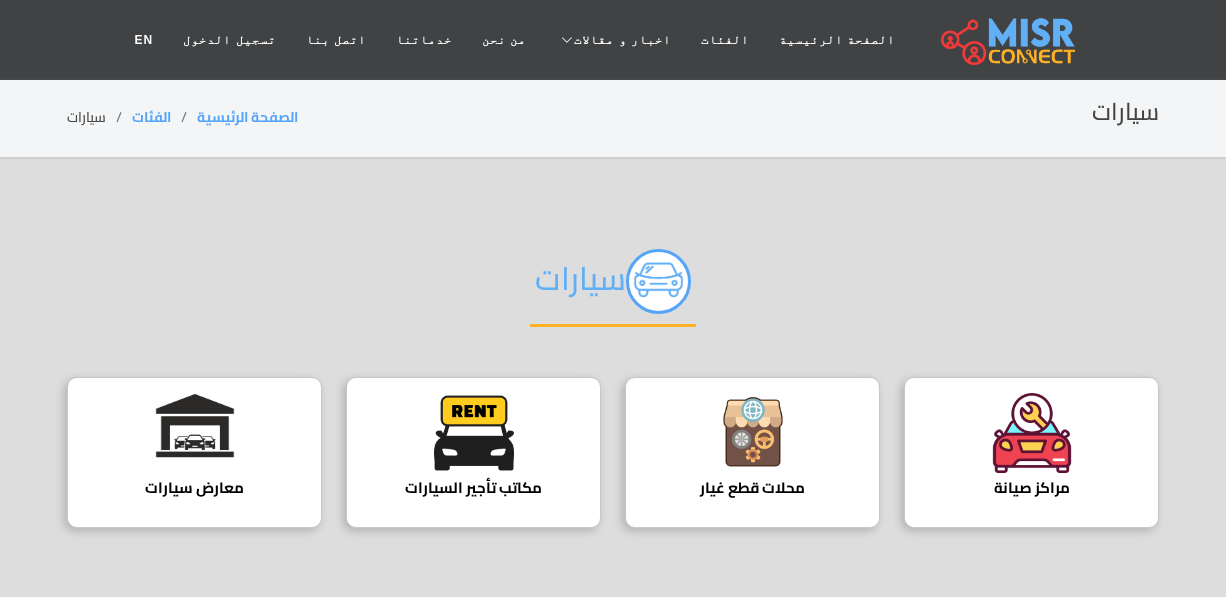 scroll, scrollTop: 0, scrollLeft: 0, axis: both 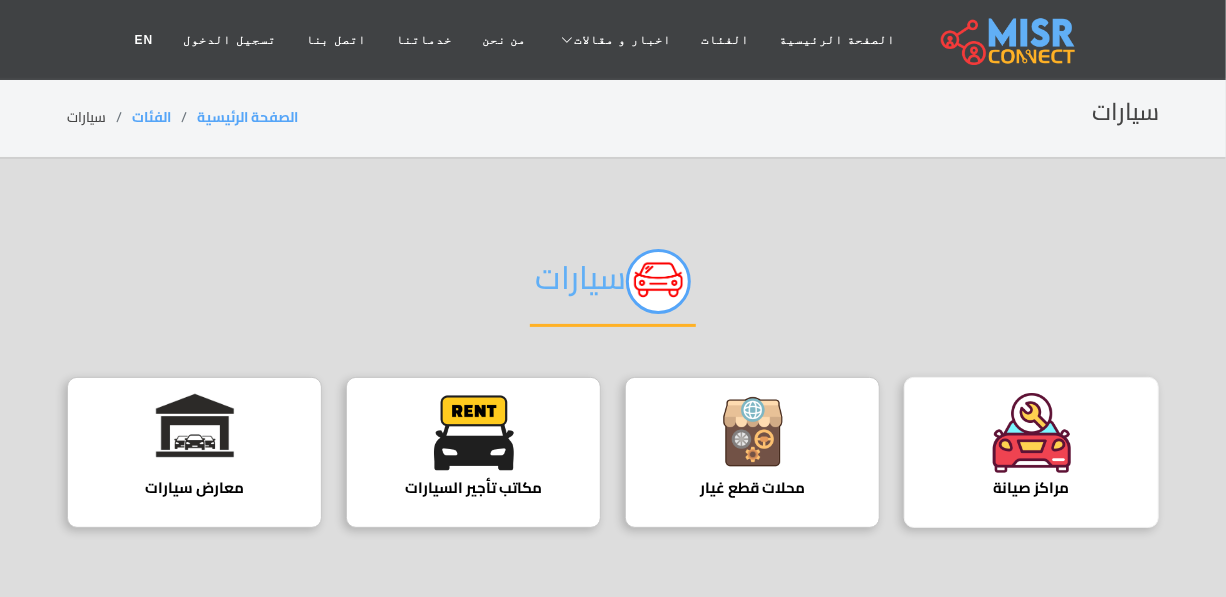 click on "مراكز صيانة
دليل مراكز صيانة السيارات" at bounding box center (1031, 452) 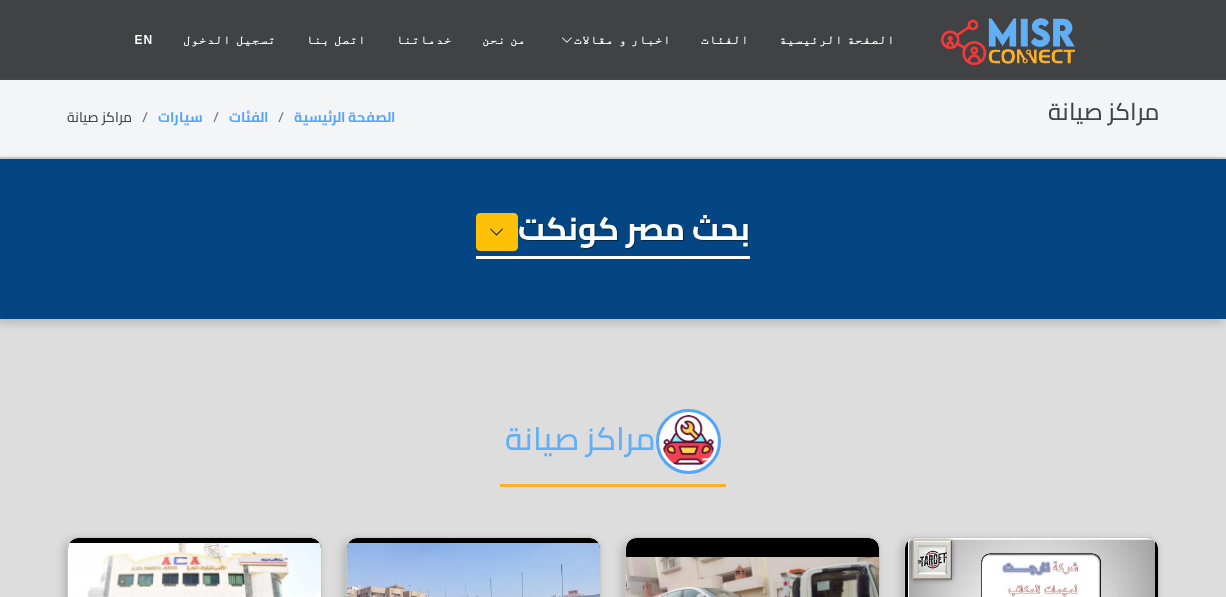 select on "****" 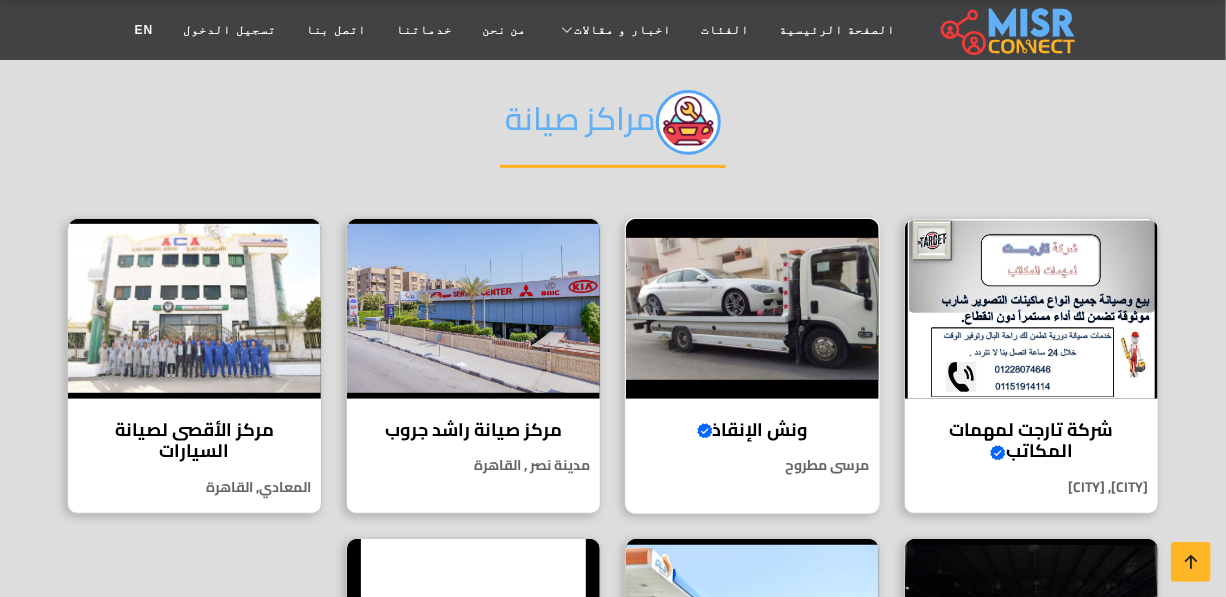 scroll, scrollTop: 363, scrollLeft: 0, axis: vertical 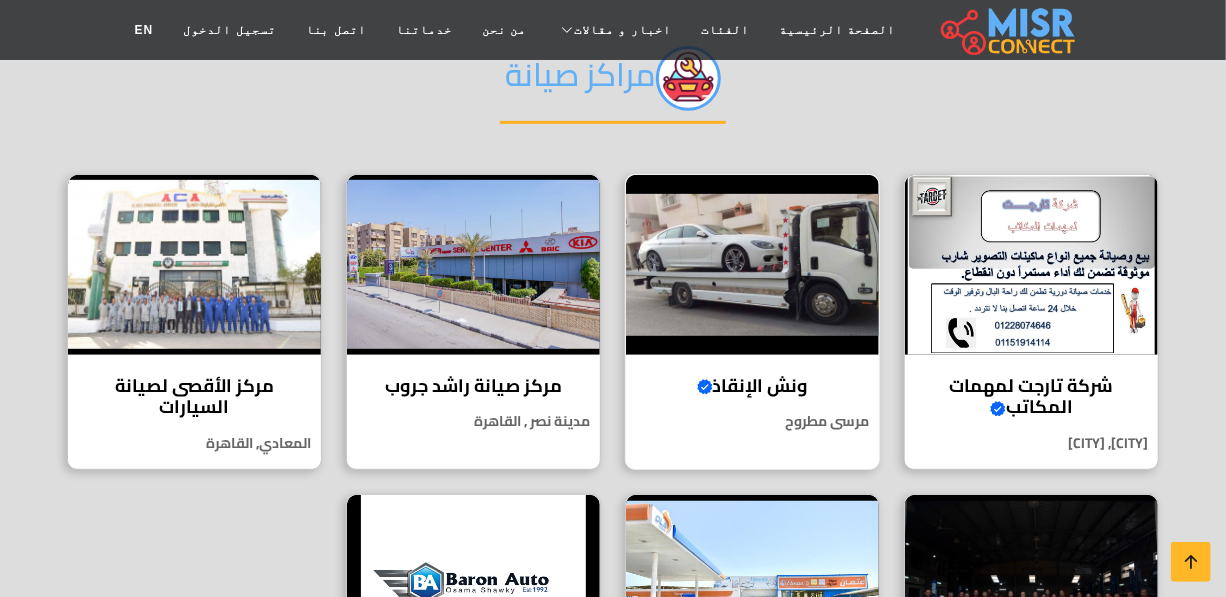click at bounding box center (752, 265) 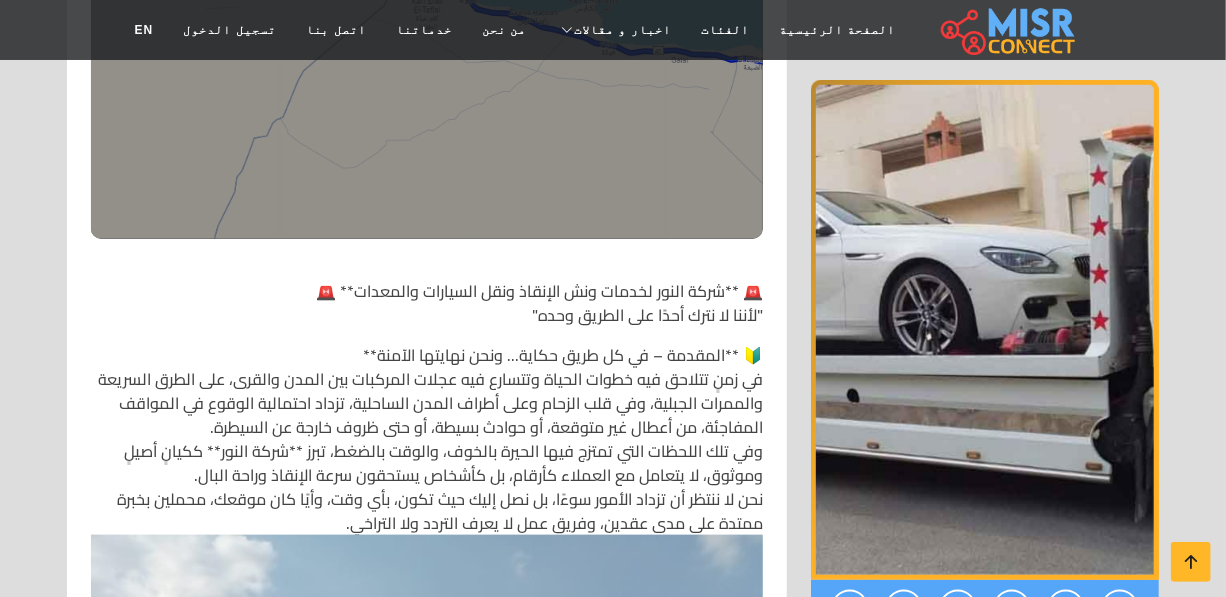scroll, scrollTop: 636, scrollLeft: 0, axis: vertical 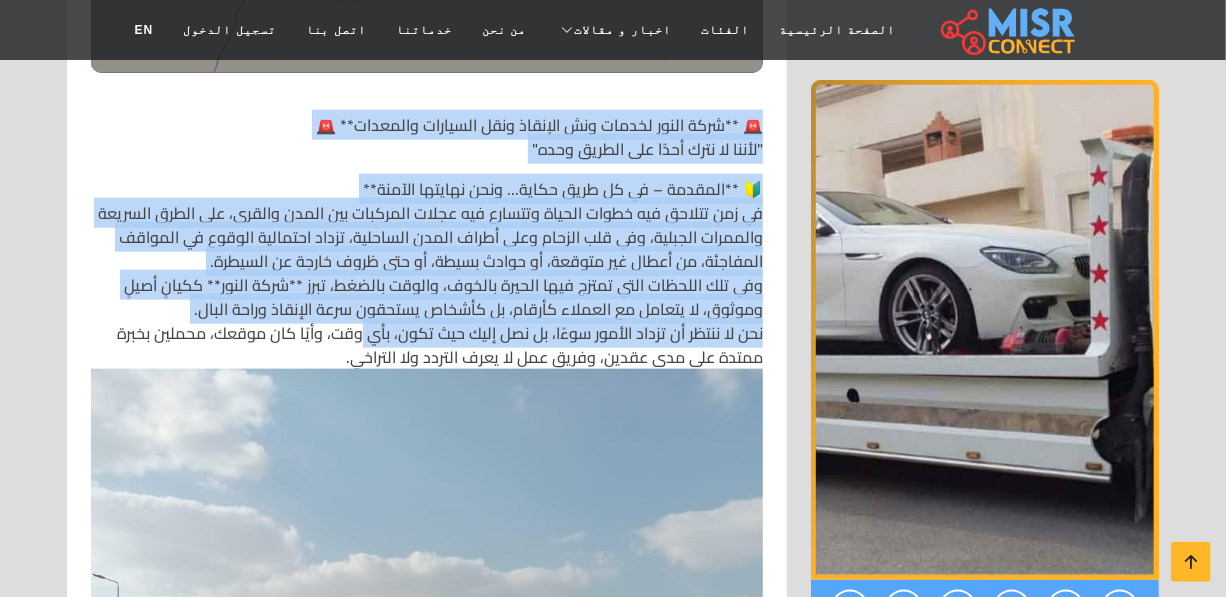 drag, startPoint x: 768, startPoint y: 391, endPoint x: 364, endPoint y: 340, distance: 407.20633 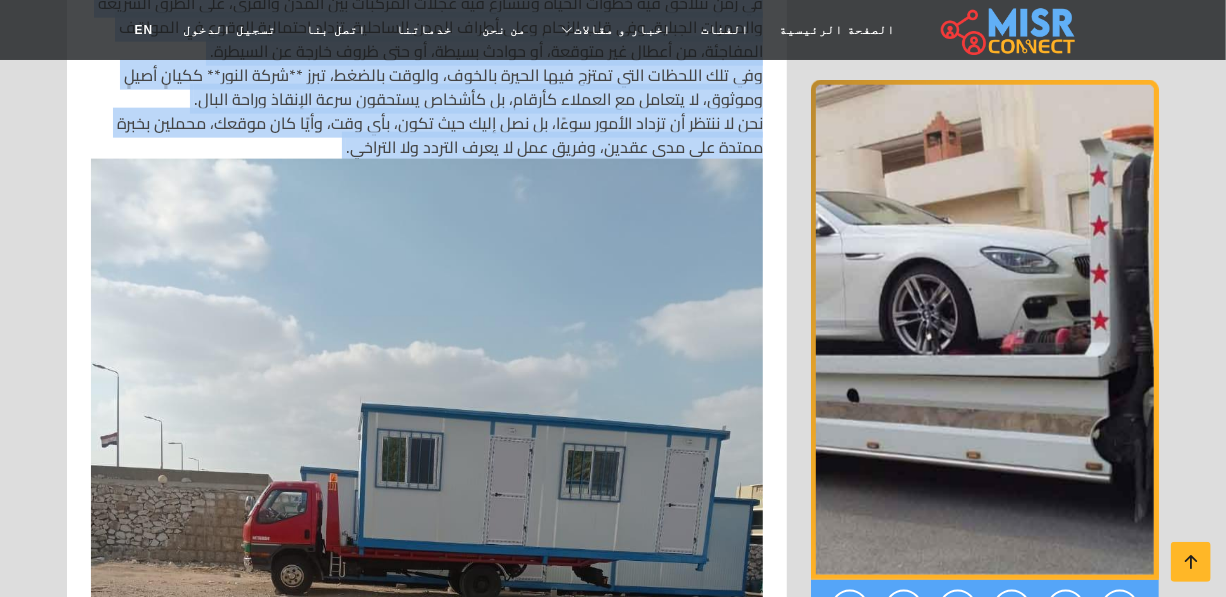 drag, startPoint x: 772, startPoint y: 114, endPoint x: 682, endPoint y: 159, distance: 100.62306 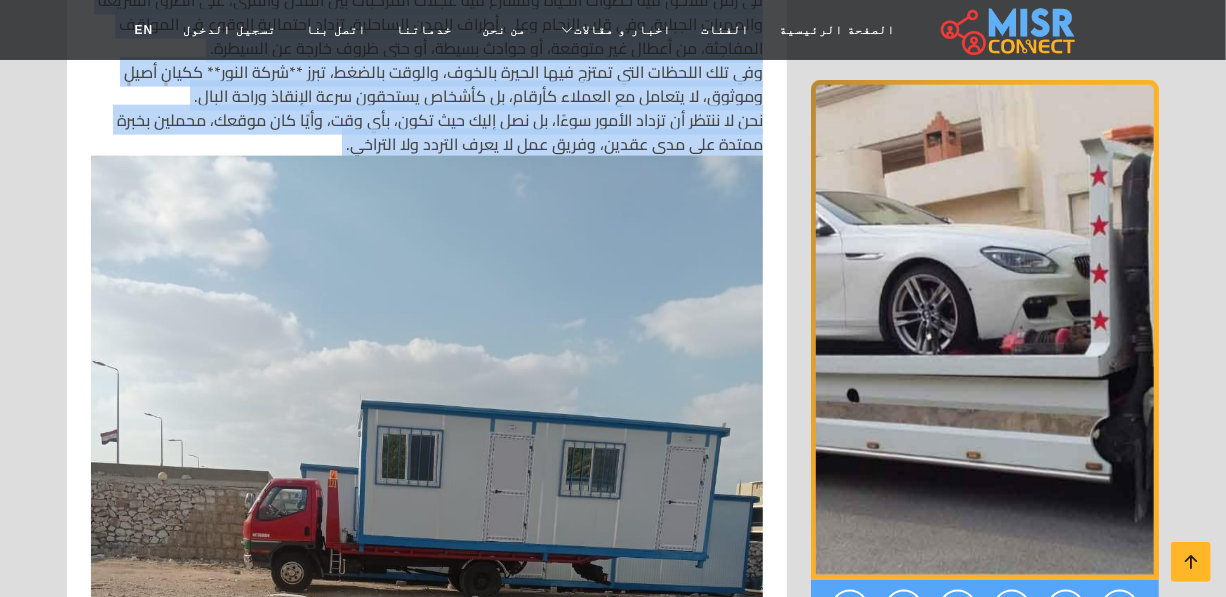 scroll, scrollTop: 1090, scrollLeft: 0, axis: vertical 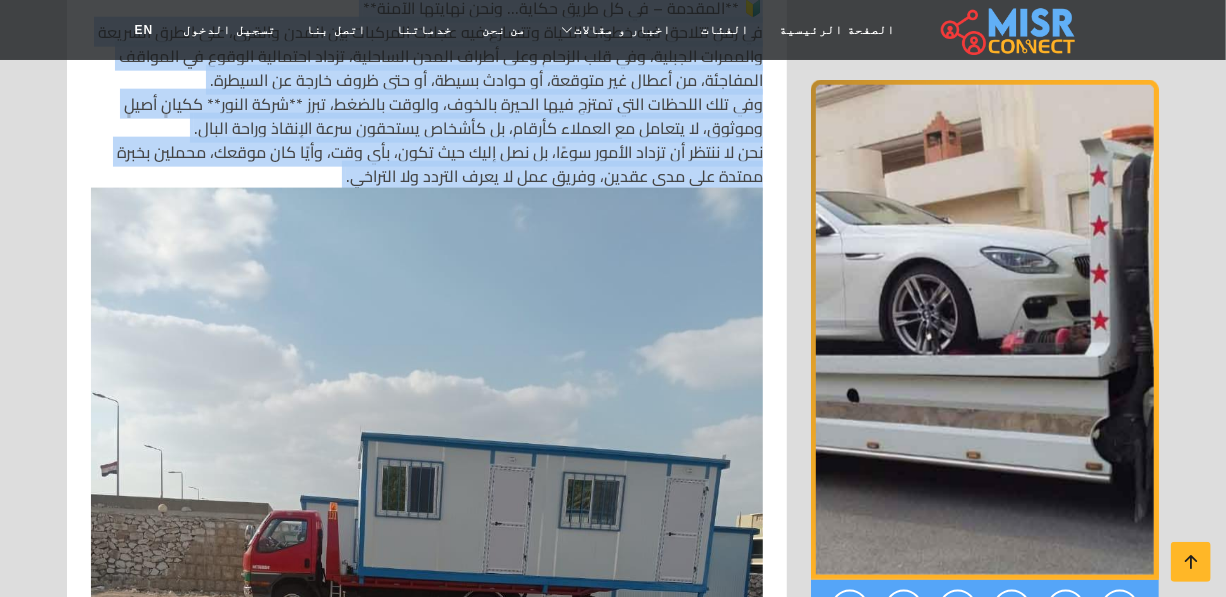copy on "🚨 **شركة النور لخدمات ونش الإنقاذ ونقل السيارات والمعدات** 🚨 "لأننا لا نترك أحدًا على الطريق وحده"
🔰 **المقدمة – في كل طريق حكاية... ونحن نهايتها الآمنة** في زمنٍ تتلاحق فيه خطوات الحياة وتتسارع فيه عجلات المركبات بين المدن والقرى، على الطرق السريعة والممرات الجبلية، وفي قلب الزحام وعلى أطراف المدن الساحلية، تزداد احتمالية الوقوع في المواقف المفاجئة، من أعطال غير متوقعة، أو حوادث بسيطة، أو حتى ظروف خارجة عن السيطرة. وفي تلك اللحظات التي تمتزج فيها الحيرة بالخوف، والوقت بالضغط، تبرز **شركة النور** ككيانٍ أصيلٍ وموثوق، لا يتعامل مع العملاء كأرقام، بل كأشخاص يستحقون سرعة الإنقاذ وراحة البال. نحن لا ننتظر أن تزداد الأمور سوءًا، بل نصل إليك حيث تكون، بأي وقت، وأيًا كان موقعك، محملين بخبرة ممتدة على مدى عقدين، وفريق عمل لا يعرف التردد ولا التراخي...." 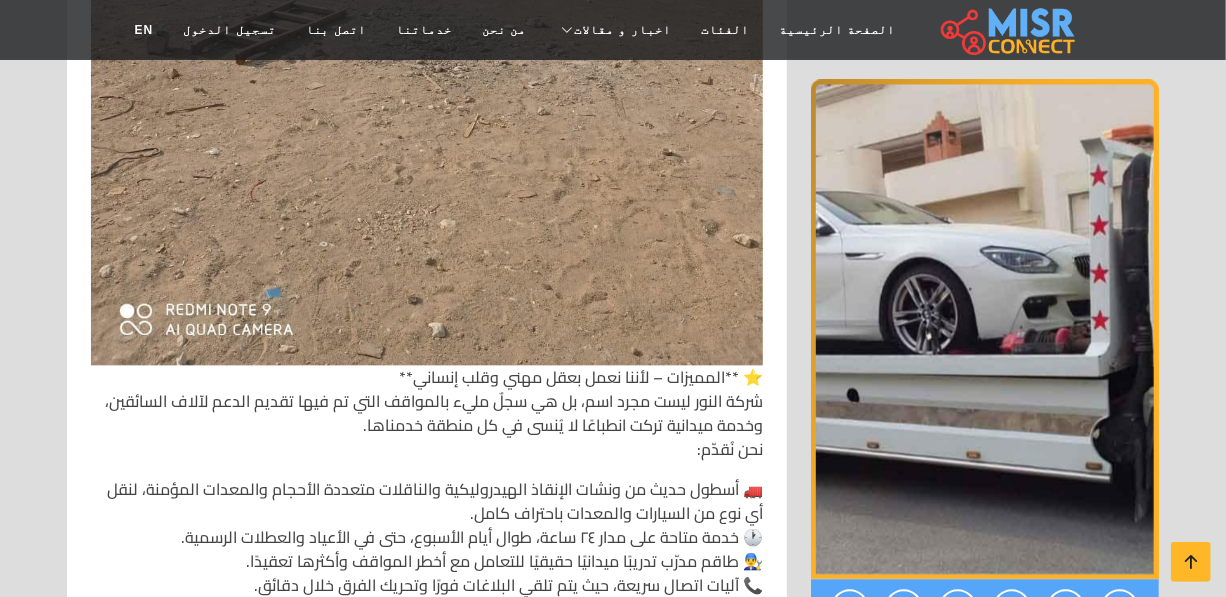 scroll, scrollTop: 2000, scrollLeft: 0, axis: vertical 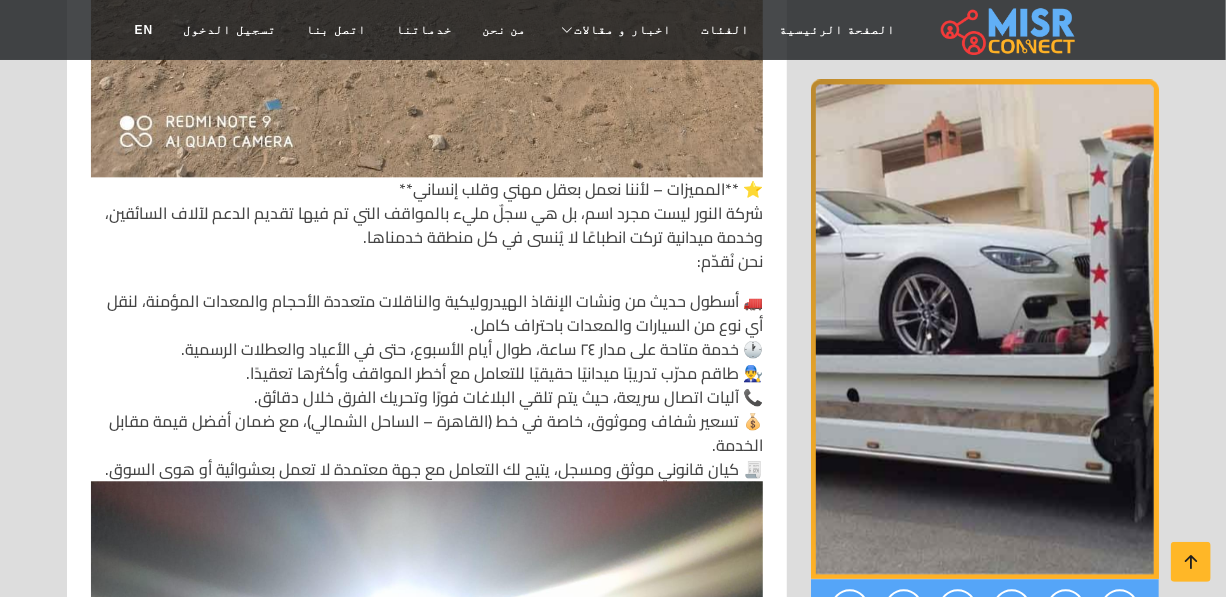 drag, startPoint x: 766, startPoint y: 182, endPoint x: 712, endPoint y: 201, distance: 57.245087 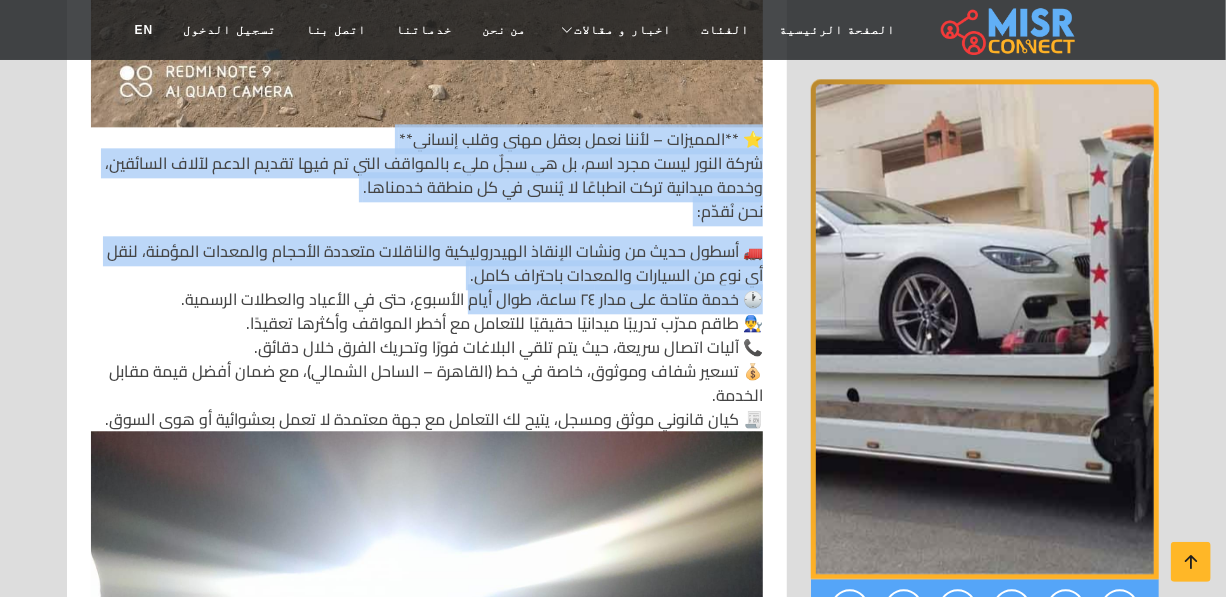 scroll, scrollTop: 2181, scrollLeft: 0, axis: vertical 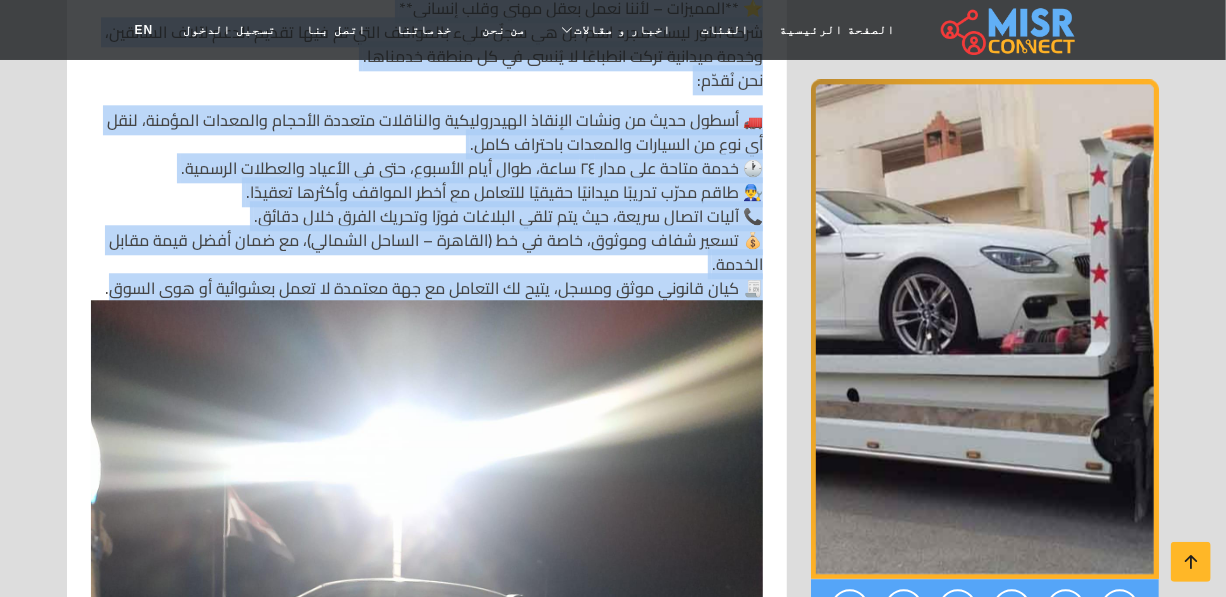 drag, startPoint x: 712, startPoint y: 201, endPoint x: 136, endPoint y: 290, distance: 582.8353 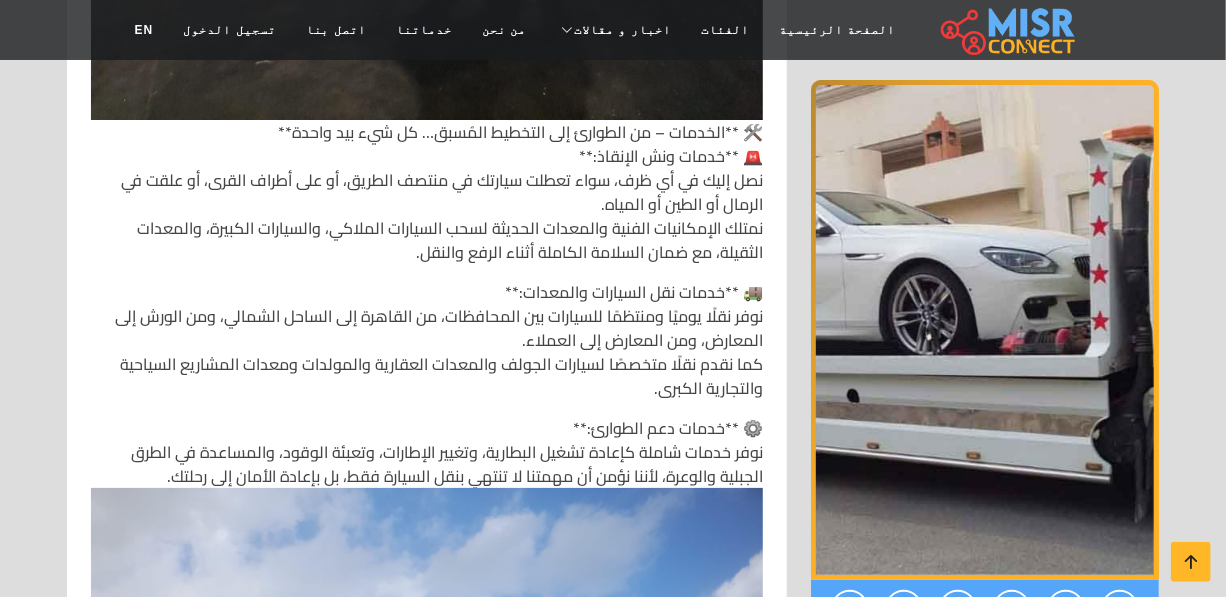 scroll, scrollTop: 3272, scrollLeft: 0, axis: vertical 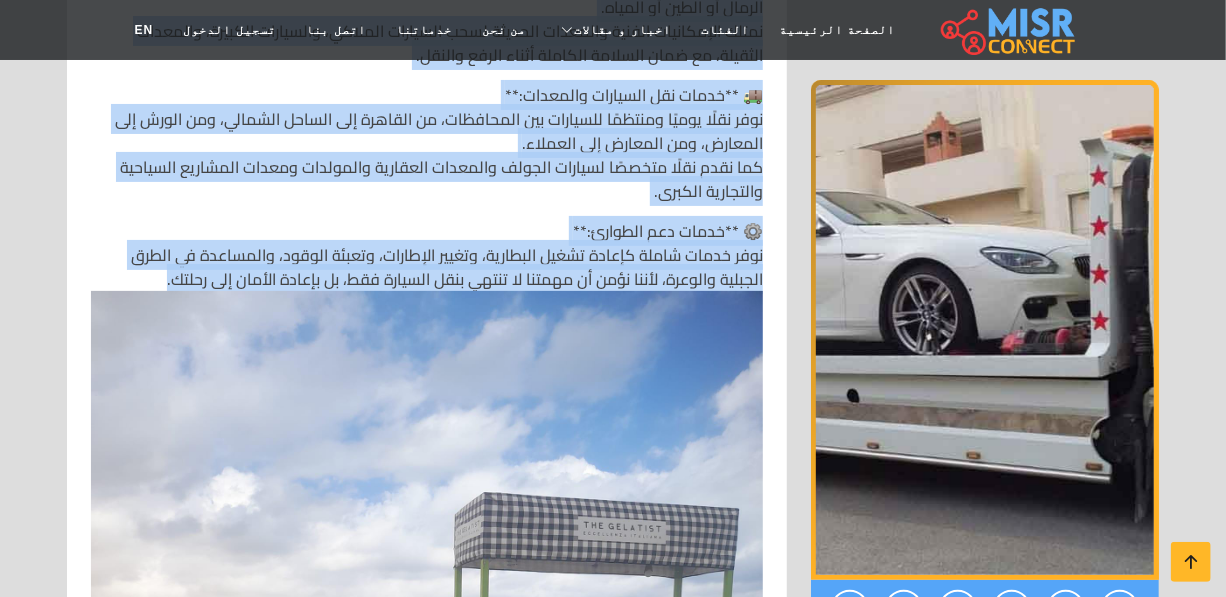 drag, startPoint x: 767, startPoint y: 117, endPoint x: 180, endPoint y: 280, distance: 609.21094 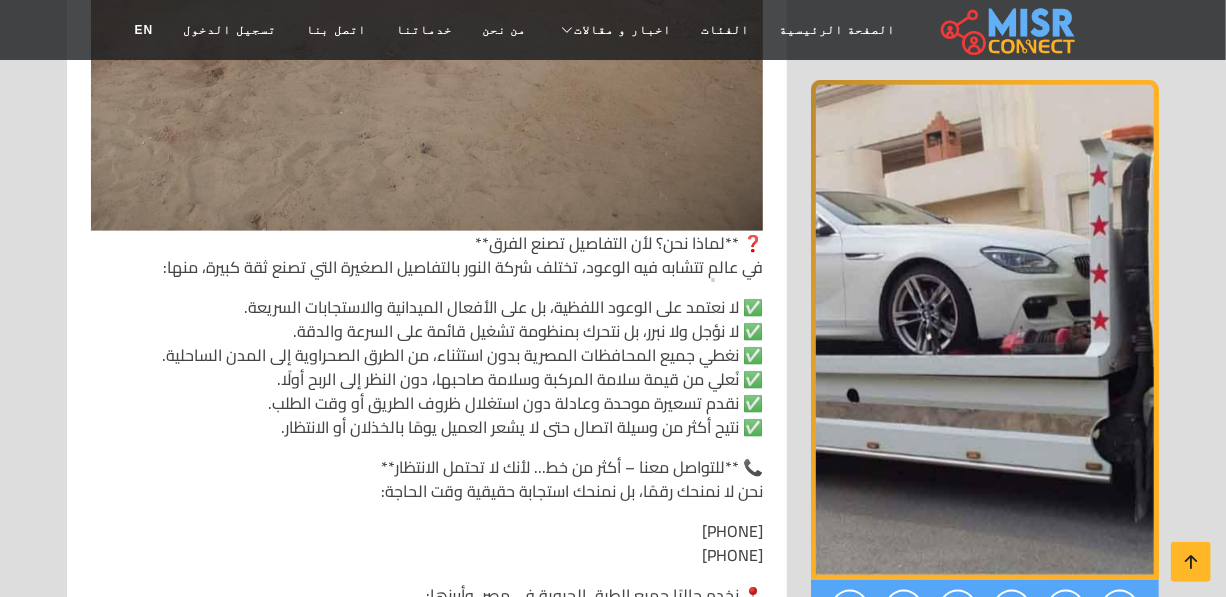scroll, scrollTop: 4454, scrollLeft: 0, axis: vertical 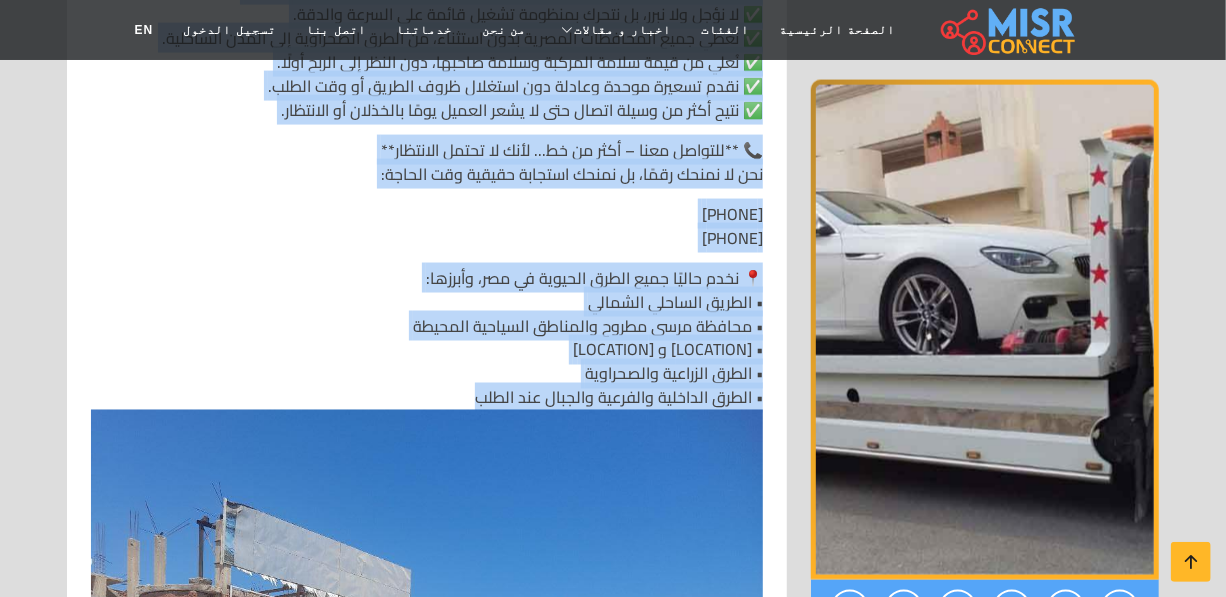 drag, startPoint x: 766, startPoint y: 191, endPoint x: 416, endPoint y: 388, distance: 401.6329 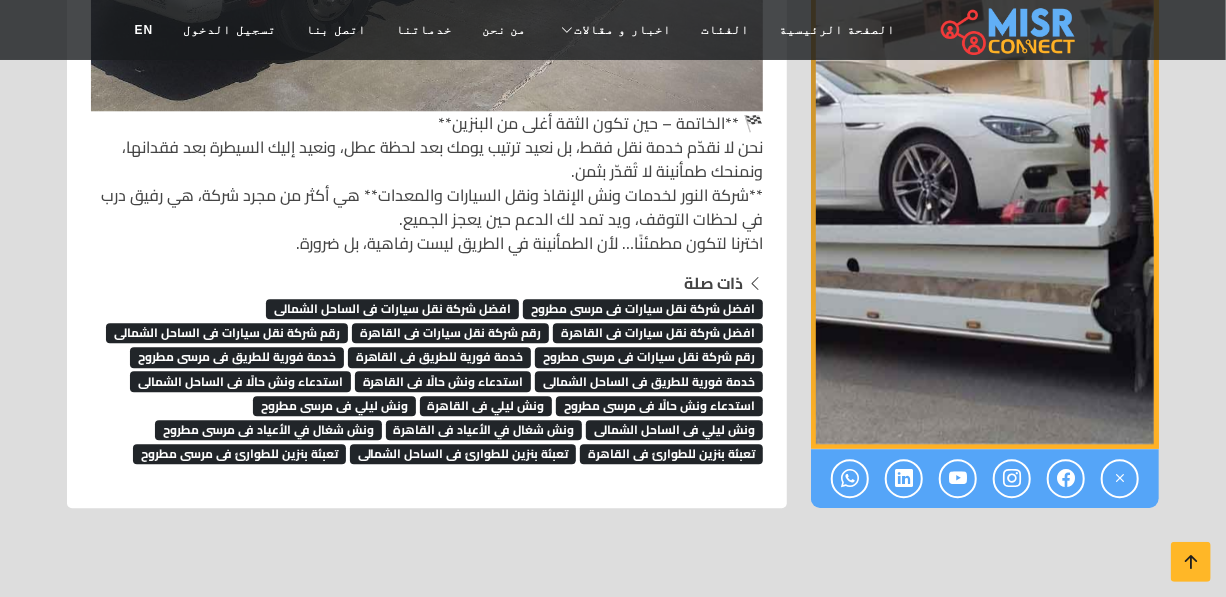 scroll, scrollTop: 5545, scrollLeft: 0, axis: vertical 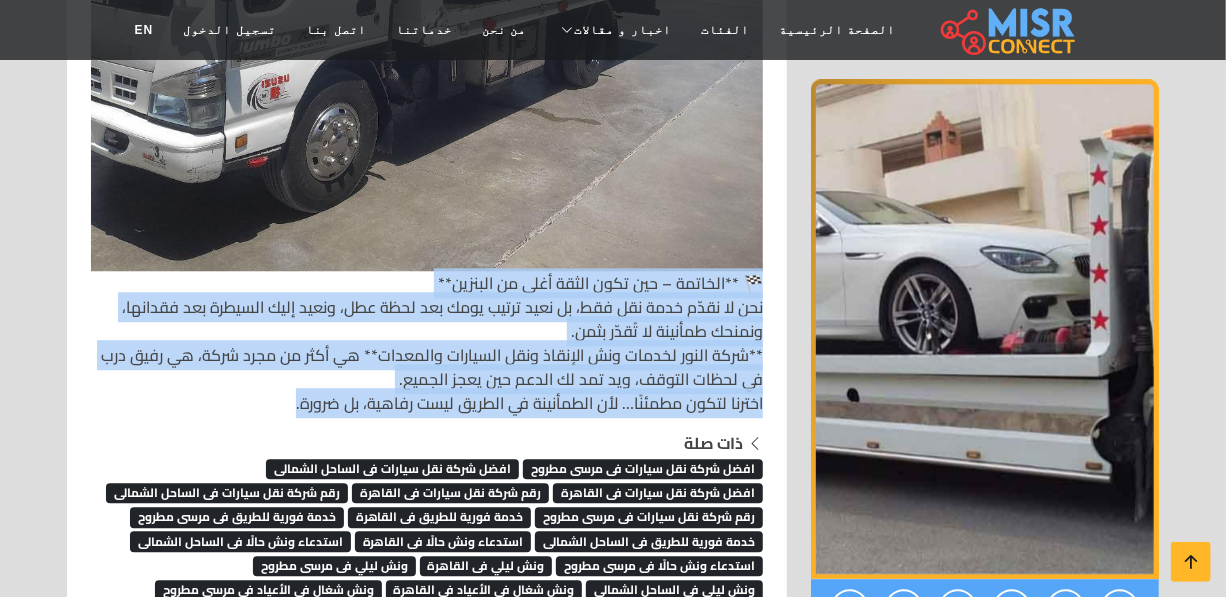 drag, startPoint x: 764, startPoint y: 277, endPoint x: 283, endPoint y: 408, distance: 498.5198 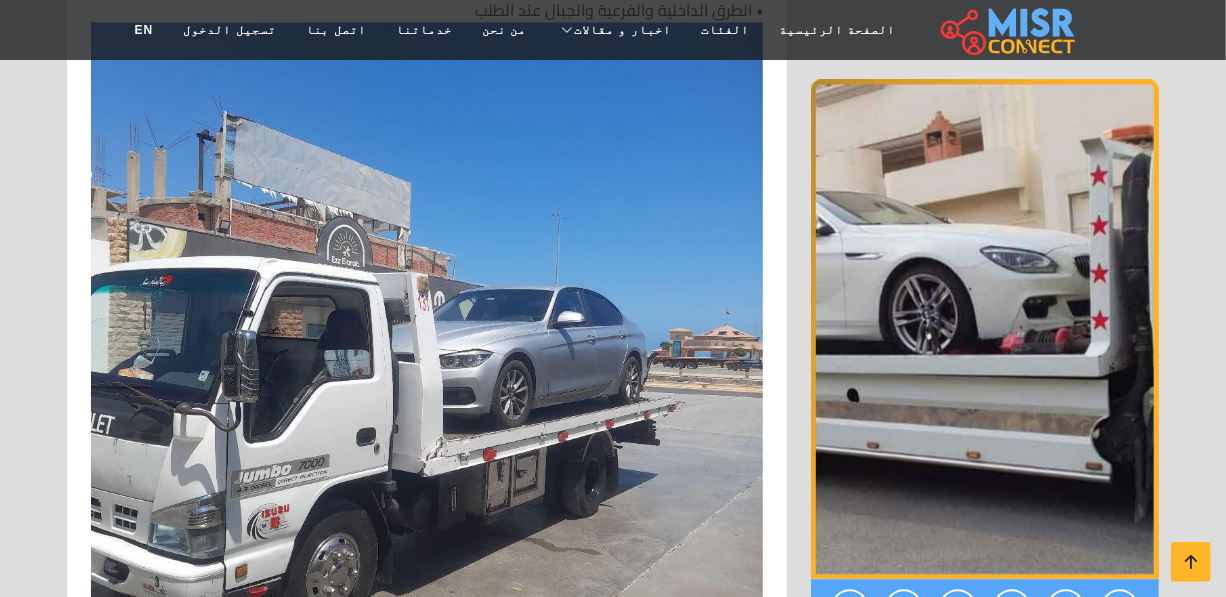 scroll, scrollTop: 5090, scrollLeft: 0, axis: vertical 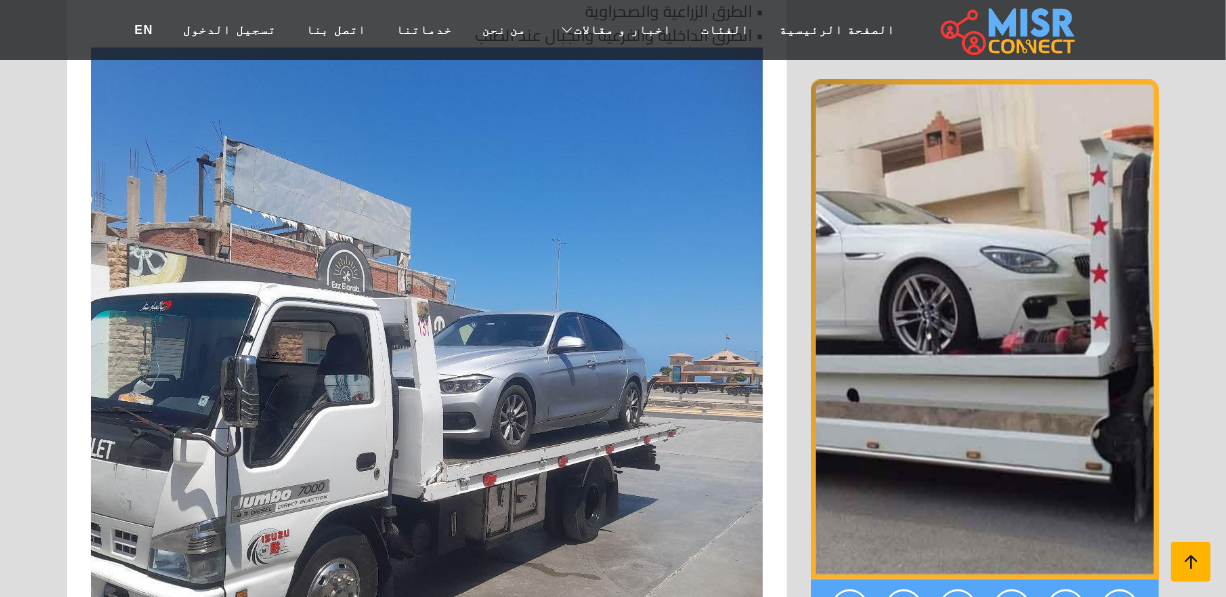 click at bounding box center (1191, 562) 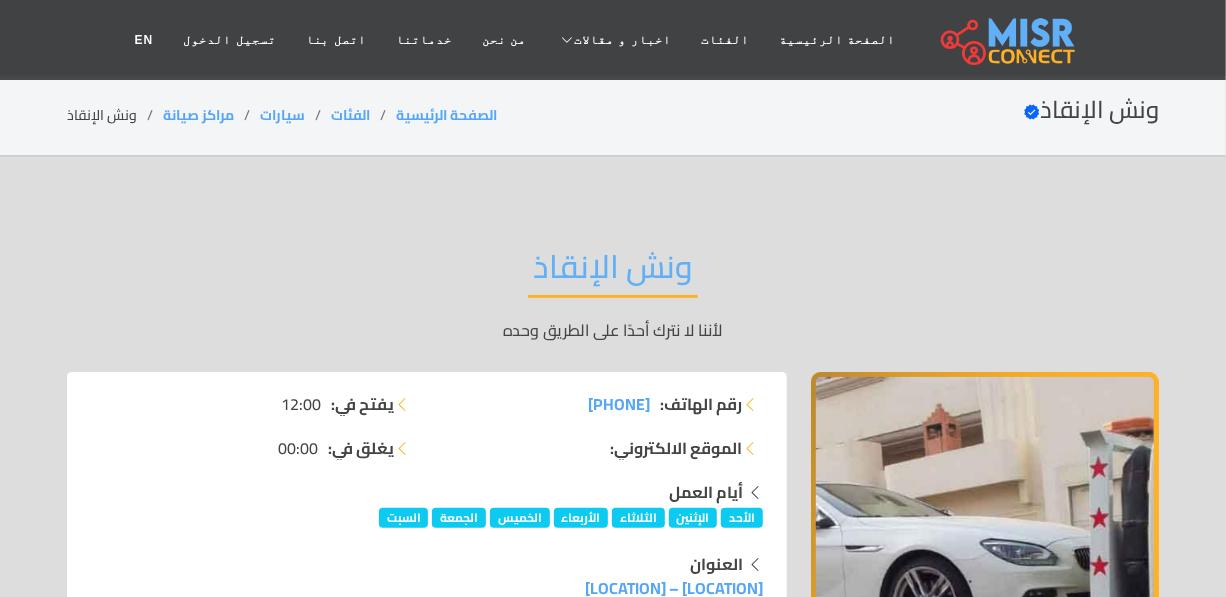 scroll, scrollTop: 0, scrollLeft: 0, axis: both 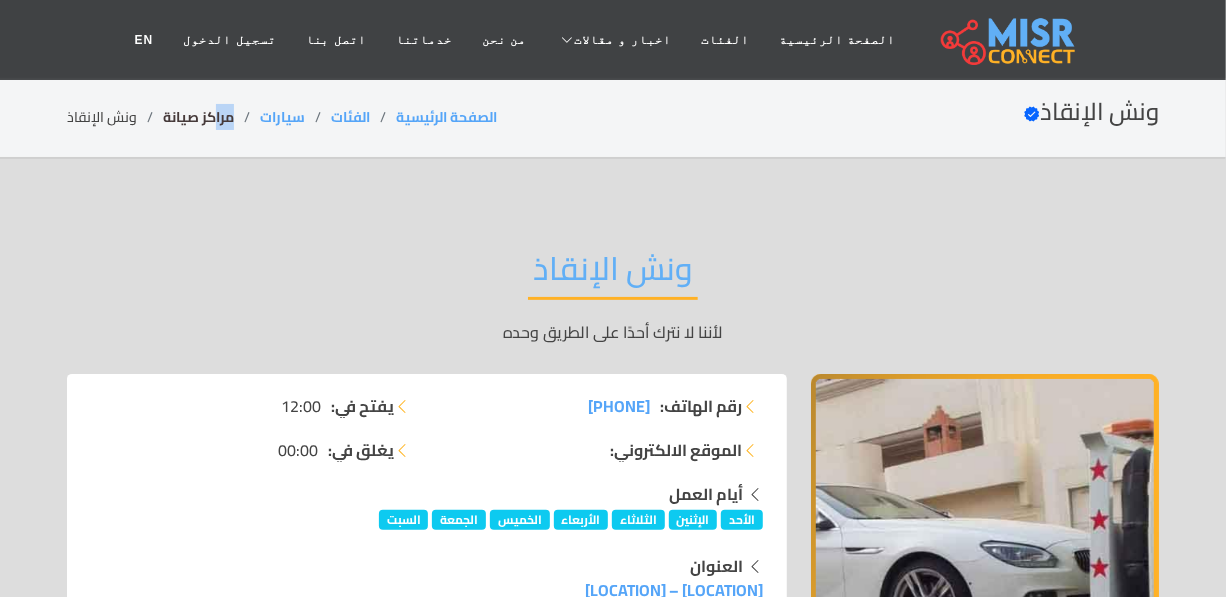 drag, startPoint x: 239, startPoint y: 110, endPoint x: 200, endPoint y: 110, distance: 39 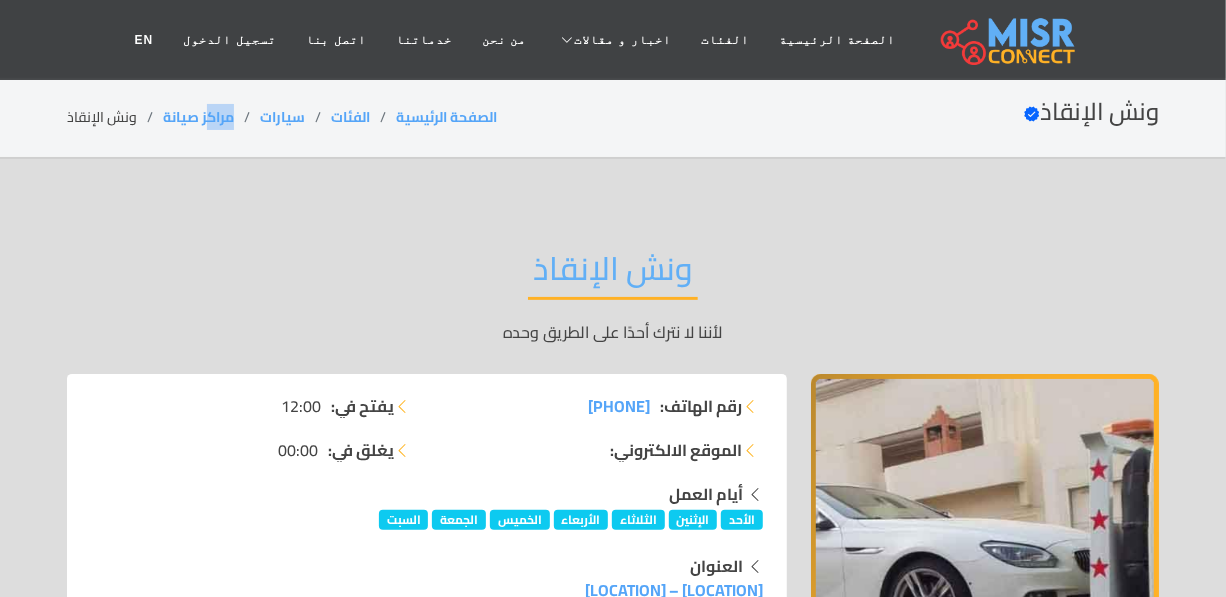 click on "ونش الإنقاذ
Verified account
الصفحة الرئيسية
الفئات
سيارات
مراكز صيانة
ونش الإنقاذ" at bounding box center [613, 118] 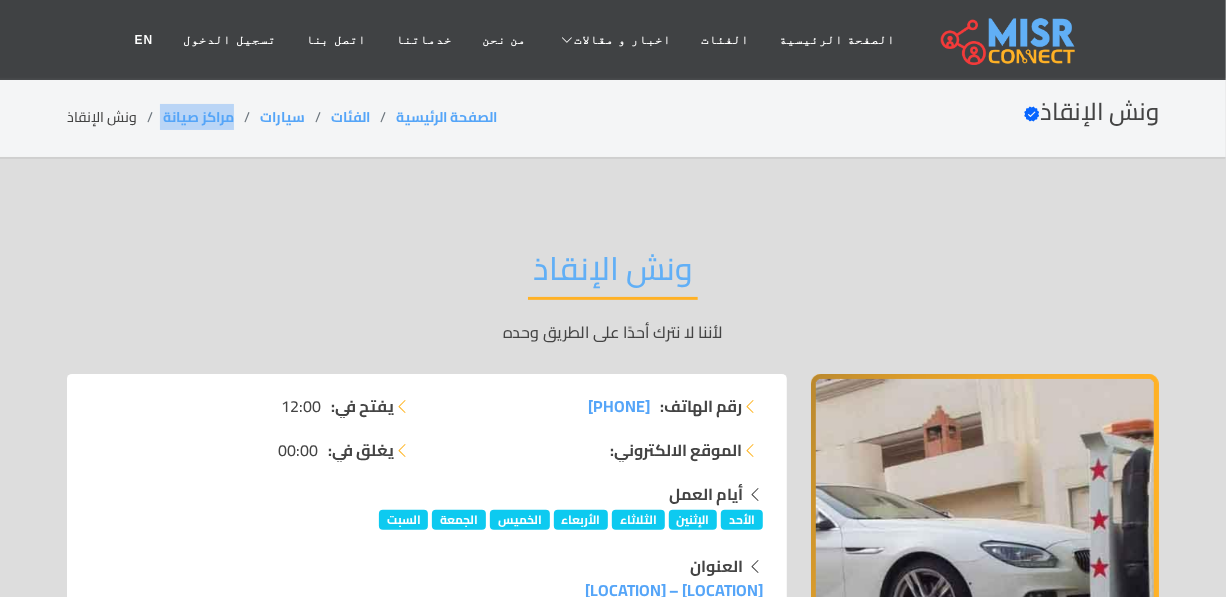 drag, startPoint x: 237, startPoint y: 113, endPoint x: 157, endPoint y: 112, distance: 80.00625 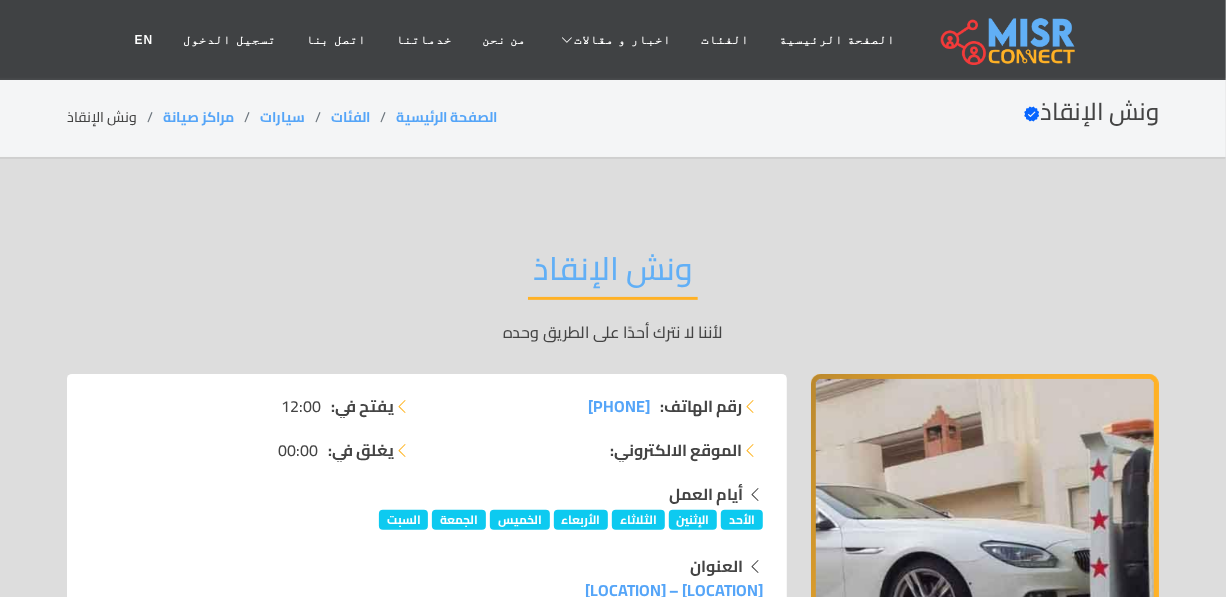 click on "ونش الإنقاذ" at bounding box center [613, 274] 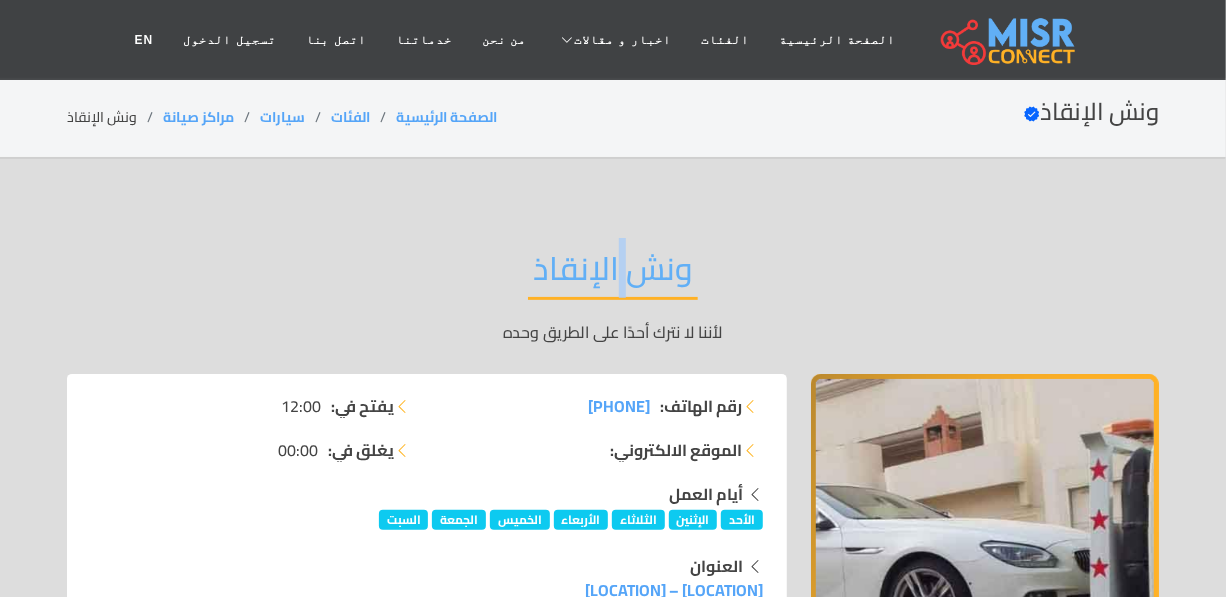 click on "ونش الإنقاذ" at bounding box center [613, 274] 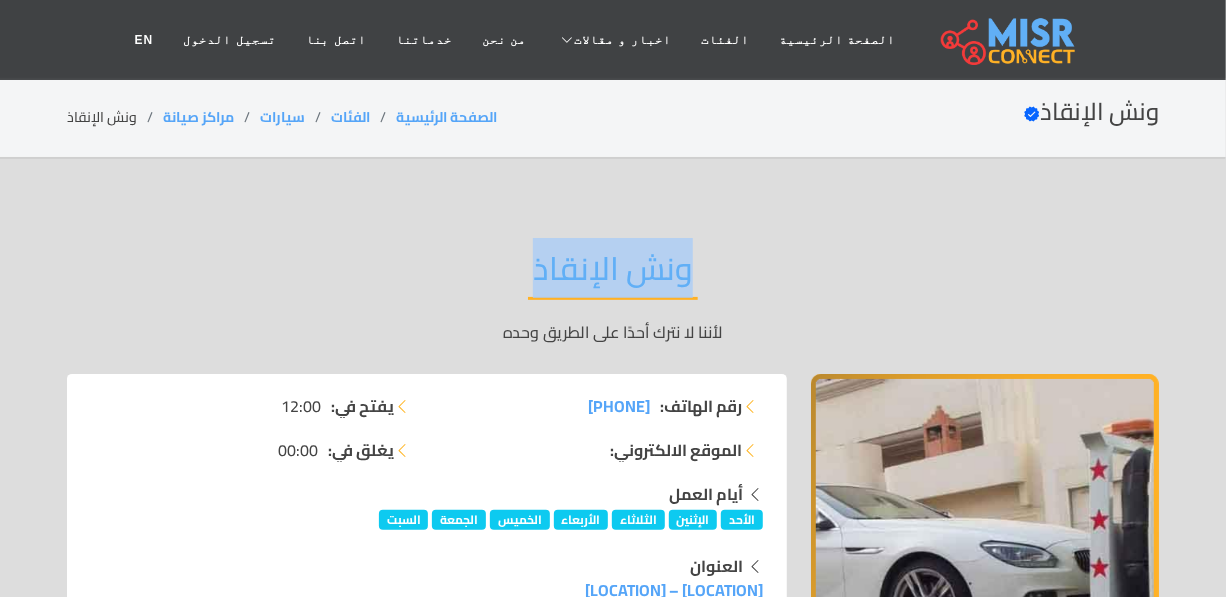click on "ونش الإنقاذ" at bounding box center (613, 274) 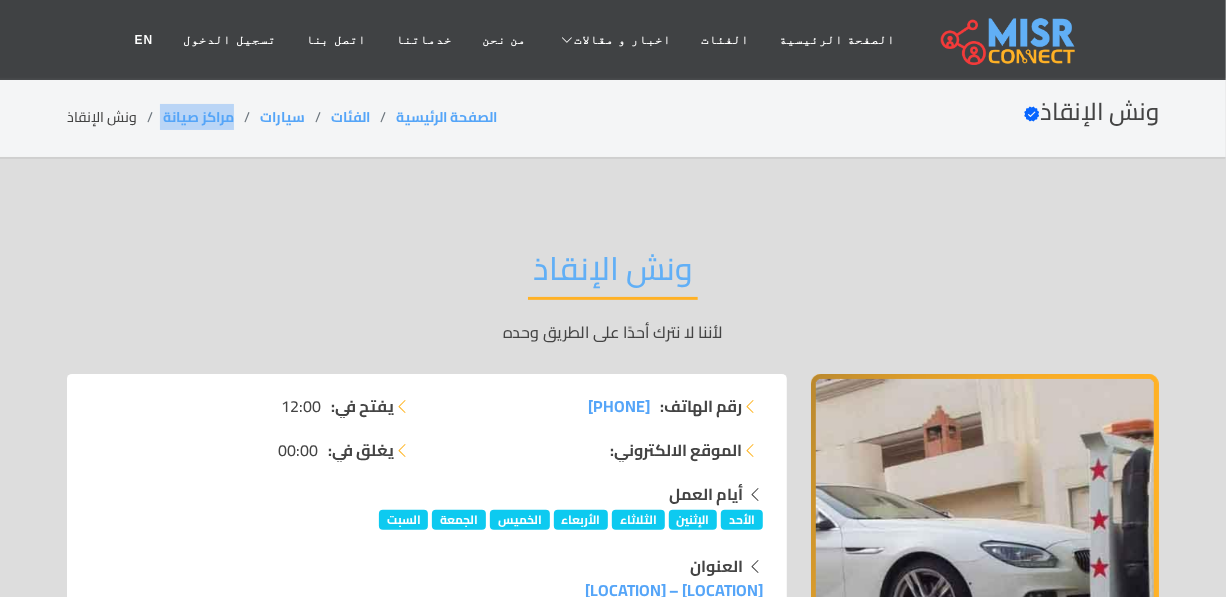 drag, startPoint x: 233, startPoint y: 108, endPoint x: 157, endPoint y: 117, distance: 76.53104 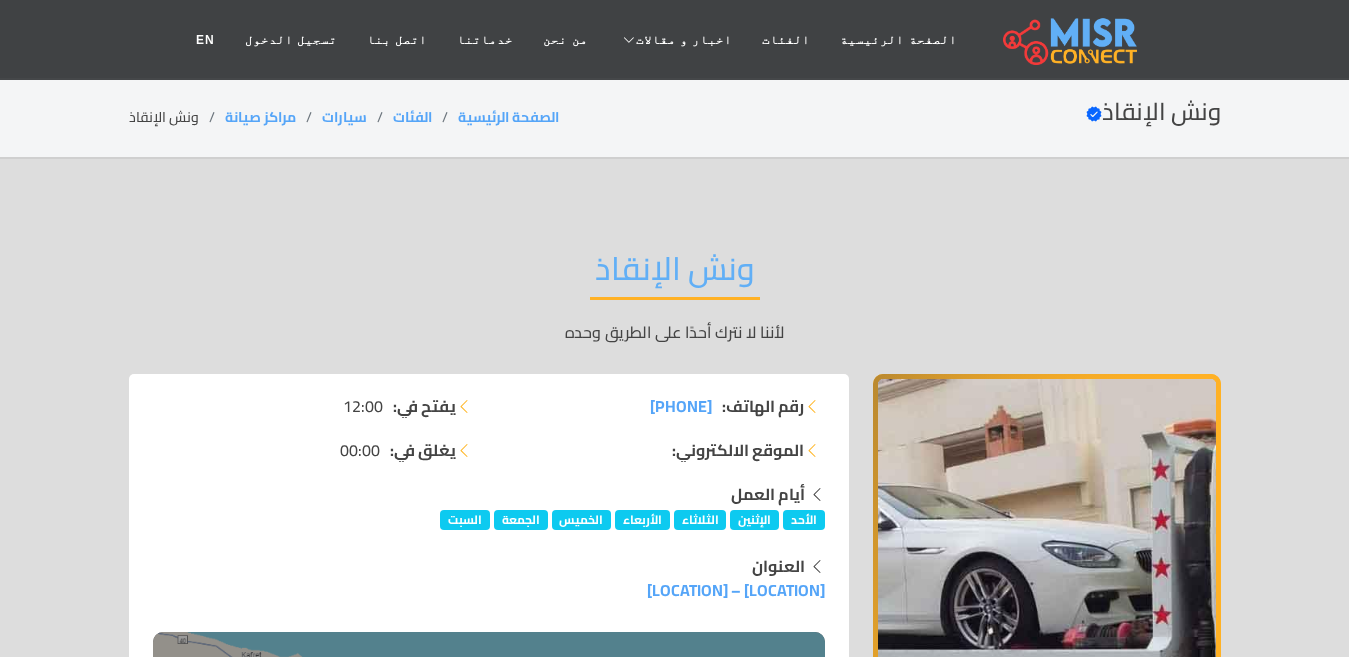 click on "ونش الإنقاذ" at bounding box center [675, 274] 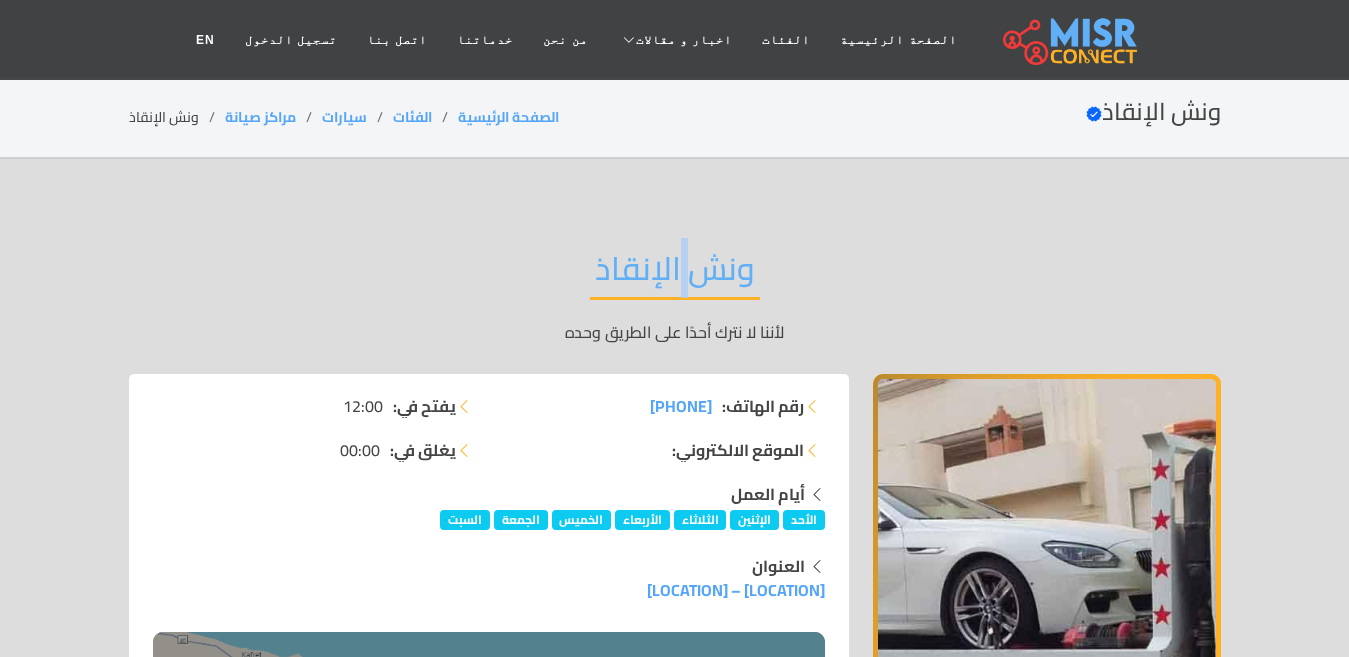 click on "ونش الإنقاذ" at bounding box center (675, 274) 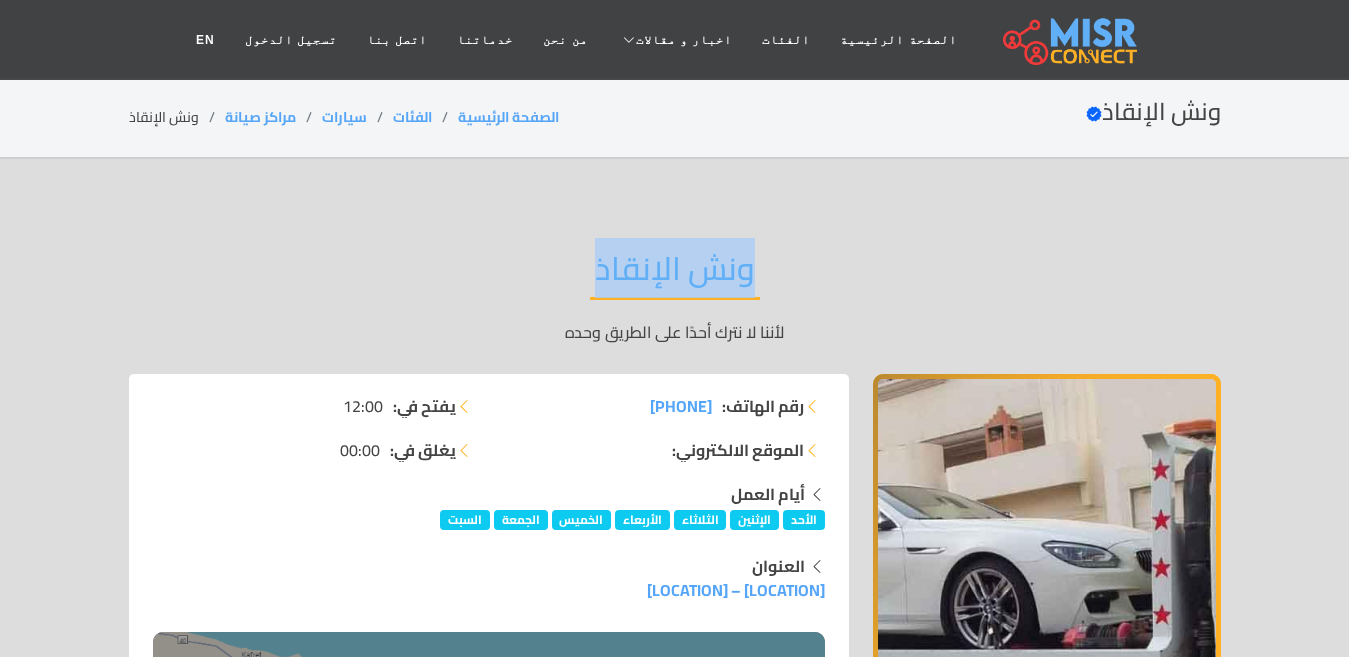 click on "ونش الإنقاذ" at bounding box center (675, 274) 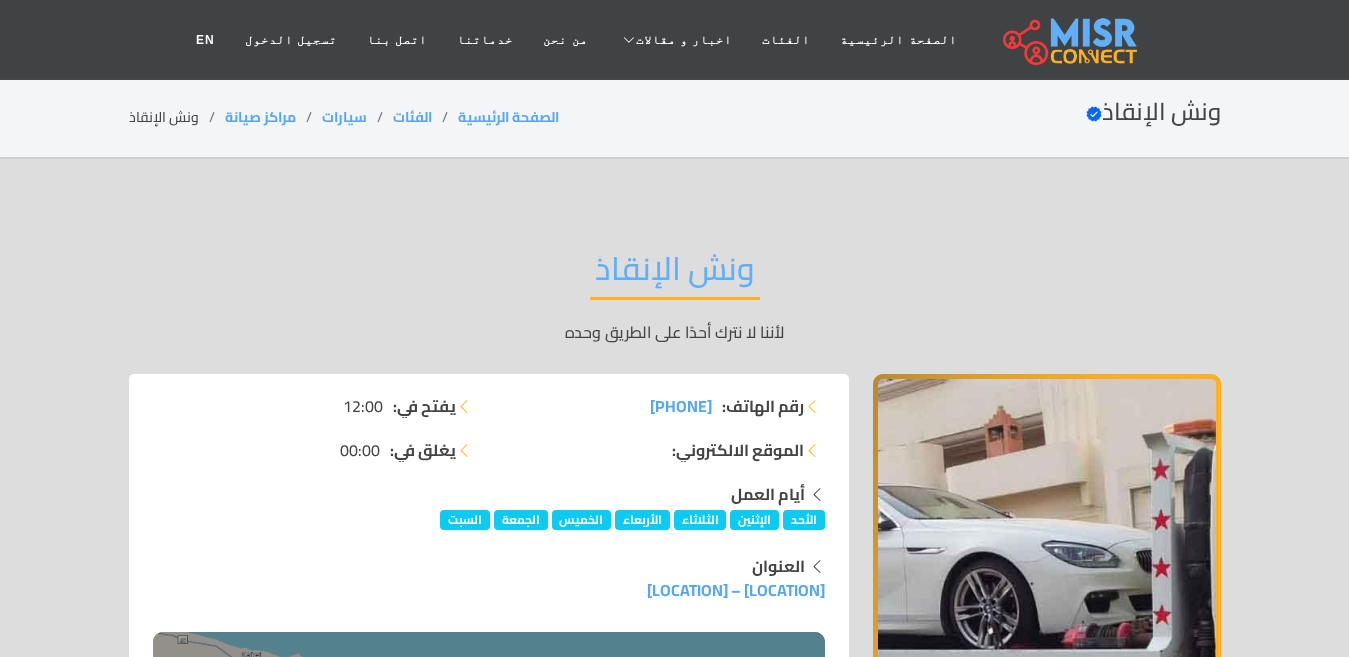 click on "ونش الإنقاذ" at bounding box center [675, 274] 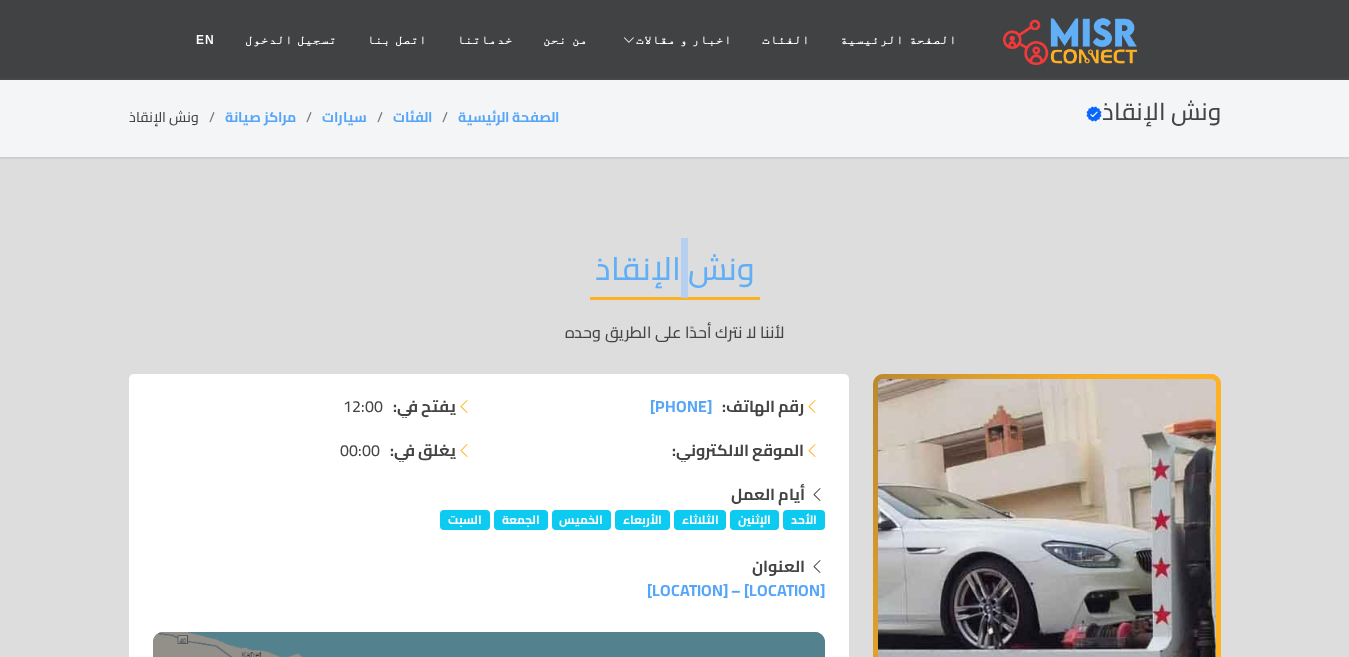 click on "ونش الإنقاذ" at bounding box center (675, 274) 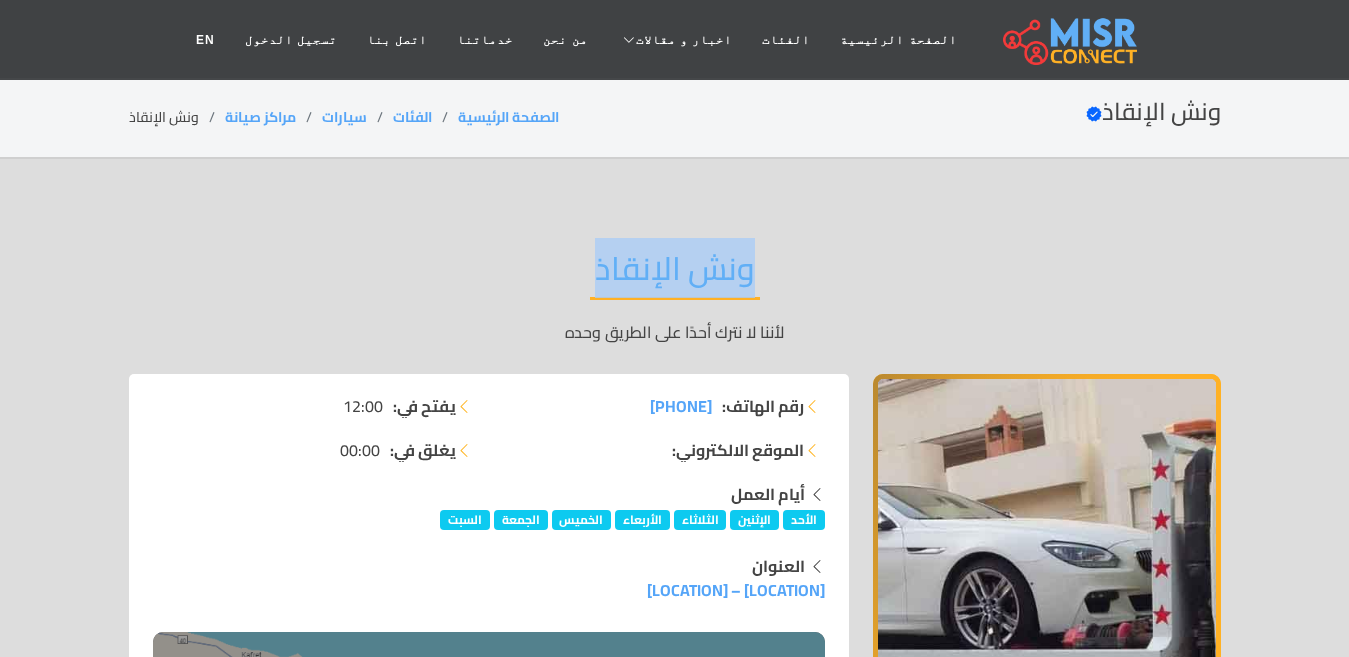 click on "ونش الإنقاذ" at bounding box center [675, 274] 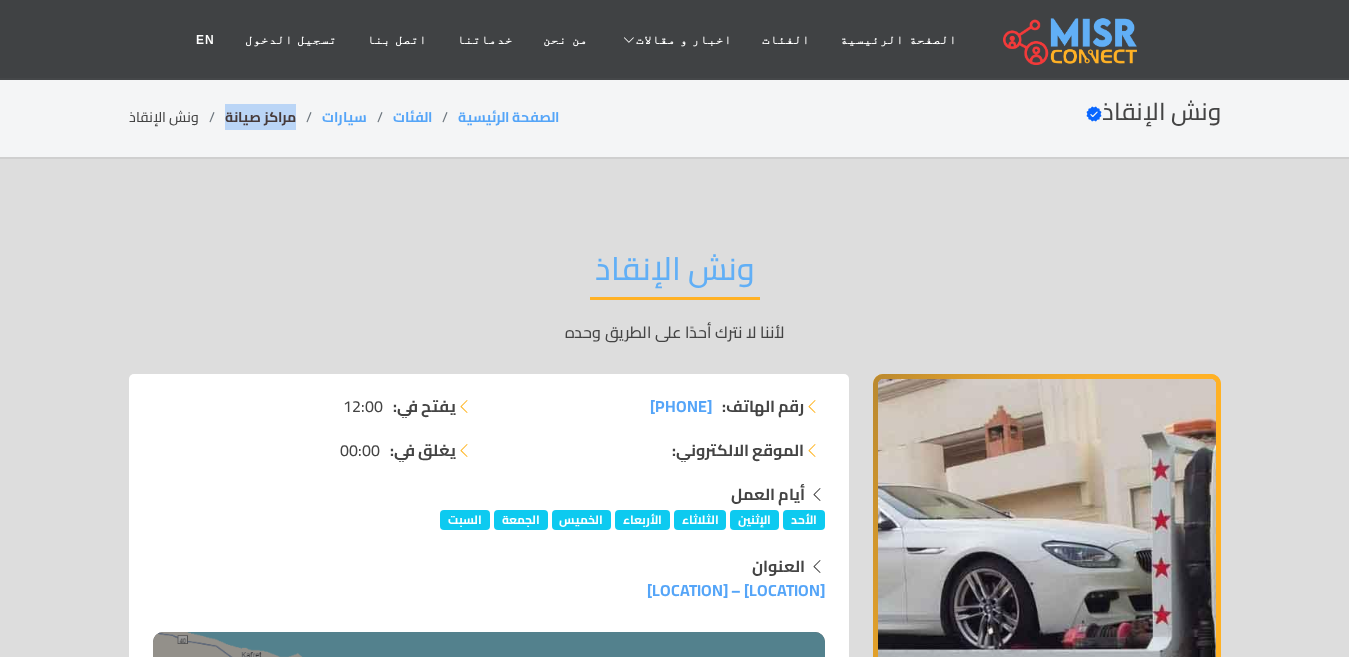 drag, startPoint x: 299, startPoint y: 116, endPoint x: 226, endPoint y: 116, distance: 73 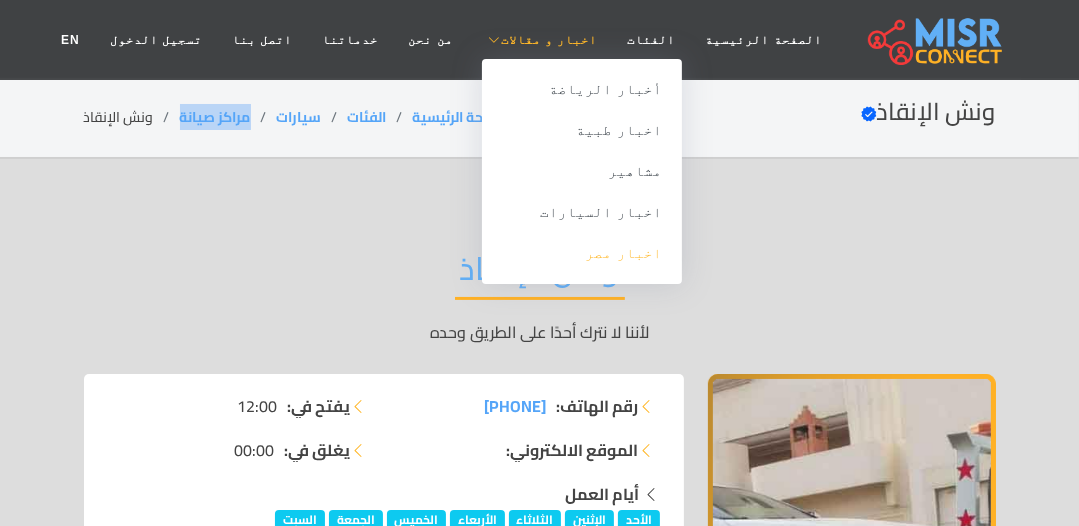 click on "اخبار مصر" at bounding box center [582, 253] 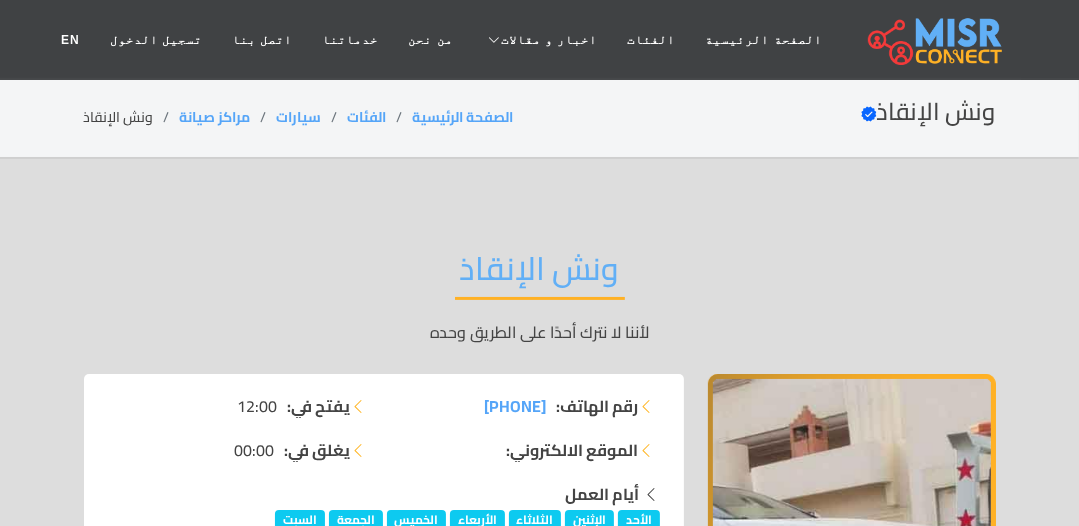 click on "ونش الإنقاذ" at bounding box center [540, 274] 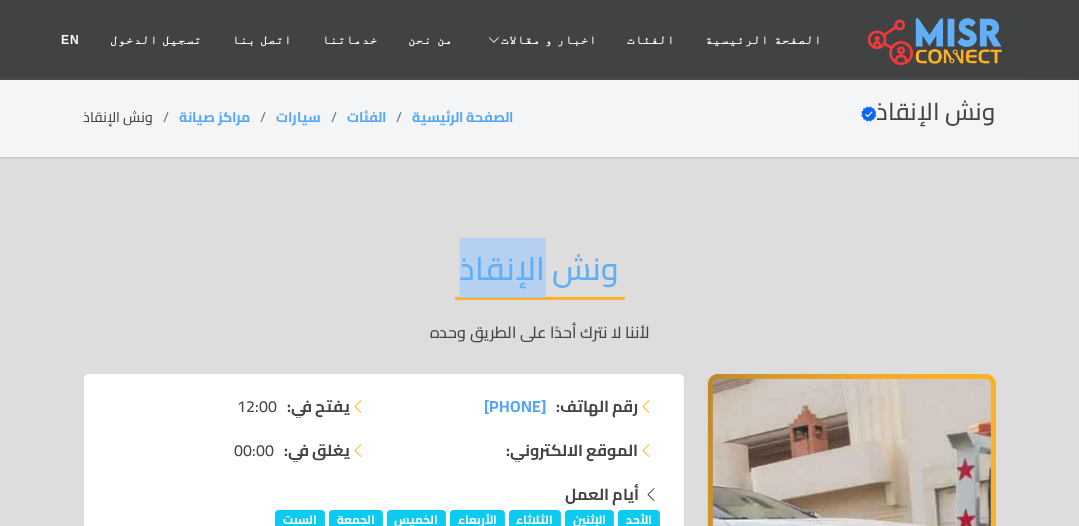 click on "ونش الإنقاذ" at bounding box center (540, 274) 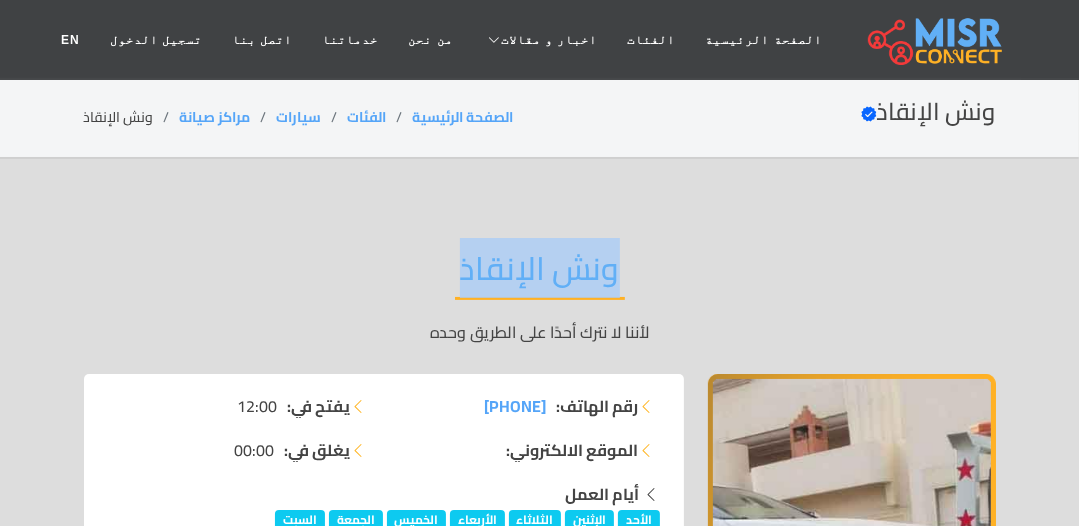 click on "ونش الإنقاذ" at bounding box center [540, 274] 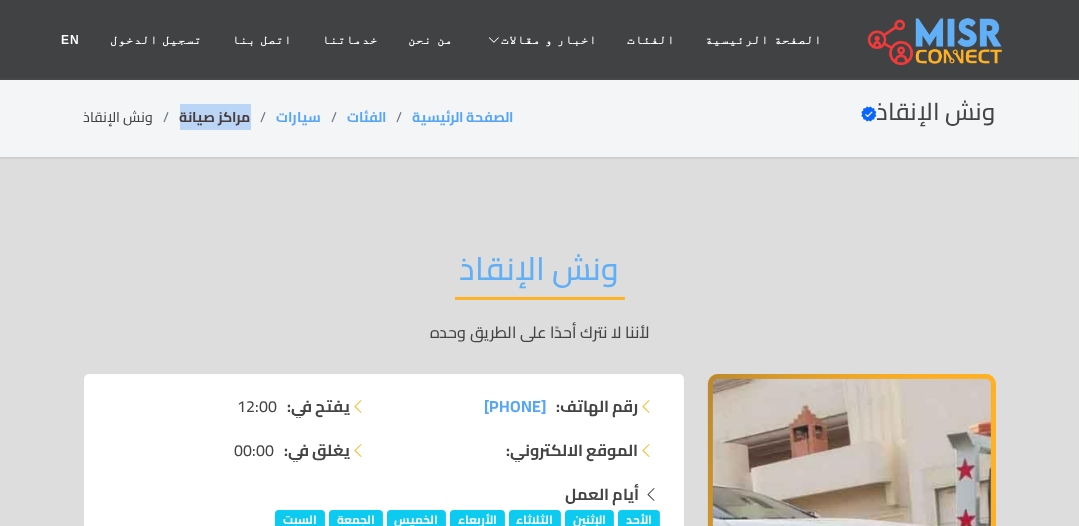 drag, startPoint x: 252, startPoint y: 116, endPoint x: 178, endPoint y: 125, distance: 74.54529 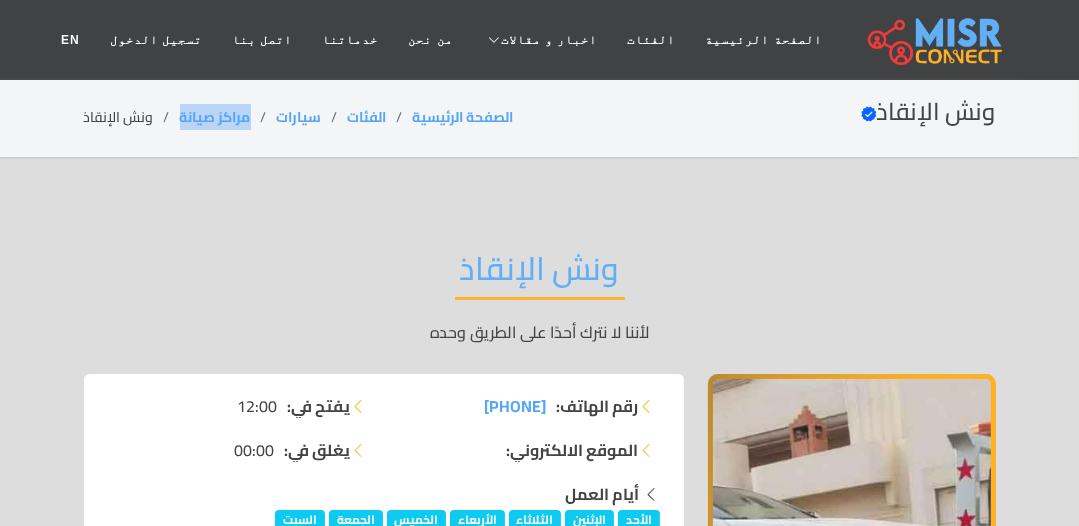 click on "ونش الإنقاذ" at bounding box center [540, 274] 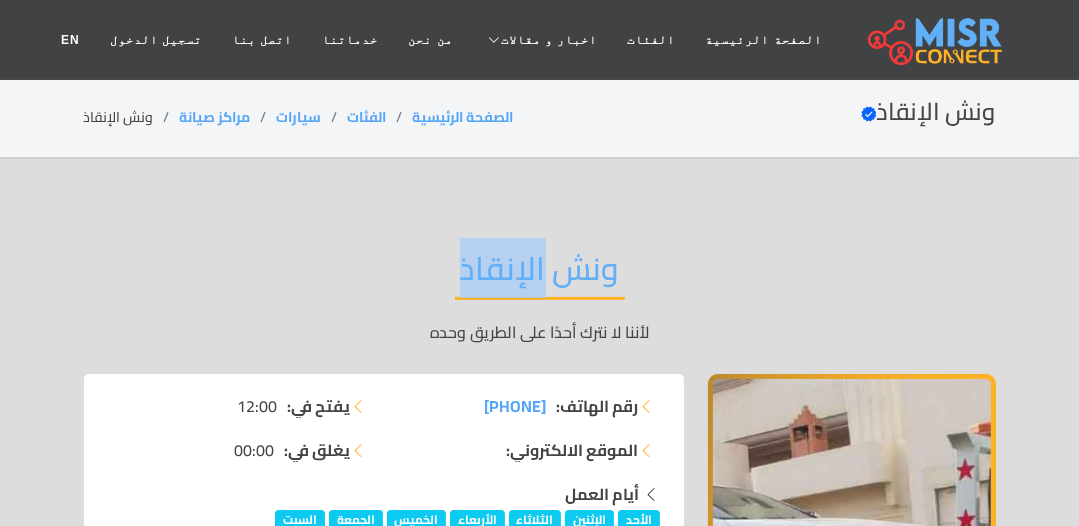 click on "ونش الإنقاذ" at bounding box center [540, 274] 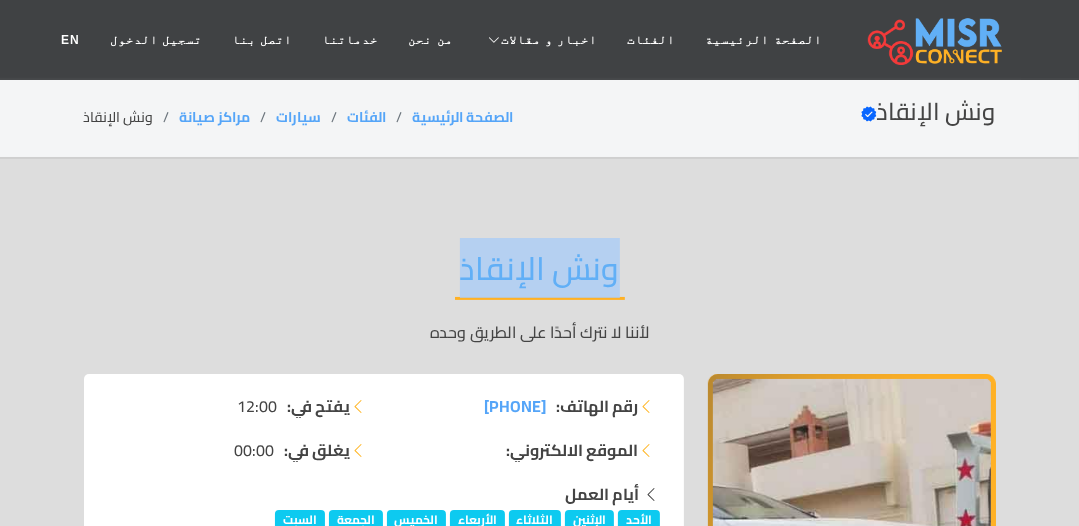 click on "ونش الإنقاذ" at bounding box center [540, 274] 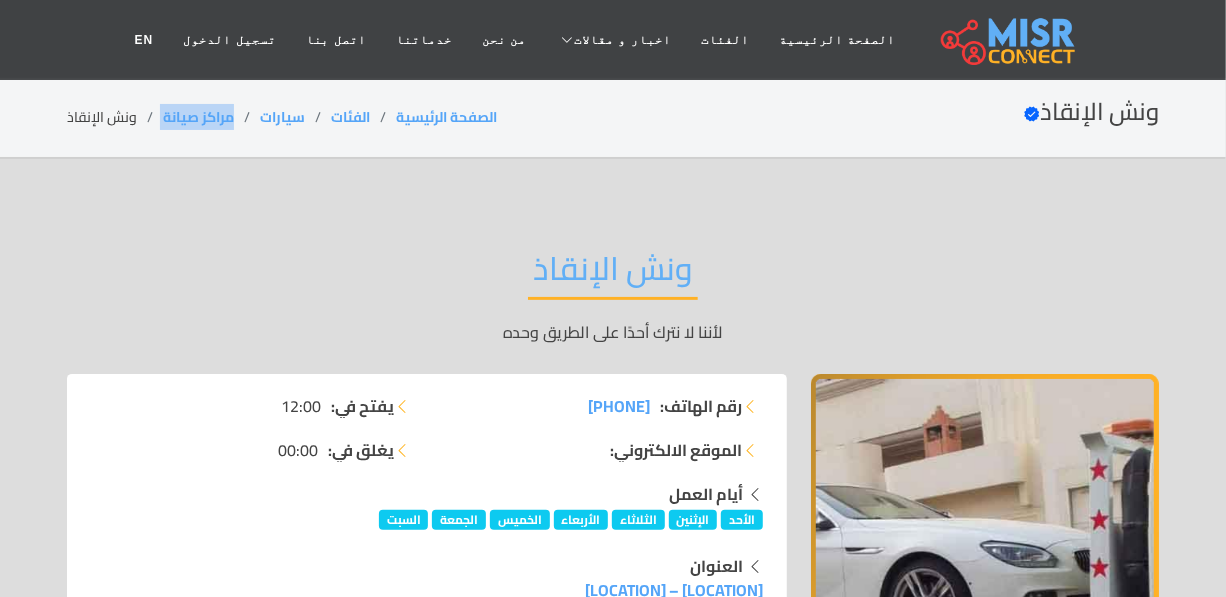 drag, startPoint x: 238, startPoint y: 105, endPoint x: 158, endPoint y: 114, distance: 80.50466 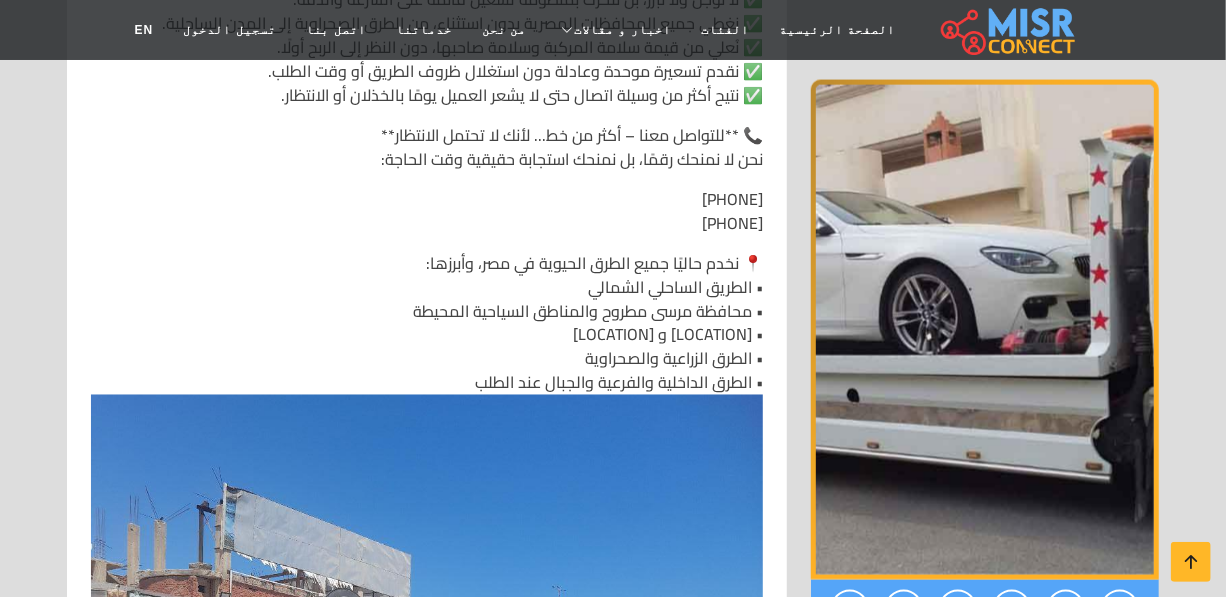 scroll, scrollTop: 4727, scrollLeft: 0, axis: vertical 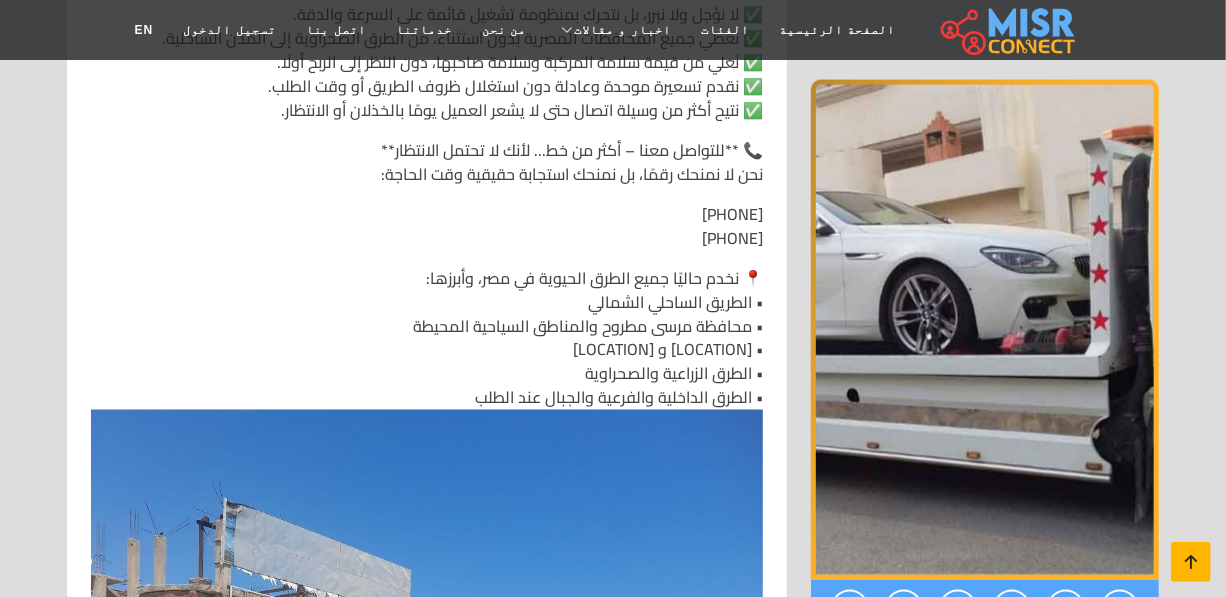 click at bounding box center [1191, 562] 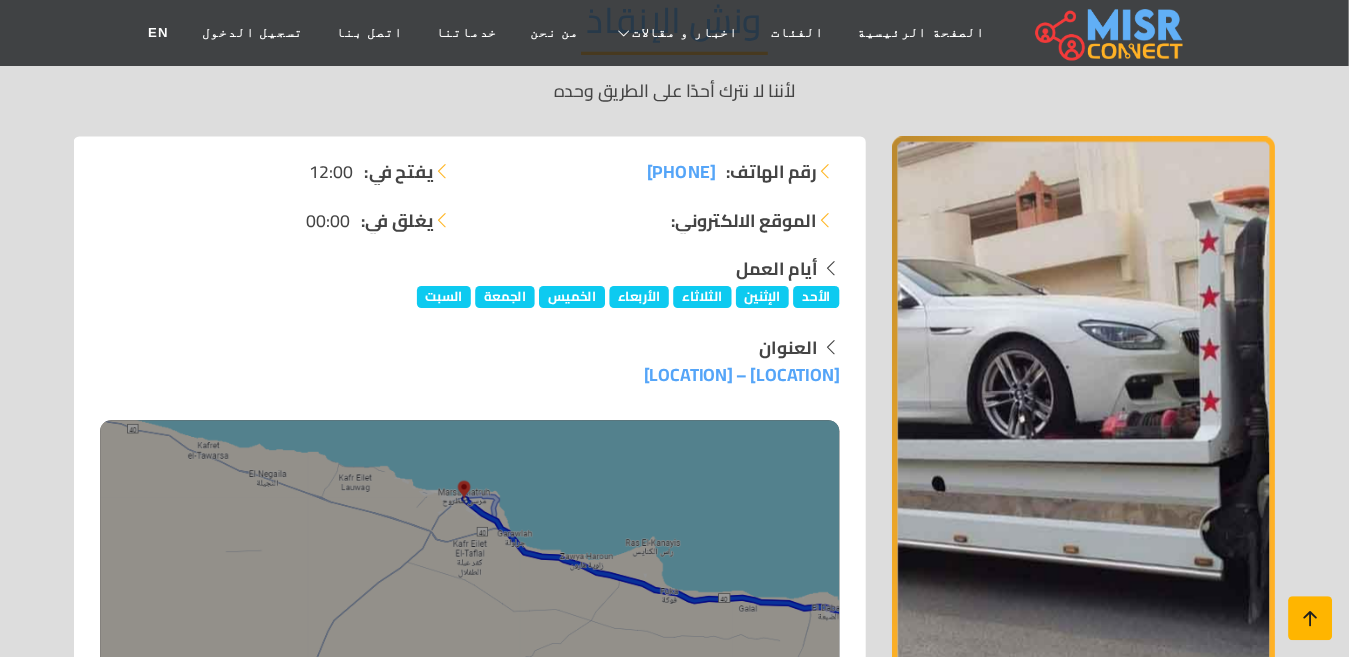 scroll, scrollTop: 0, scrollLeft: 0, axis: both 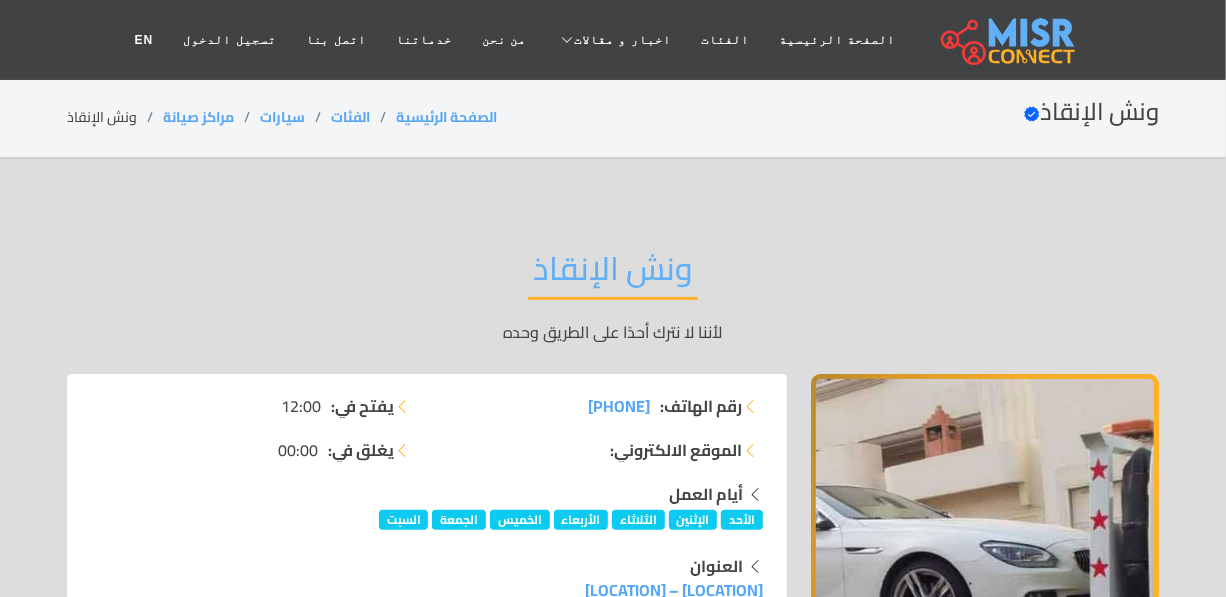 click on "ونش الإنقاذ" at bounding box center [613, 274] 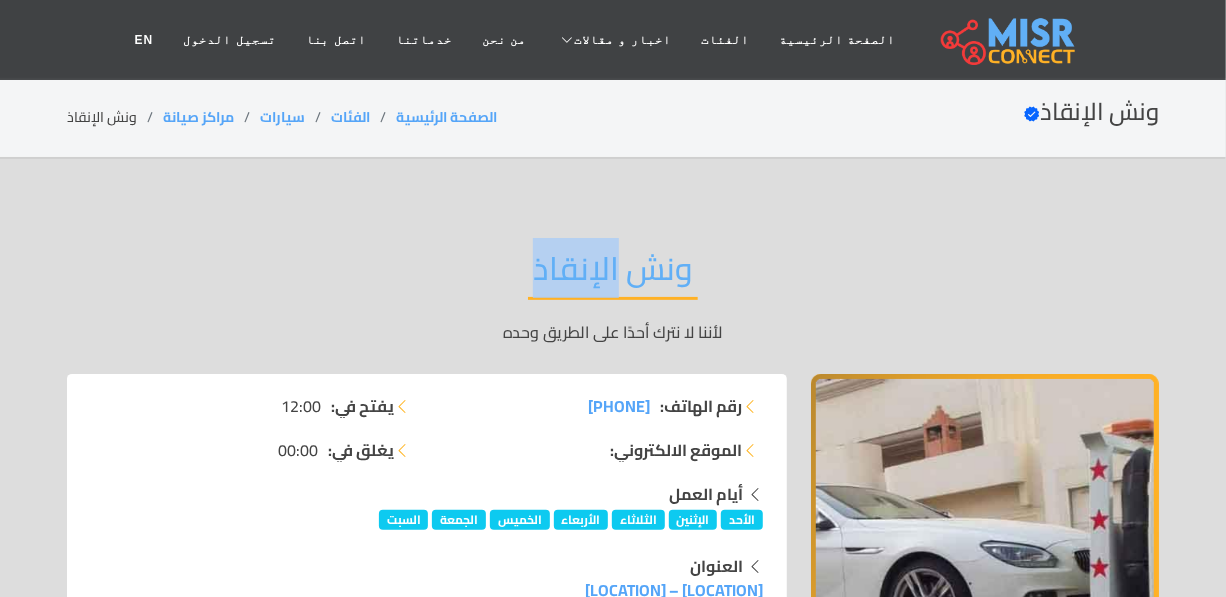 click on "ونش الإنقاذ" at bounding box center [613, 274] 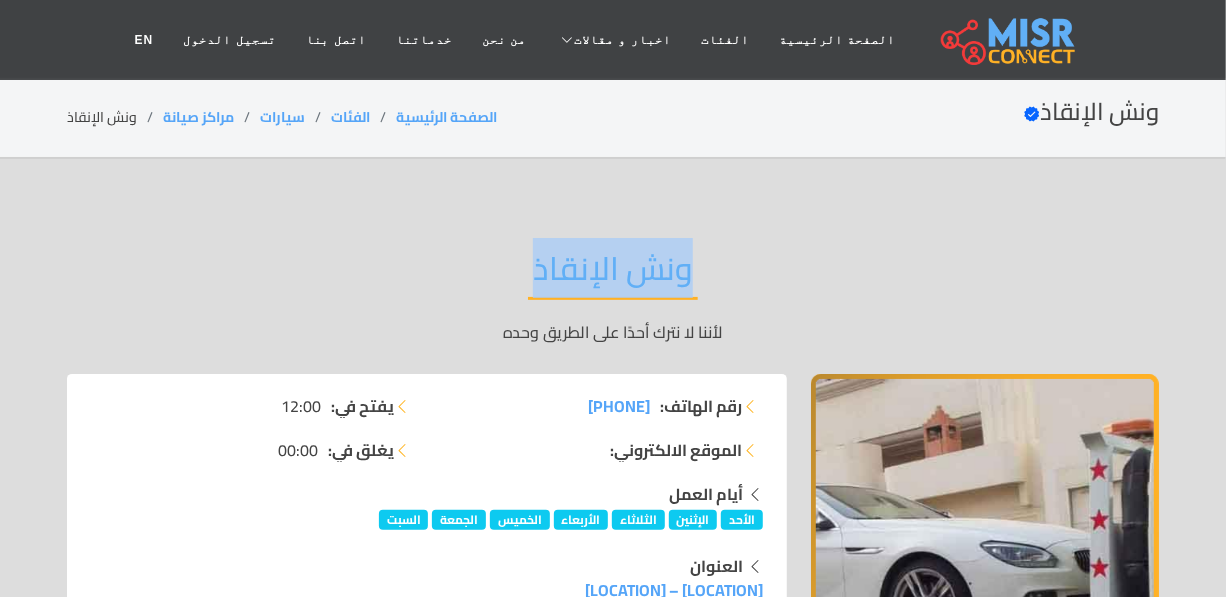 click on "ونش الإنقاذ" at bounding box center [613, 274] 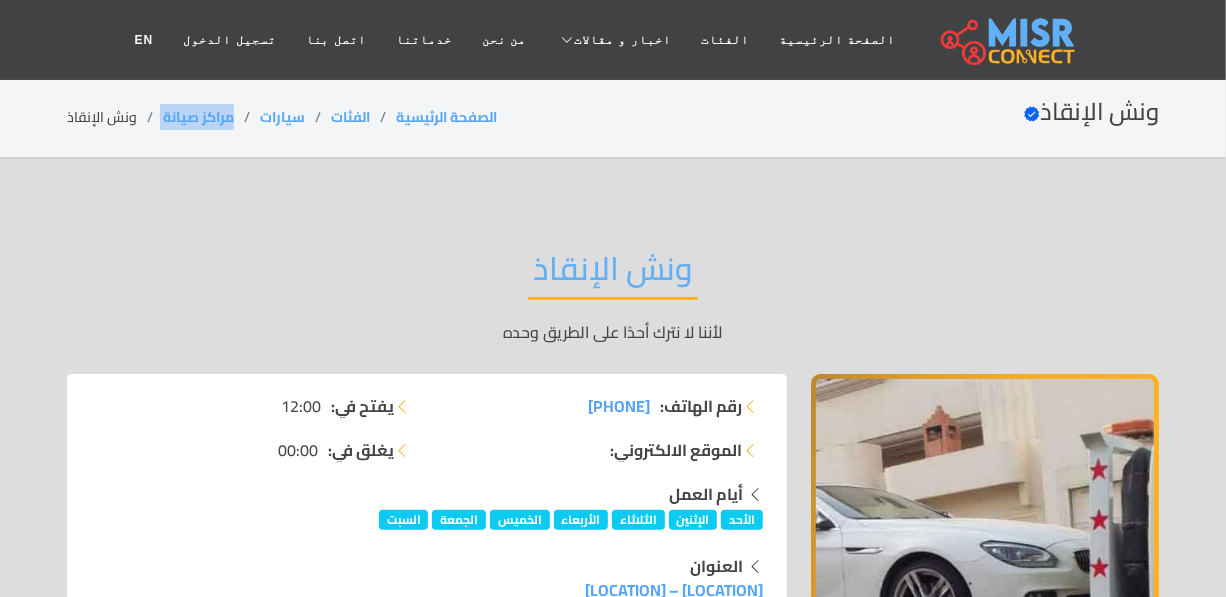 drag, startPoint x: 229, startPoint y: 115, endPoint x: 158, endPoint y: 115, distance: 71 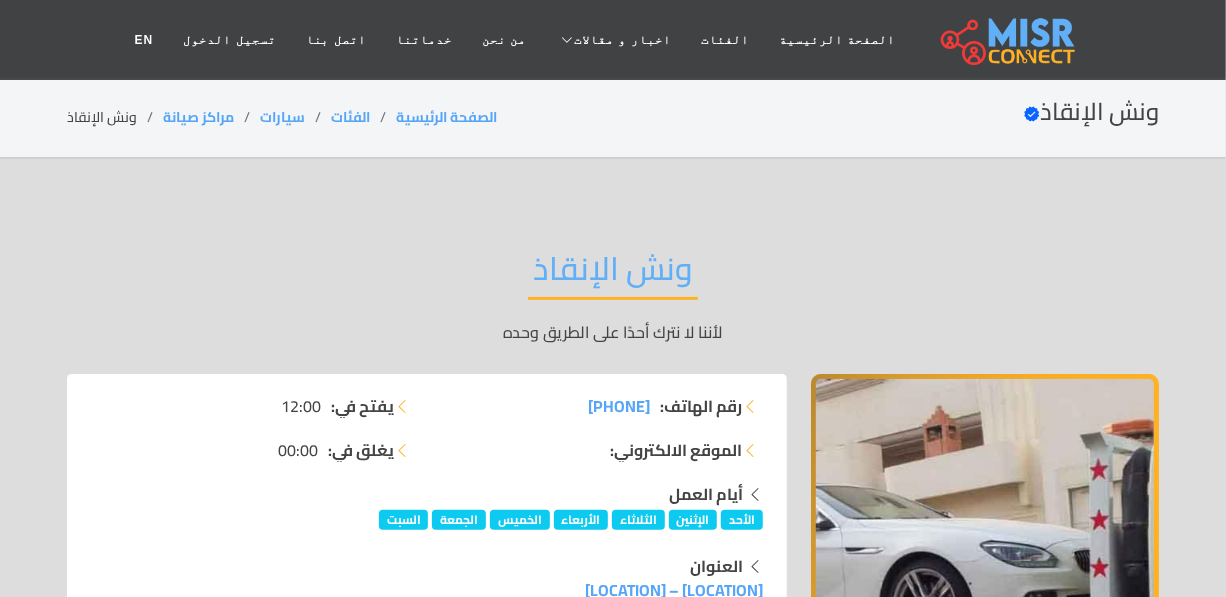 click on "ونش الإنقاذ" at bounding box center (613, 274) 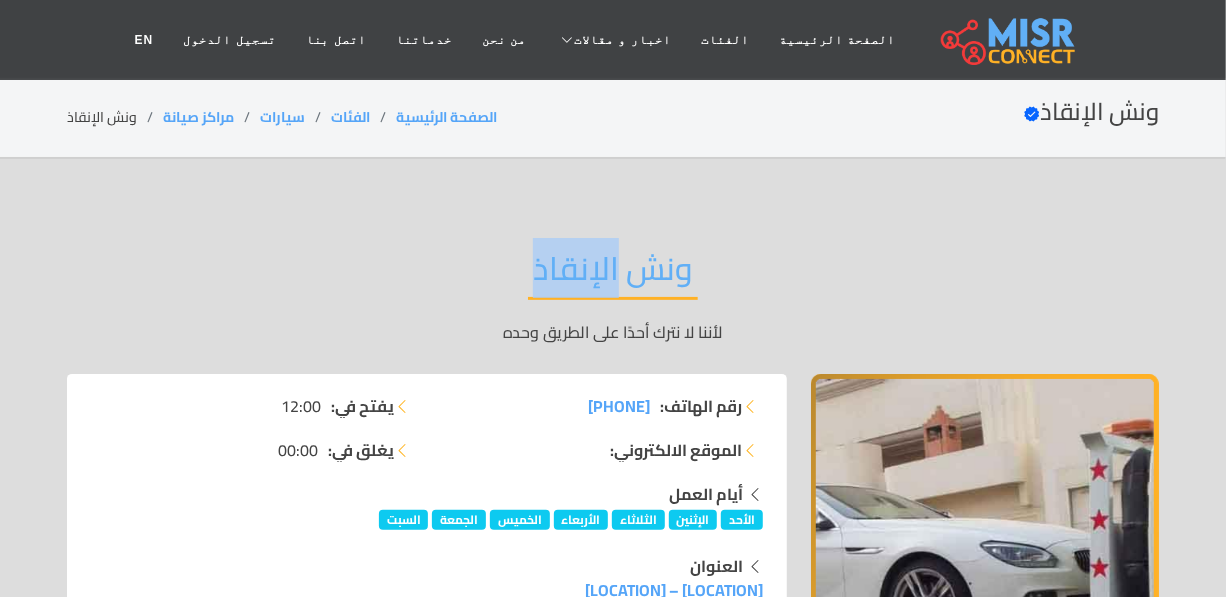 click on "ونش الإنقاذ" at bounding box center [613, 274] 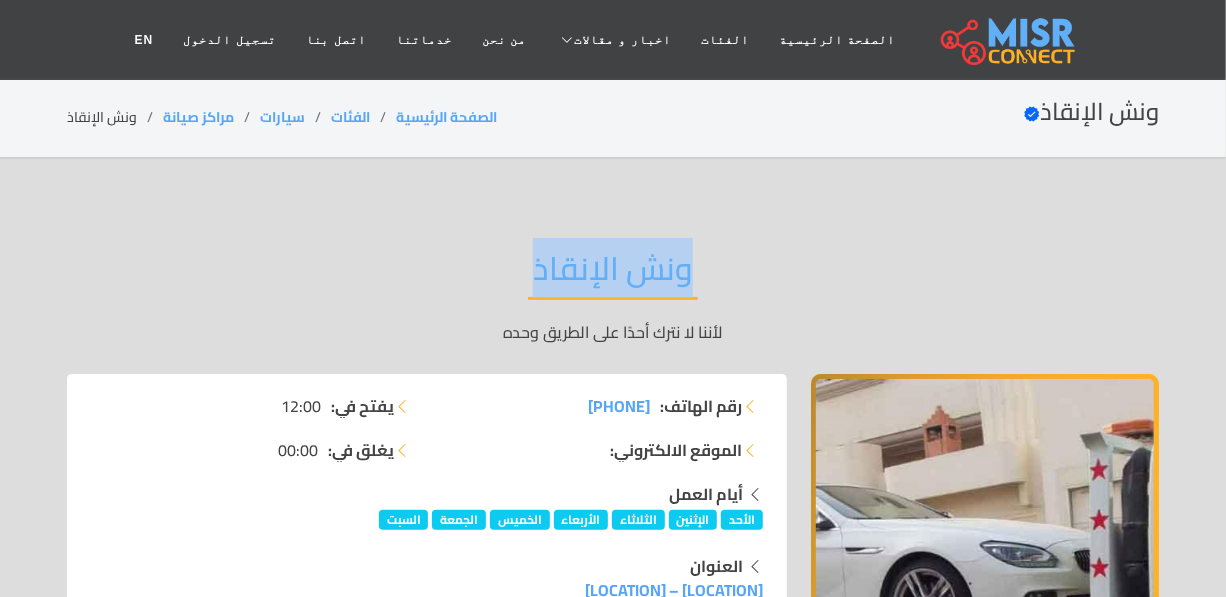 click on "ونش الإنقاذ" at bounding box center [613, 274] 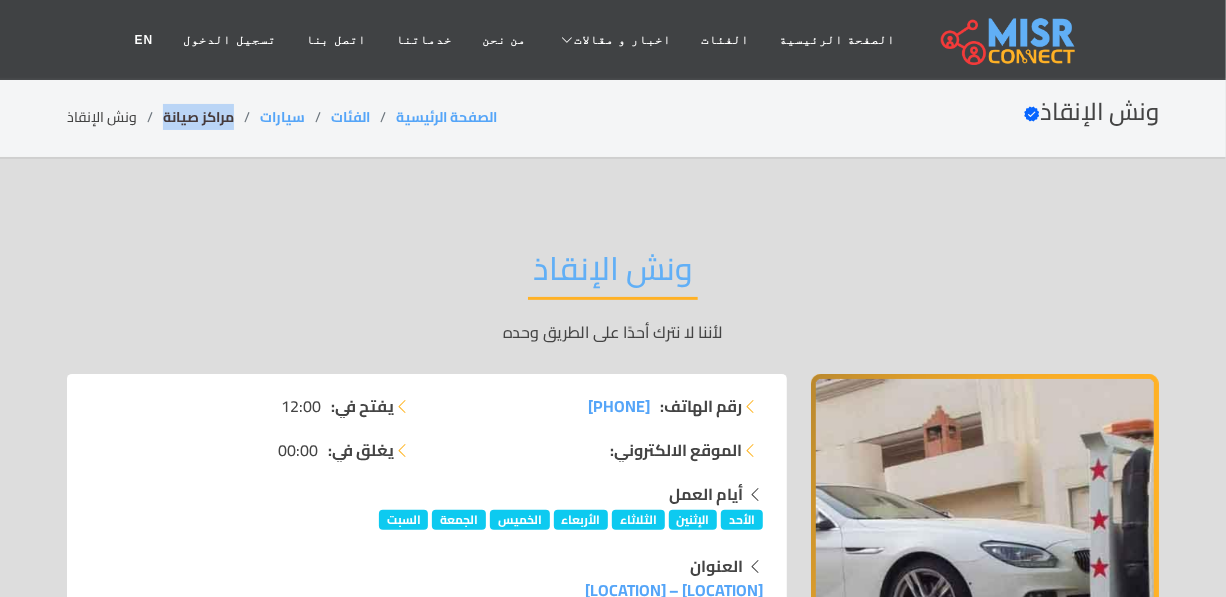 drag, startPoint x: 236, startPoint y: 113, endPoint x: 162, endPoint y: 119, distance: 74.24284 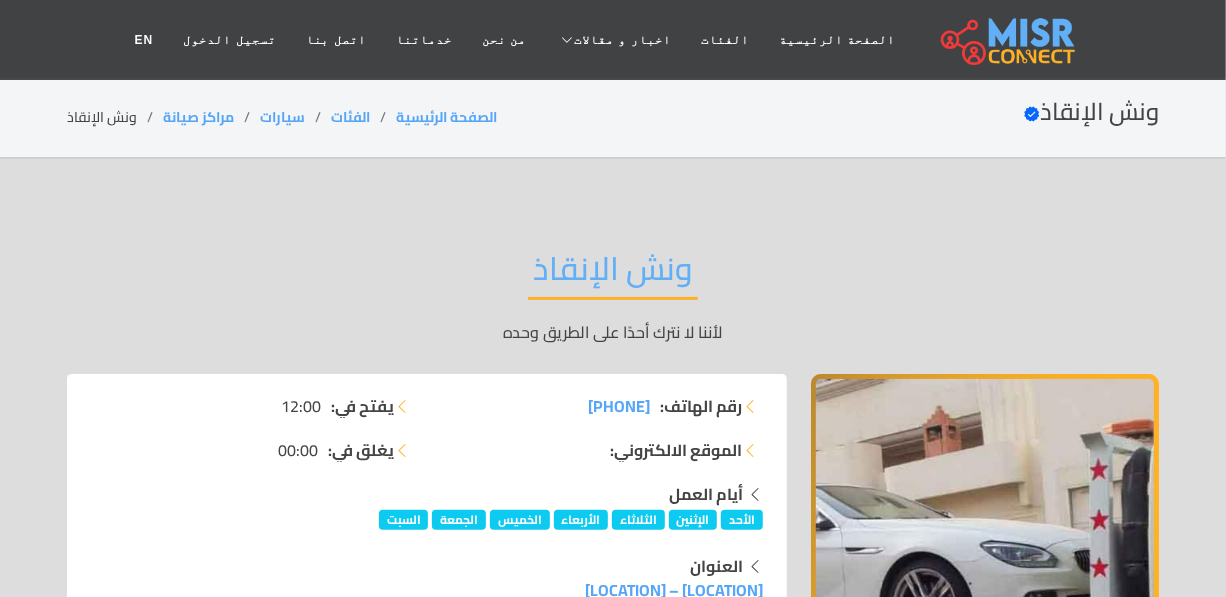 click on "ونش الإنقاذ" at bounding box center [613, 274] 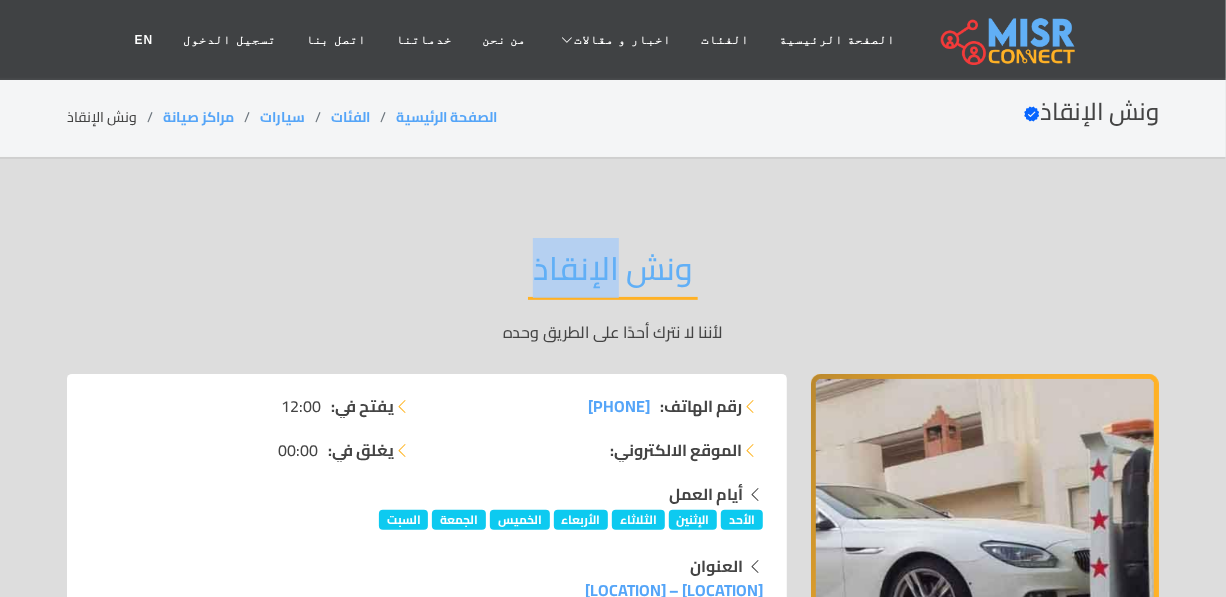 click on "ونش الإنقاذ" at bounding box center (613, 274) 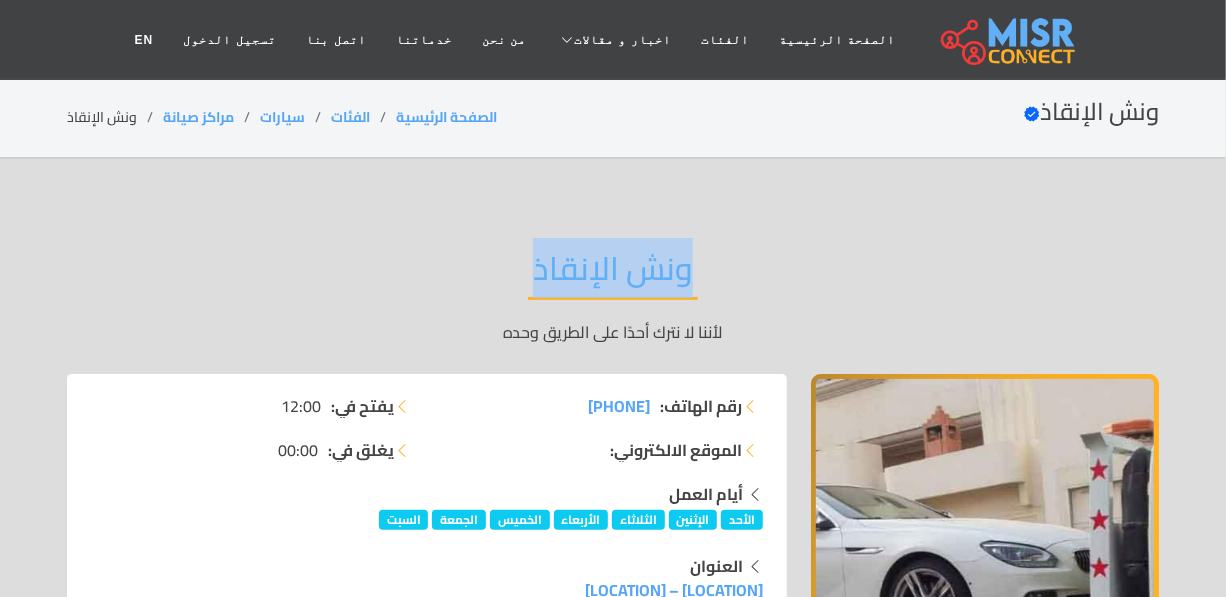 click on "ونش الإنقاذ" at bounding box center [613, 274] 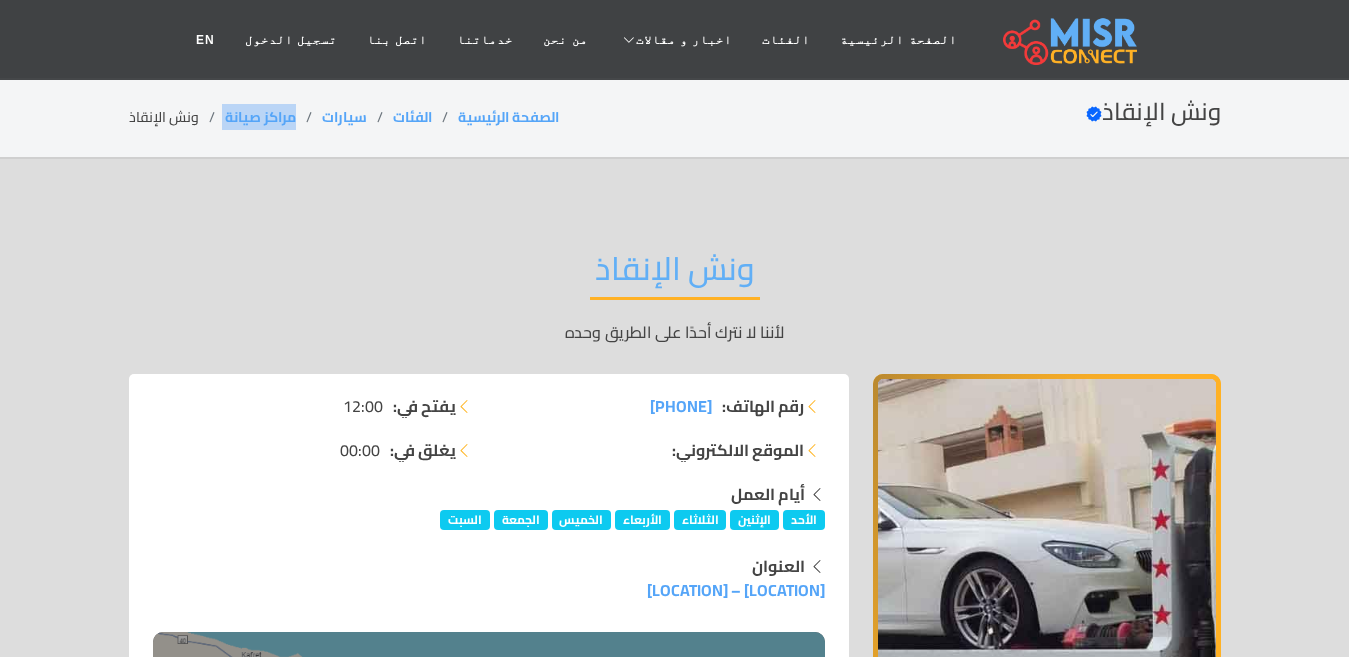 drag, startPoint x: 298, startPoint y: 115, endPoint x: 220, endPoint y: 115, distance: 78 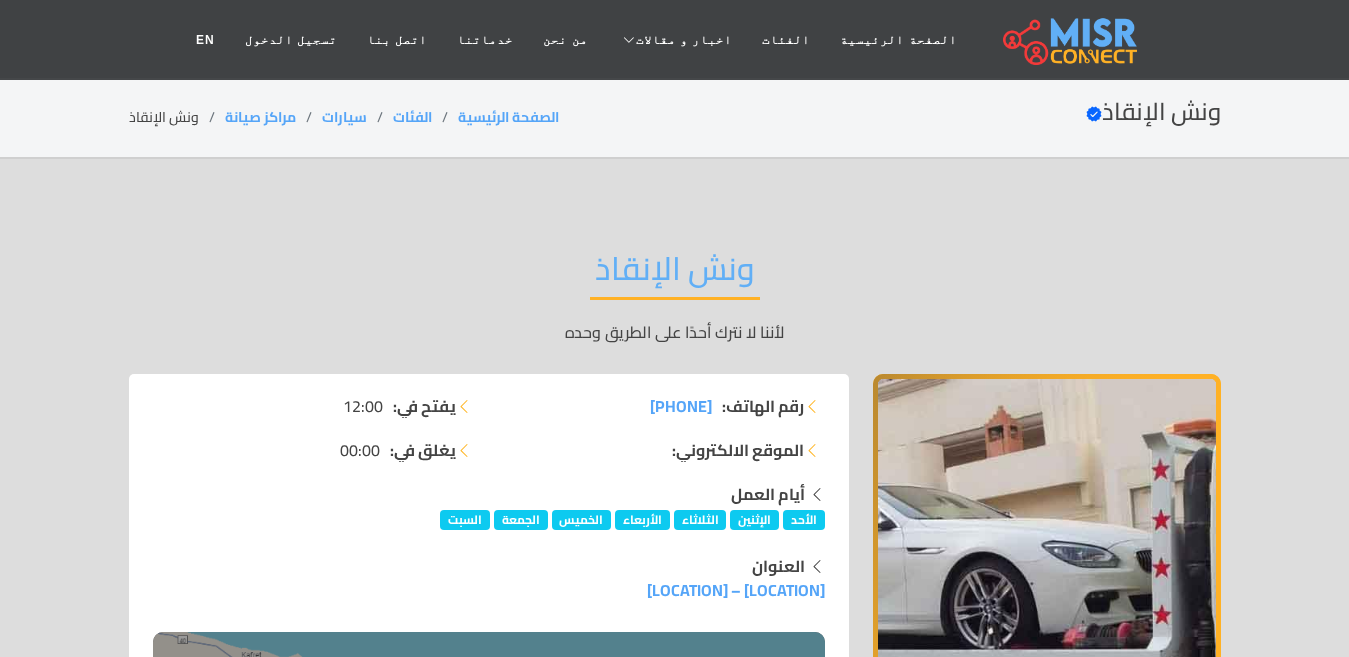 click on "ونش الإنقاذ" at bounding box center (675, 274) 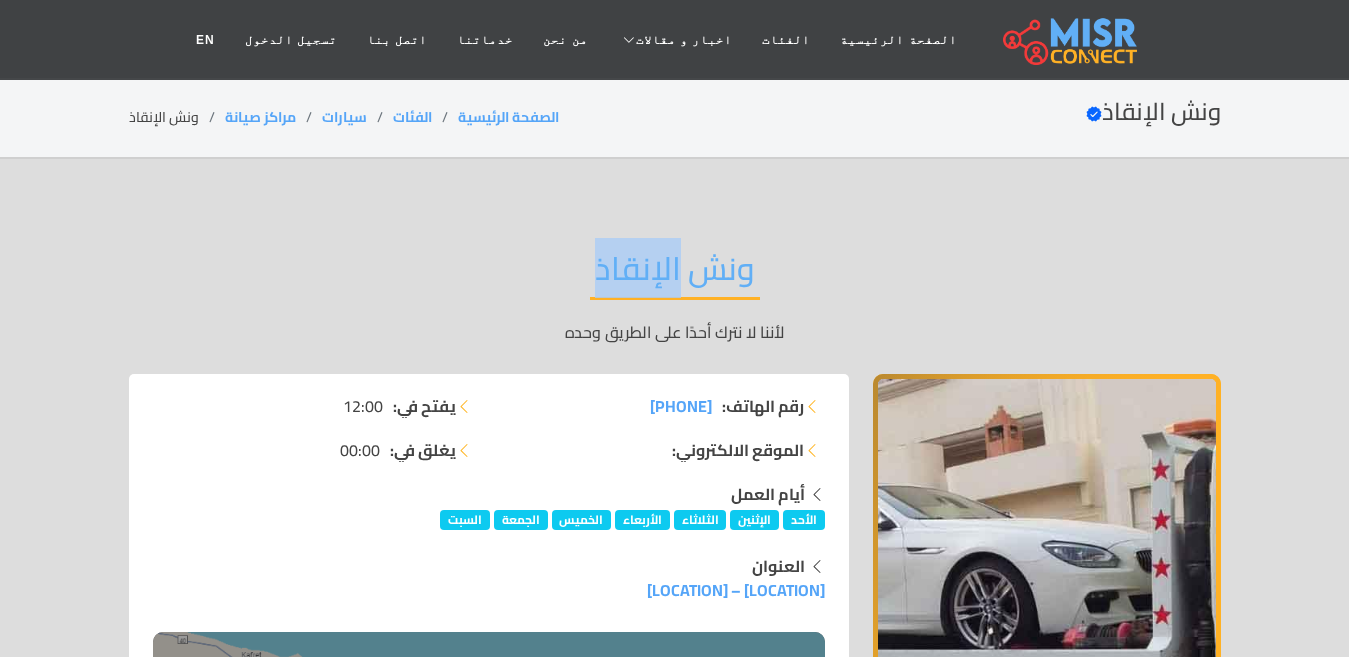 click on "ونش الإنقاذ" at bounding box center [675, 274] 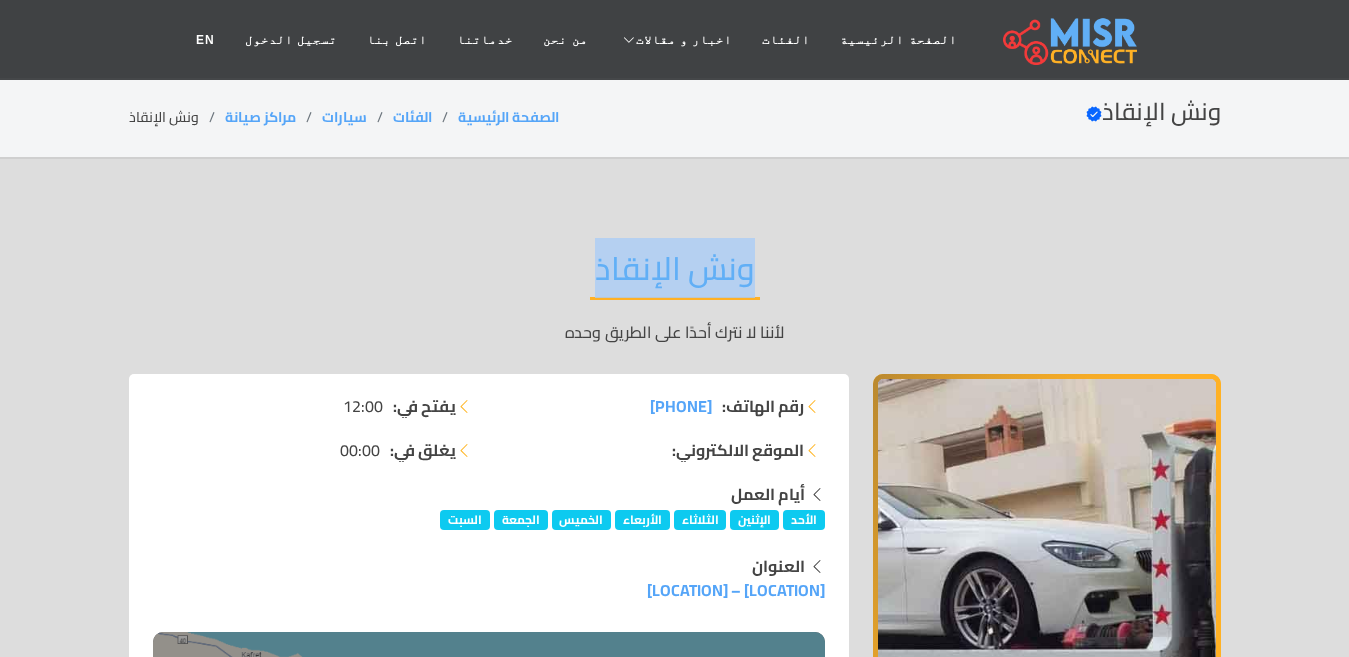 click on "ونش الإنقاذ" at bounding box center [675, 274] 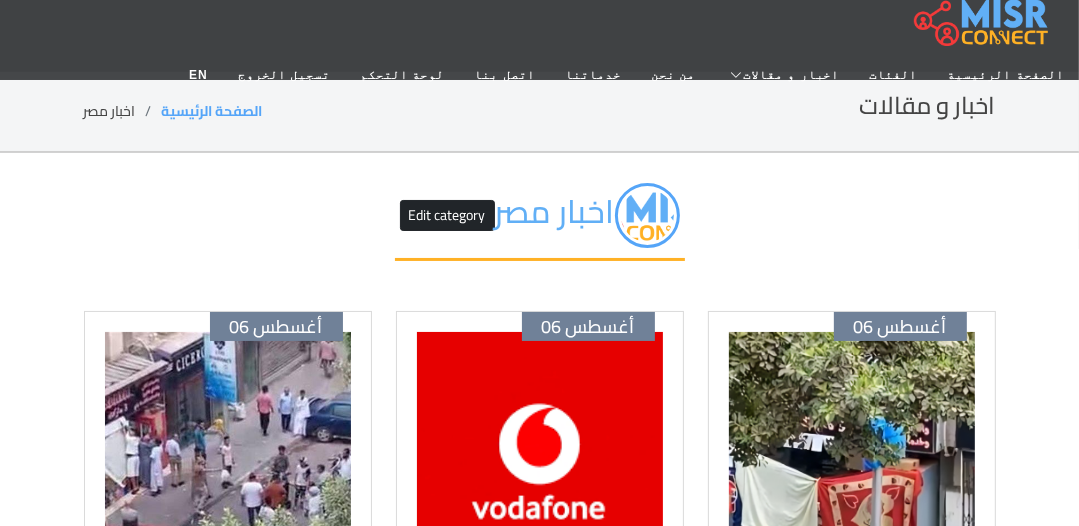 scroll, scrollTop: 0, scrollLeft: 0, axis: both 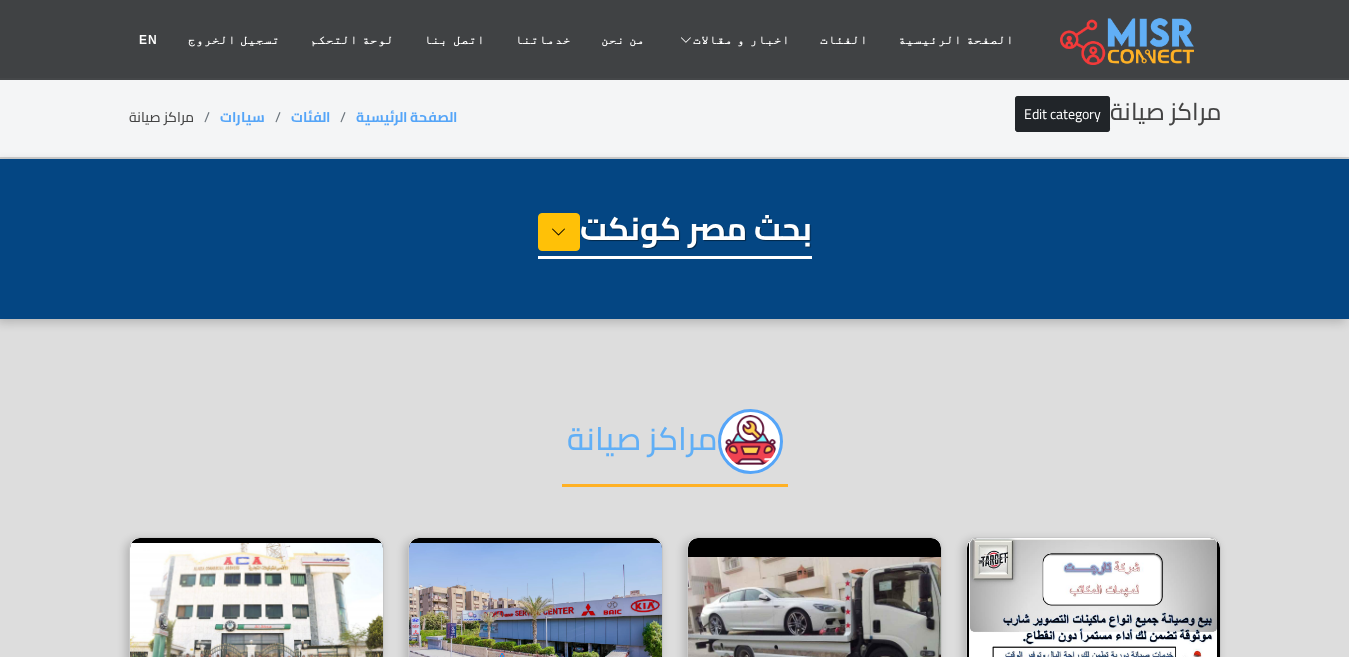 select on "****" 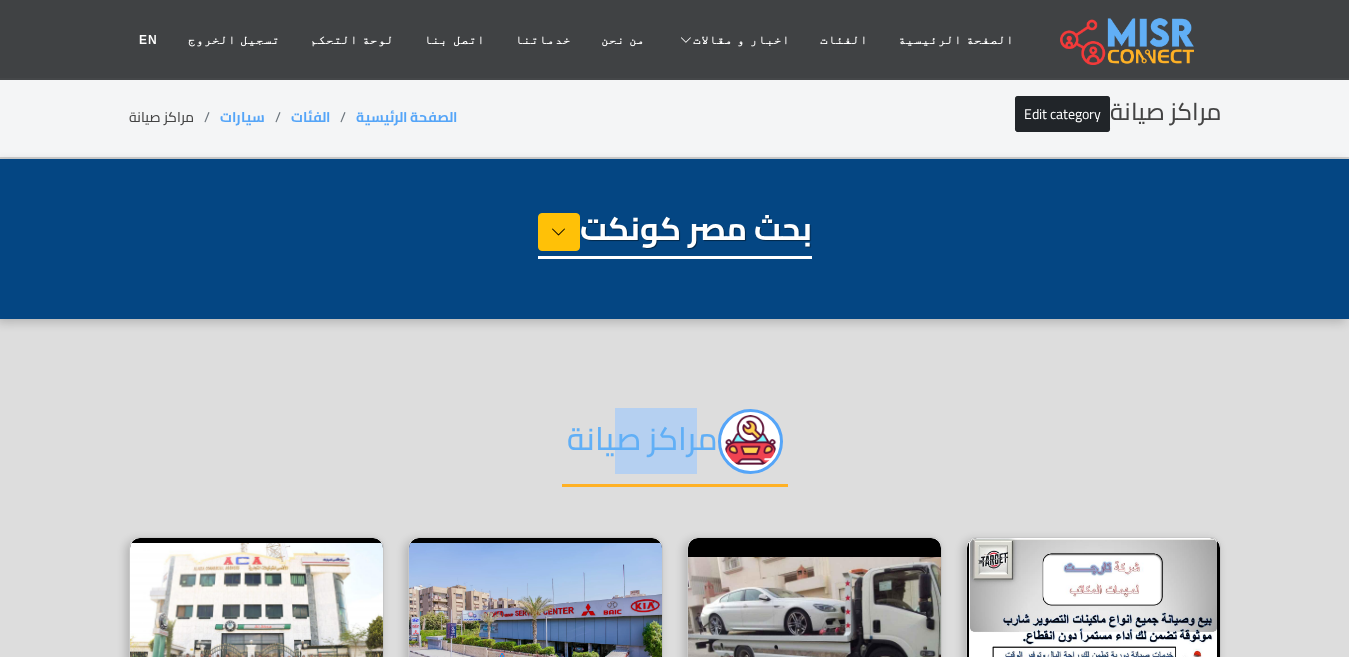 click on "مراكز صيانة" at bounding box center [675, 448] 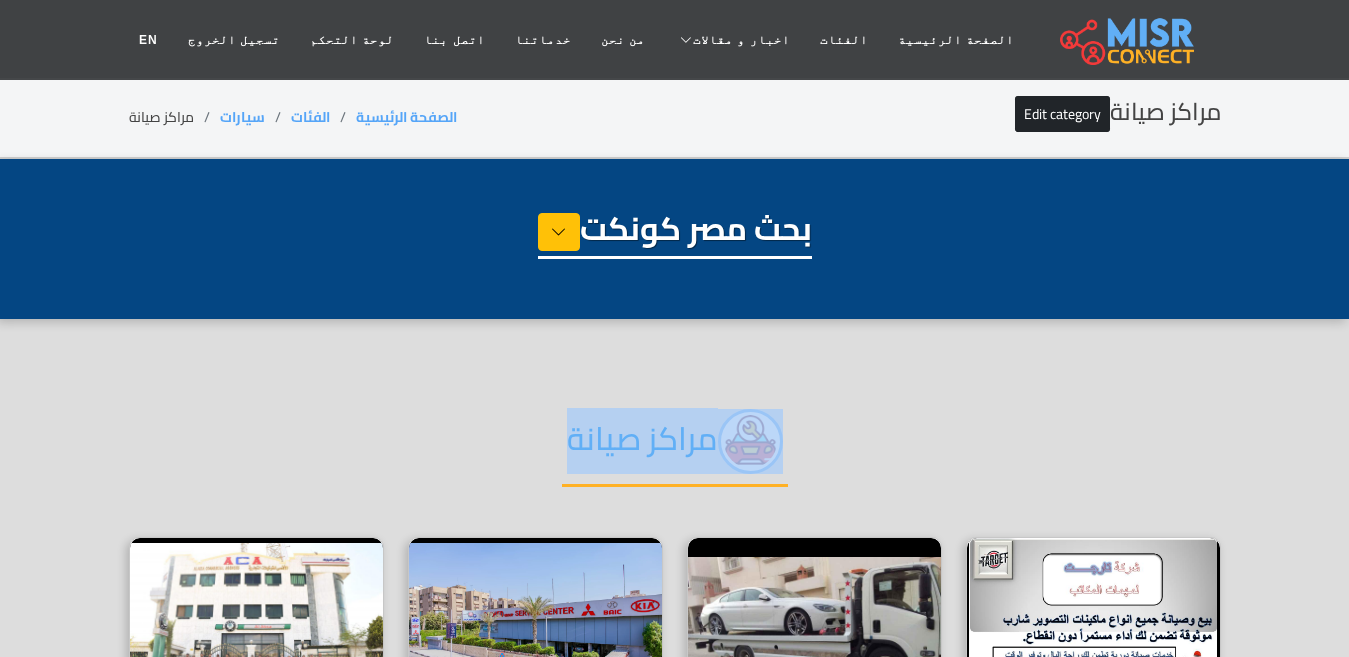 click on "مراكز صيانة" at bounding box center [675, 448] 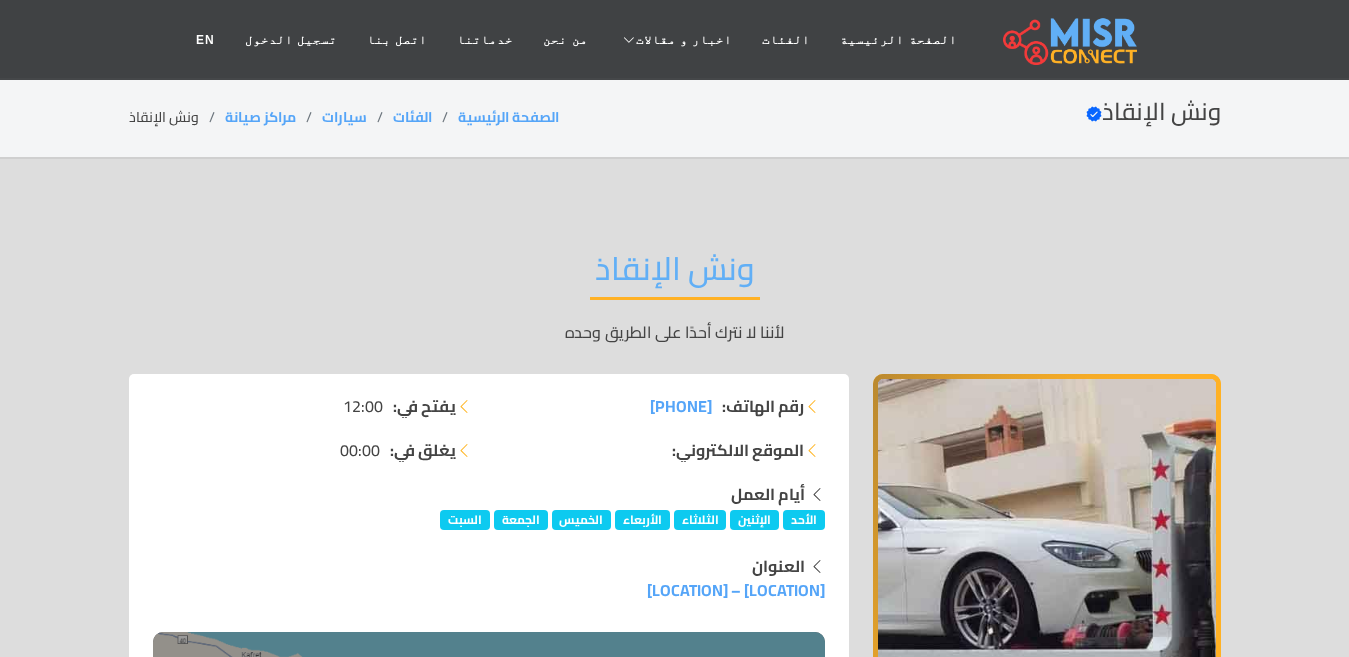 scroll, scrollTop: 0, scrollLeft: 0, axis: both 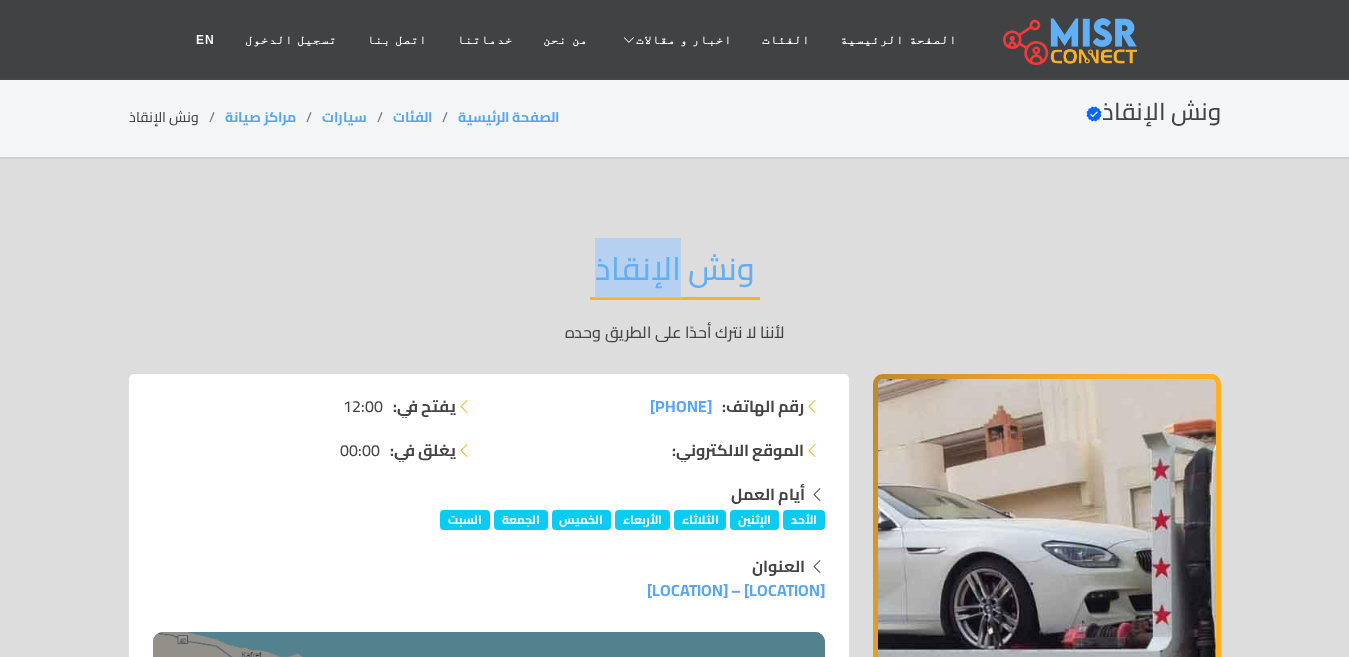 click on "ونش الإنقاذ" at bounding box center [675, 274] 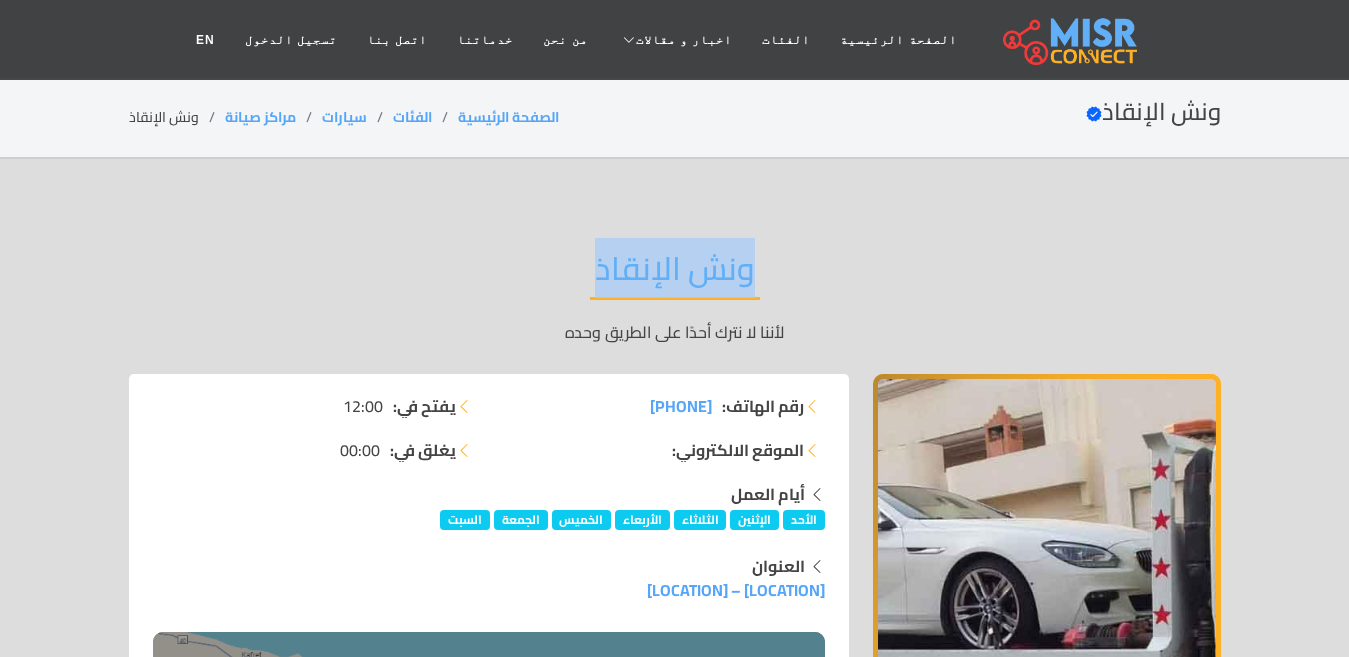 click on "ونش الإنقاذ" at bounding box center [675, 274] 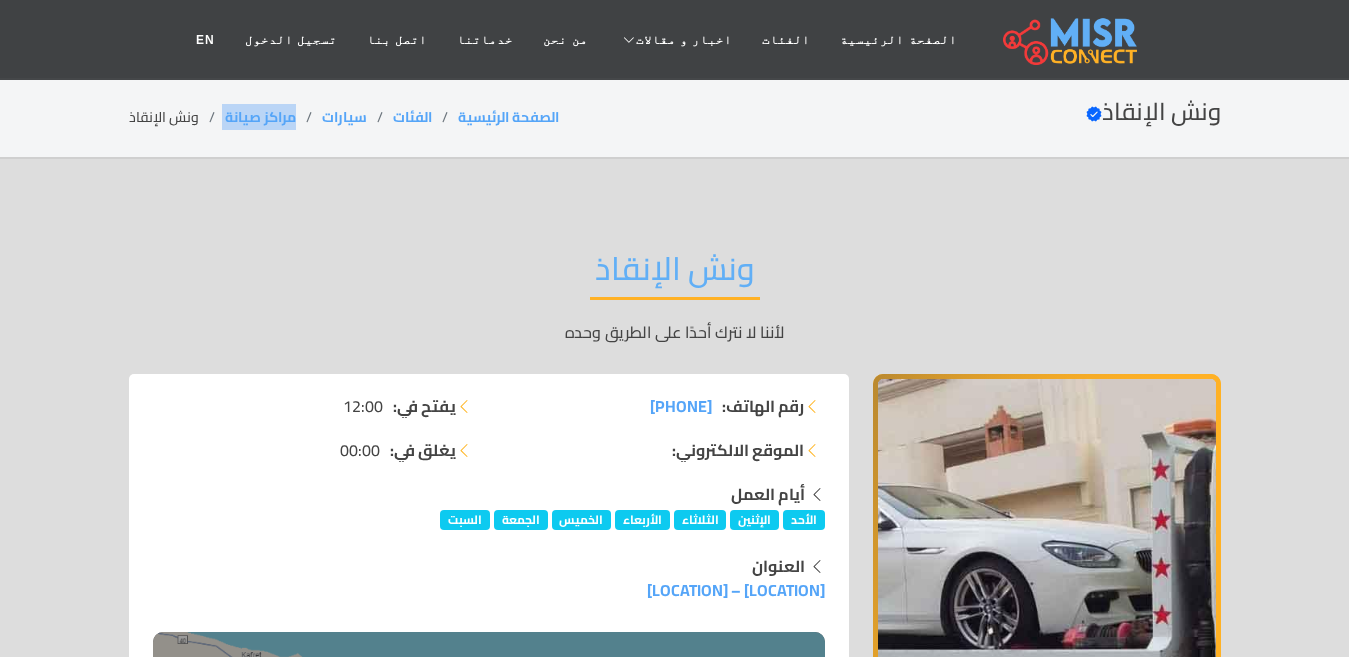 drag, startPoint x: 295, startPoint y: 124, endPoint x: 217, endPoint y: 121, distance: 78.05767 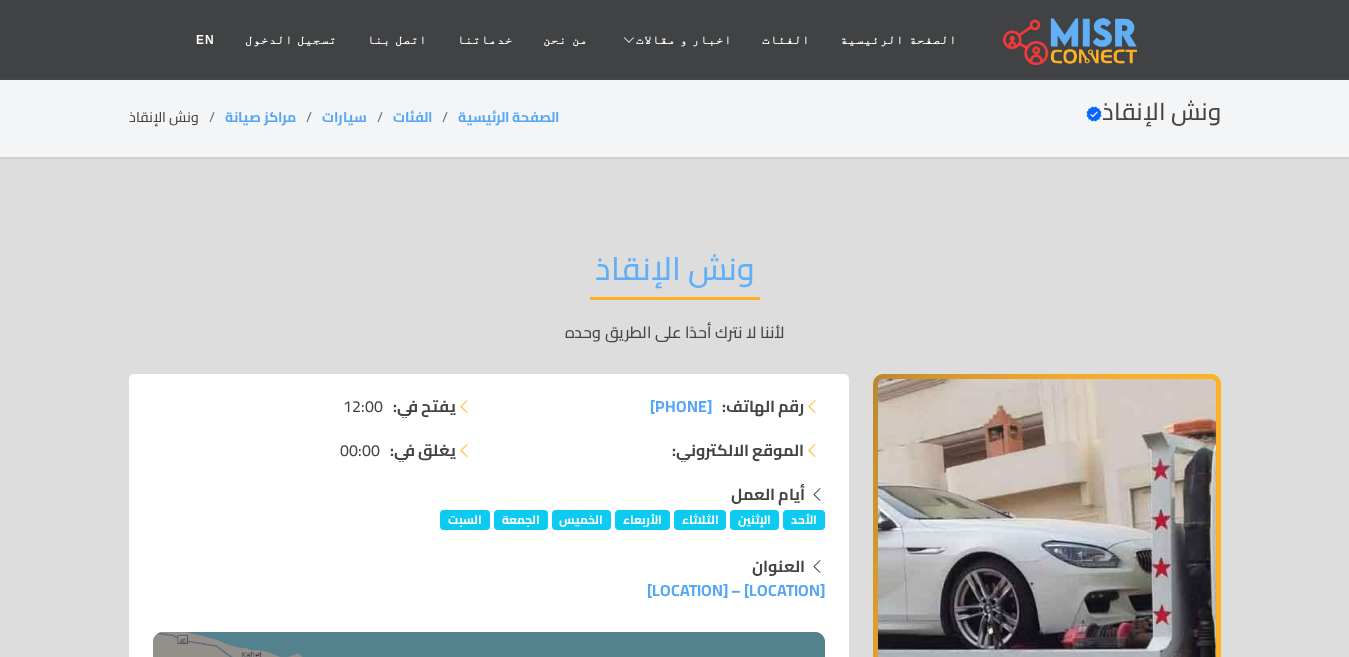click on "ونش الإنقاذ" at bounding box center (675, 274) 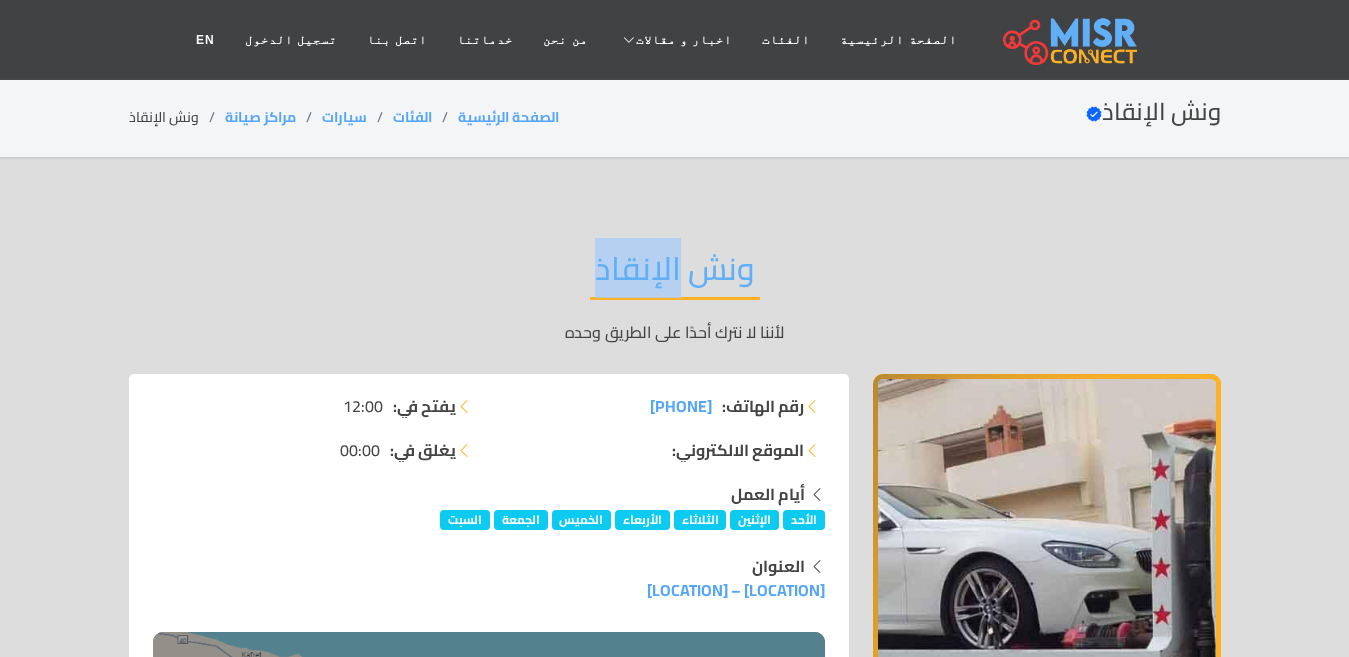 click on "ونش الإنقاذ" at bounding box center (675, 274) 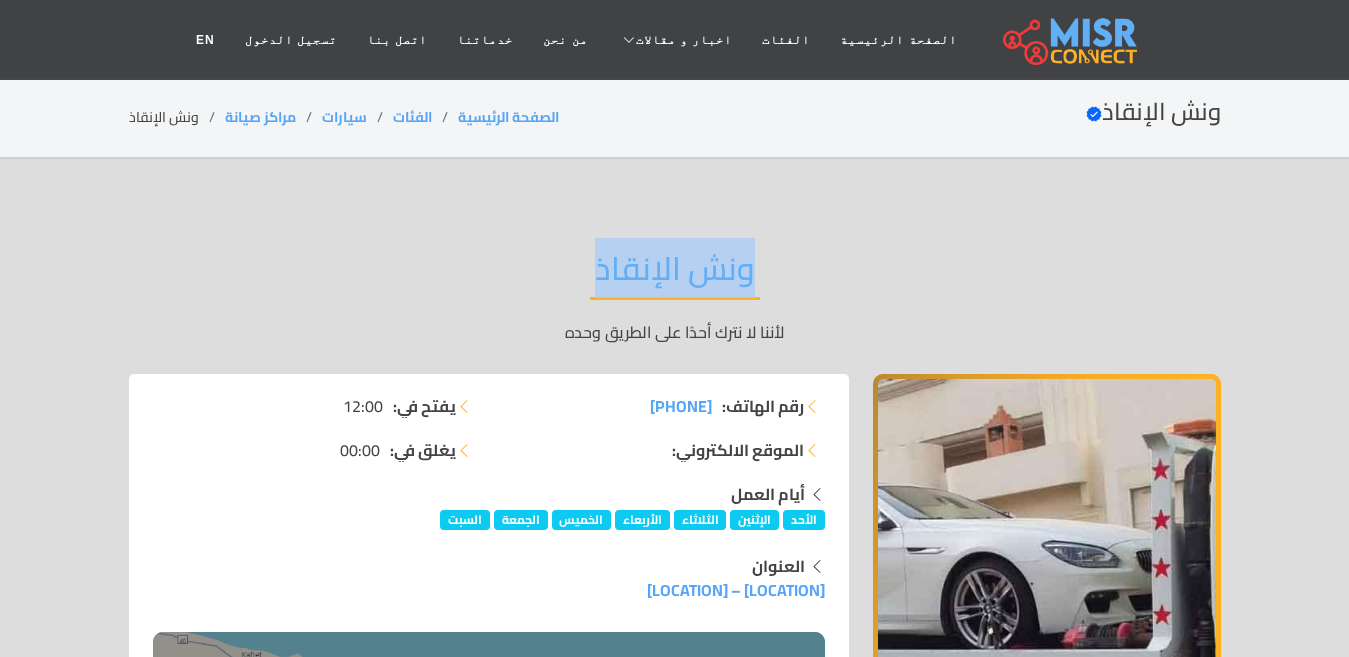 click on "ونش الإنقاذ" at bounding box center [675, 274] 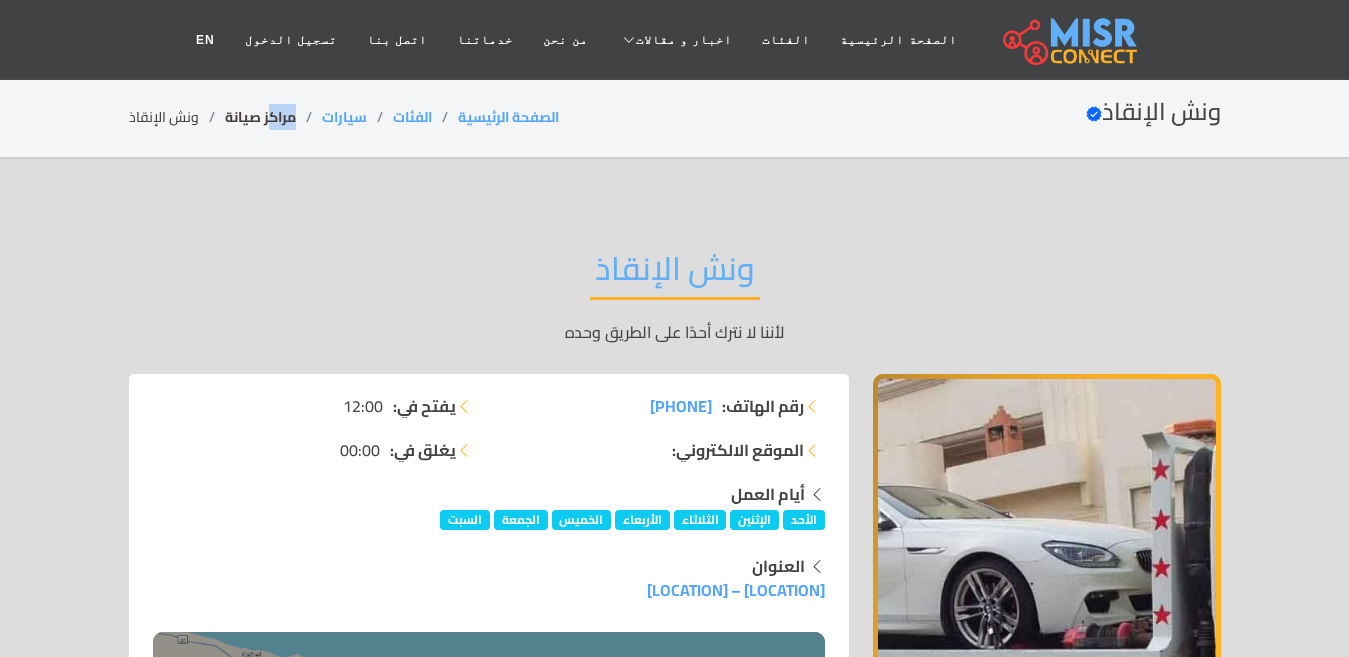 drag, startPoint x: 300, startPoint y: 112, endPoint x: 268, endPoint y: 111, distance: 32.01562 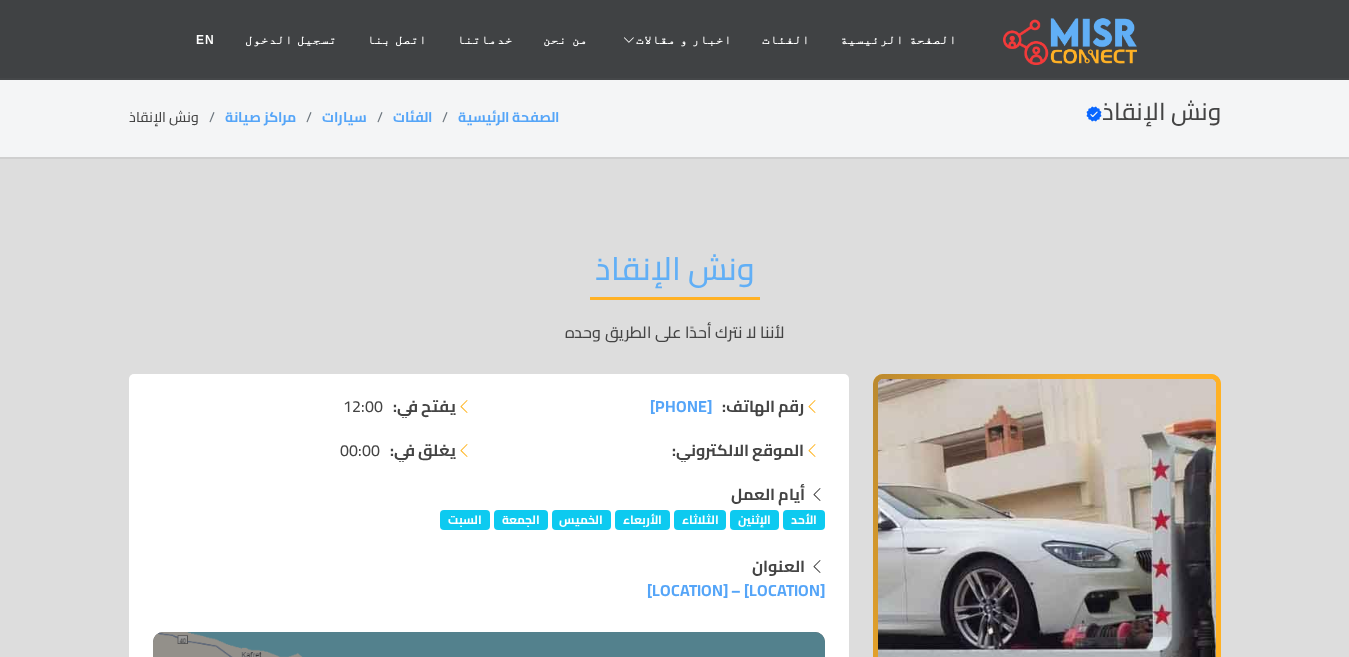 click on "ونش الإنقاذ" at bounding box center (675, 274) 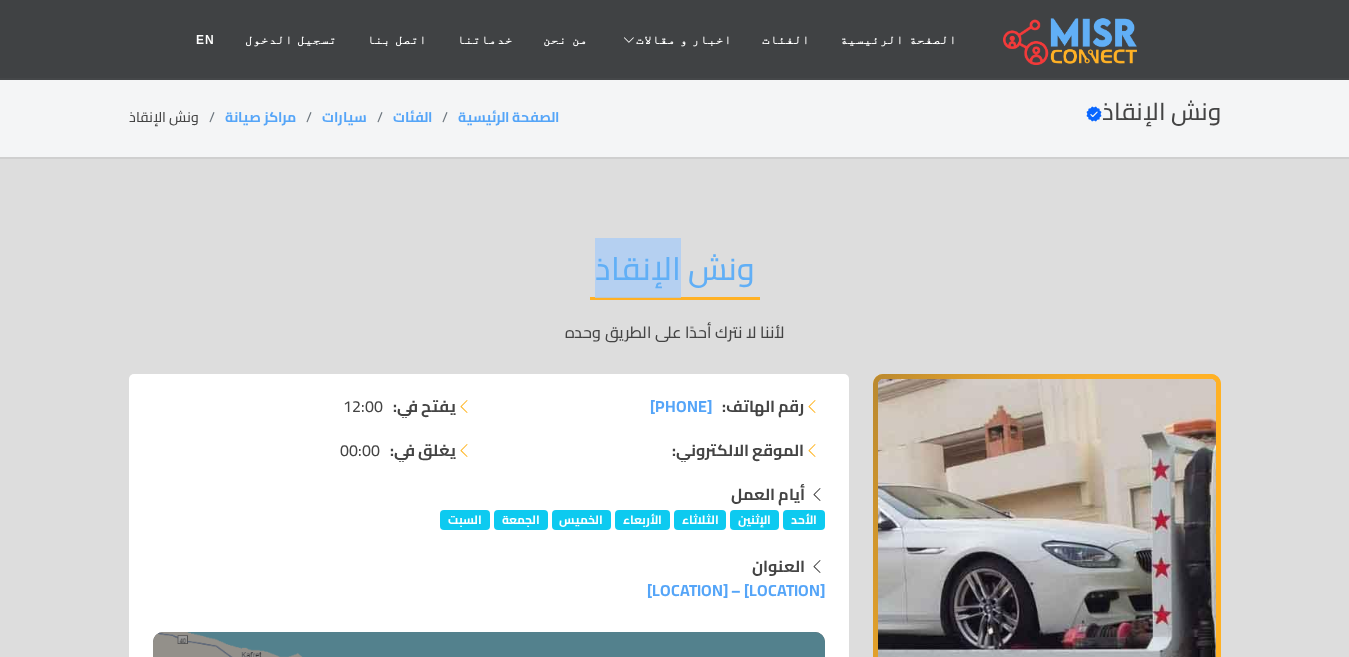 click on "ونش الإنقاذ" at bounding box center [675, 274] 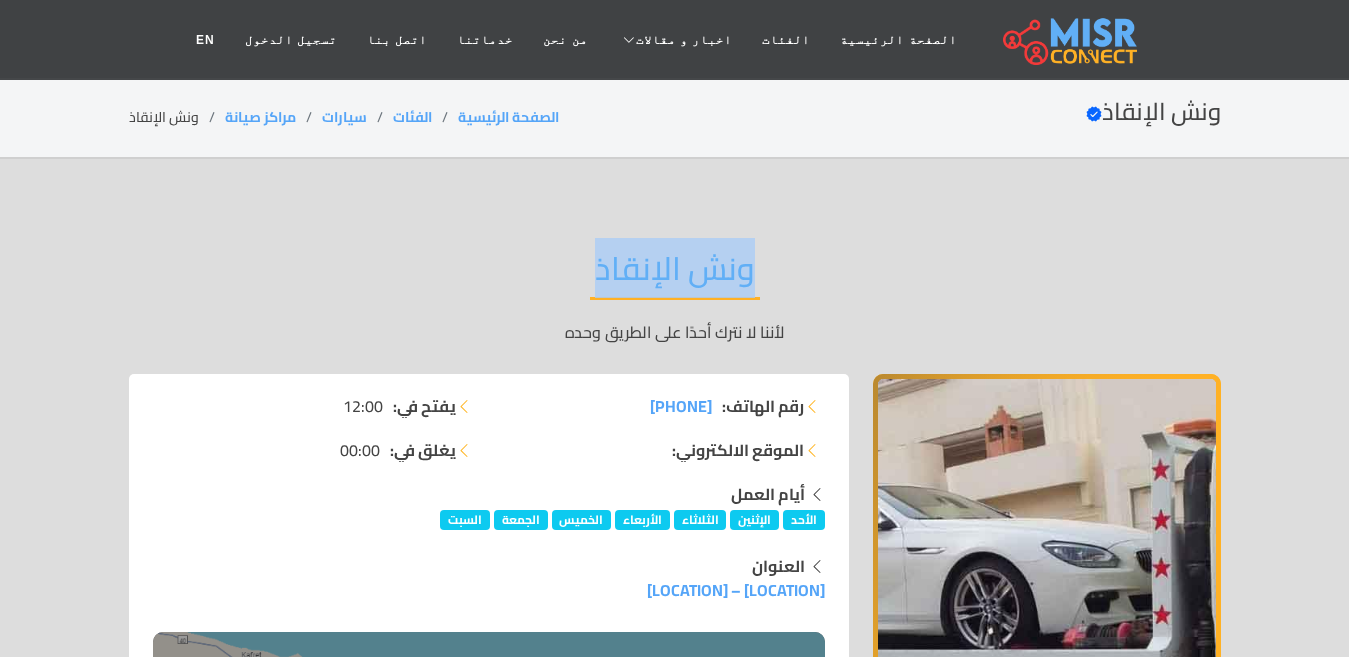 click on "ونش الإنقاذ" at bounding box center (675, 274) 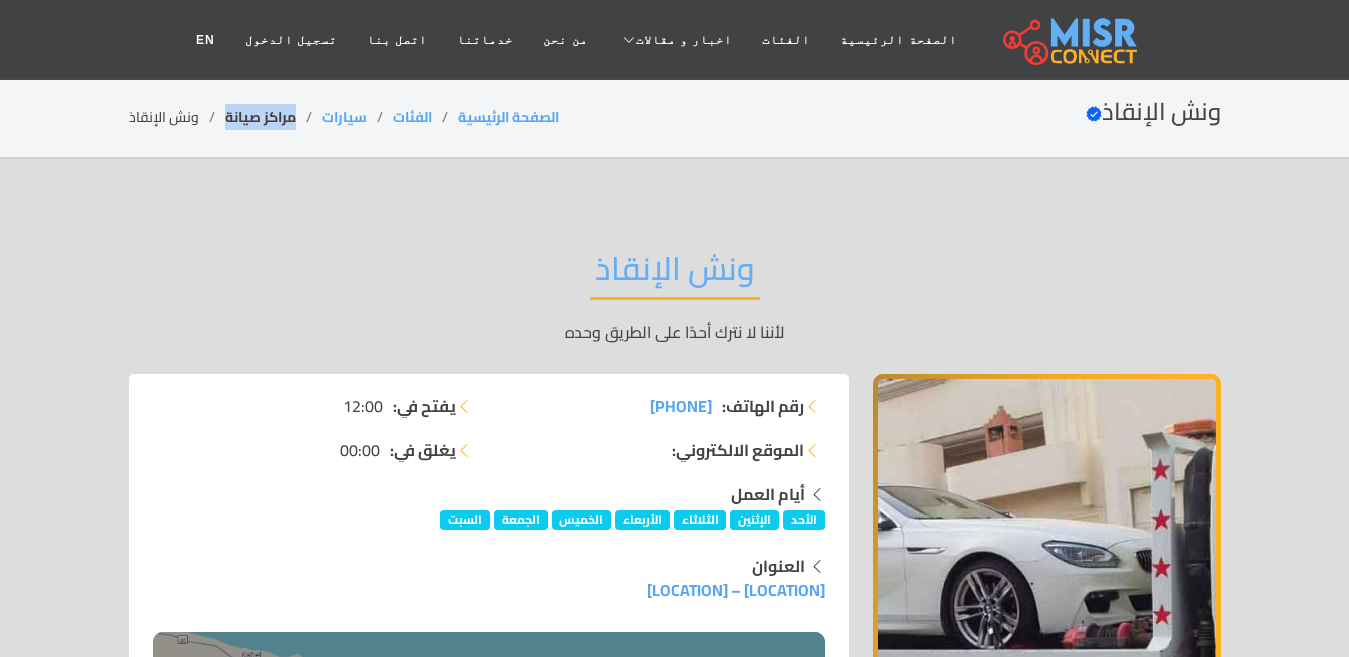drag, startPoint x: 301, startPoint y: 100, endPoint x: 228, endPoint y: 113, distance: 74.1485 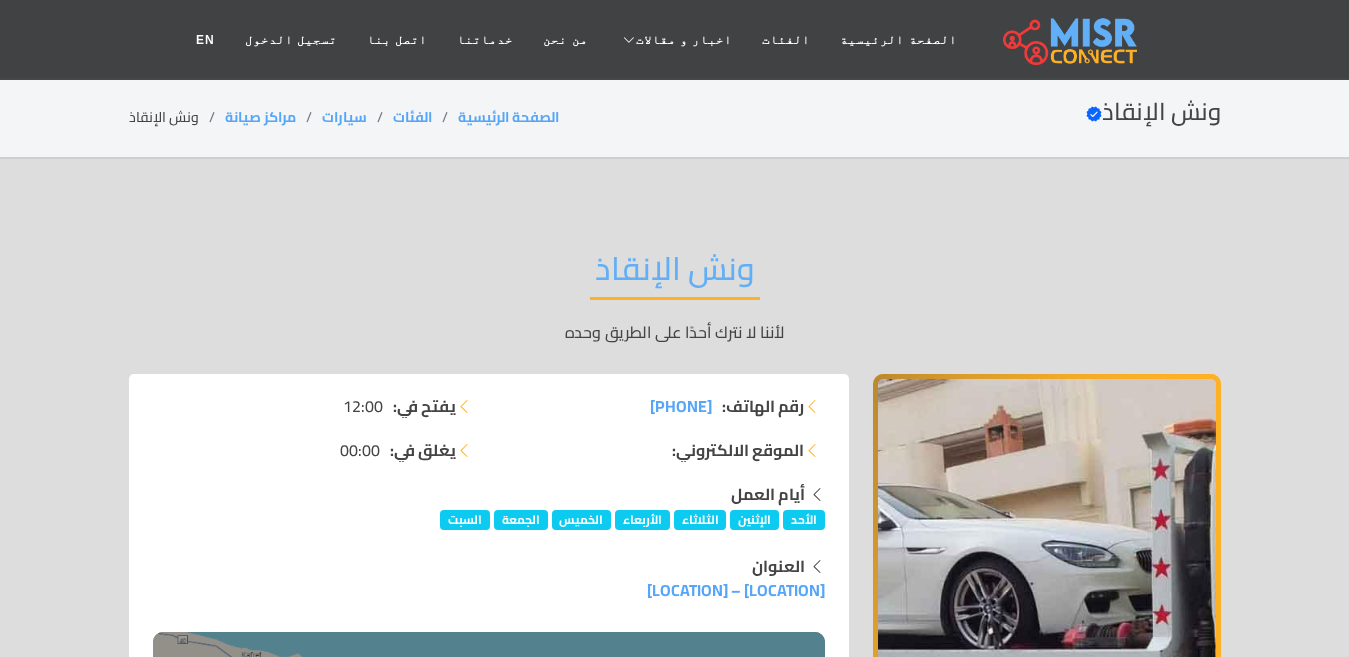 click on "ونش الإنقاذ" at bounding box center [675, 274] 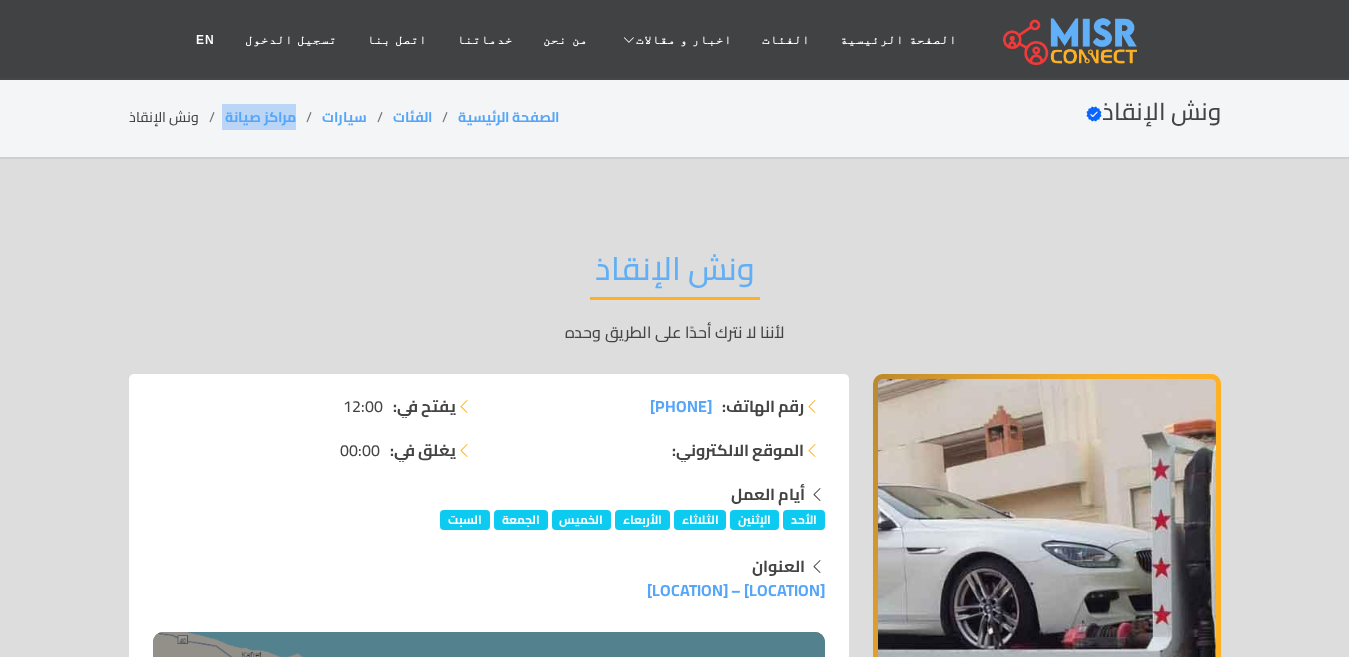 drag, startPoint x: 300, startPoint y: 122, endPoint x: 224, endPoint y: 119, distance: 76.05919 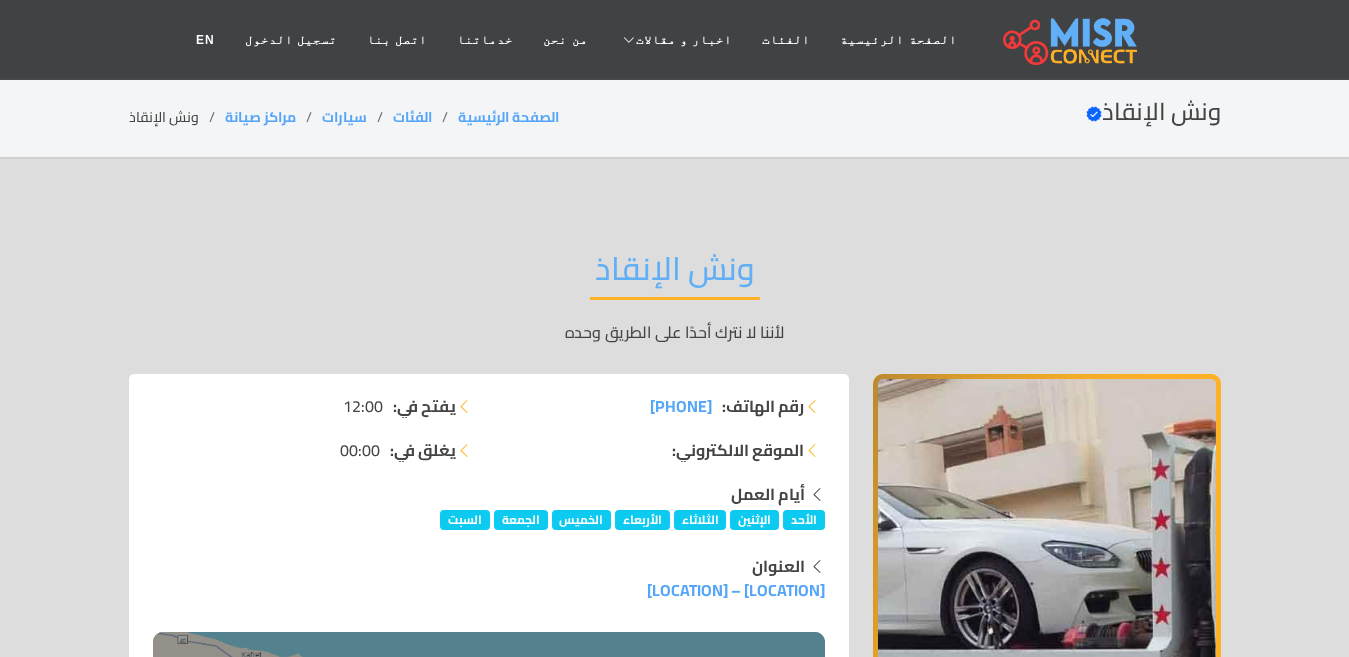 click on "ونش الإنقاذ" at bounding box center [675, 274] 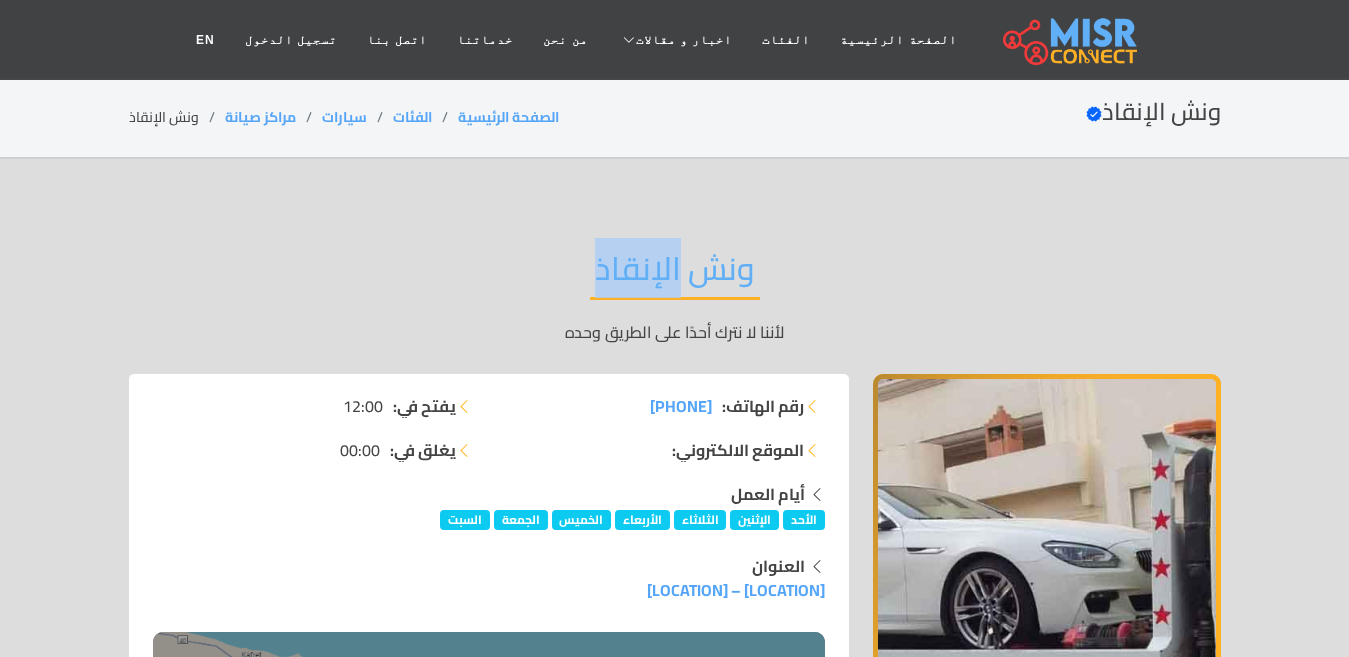 click on "ونش الإنقاذ" at bounding box center [675, 274] 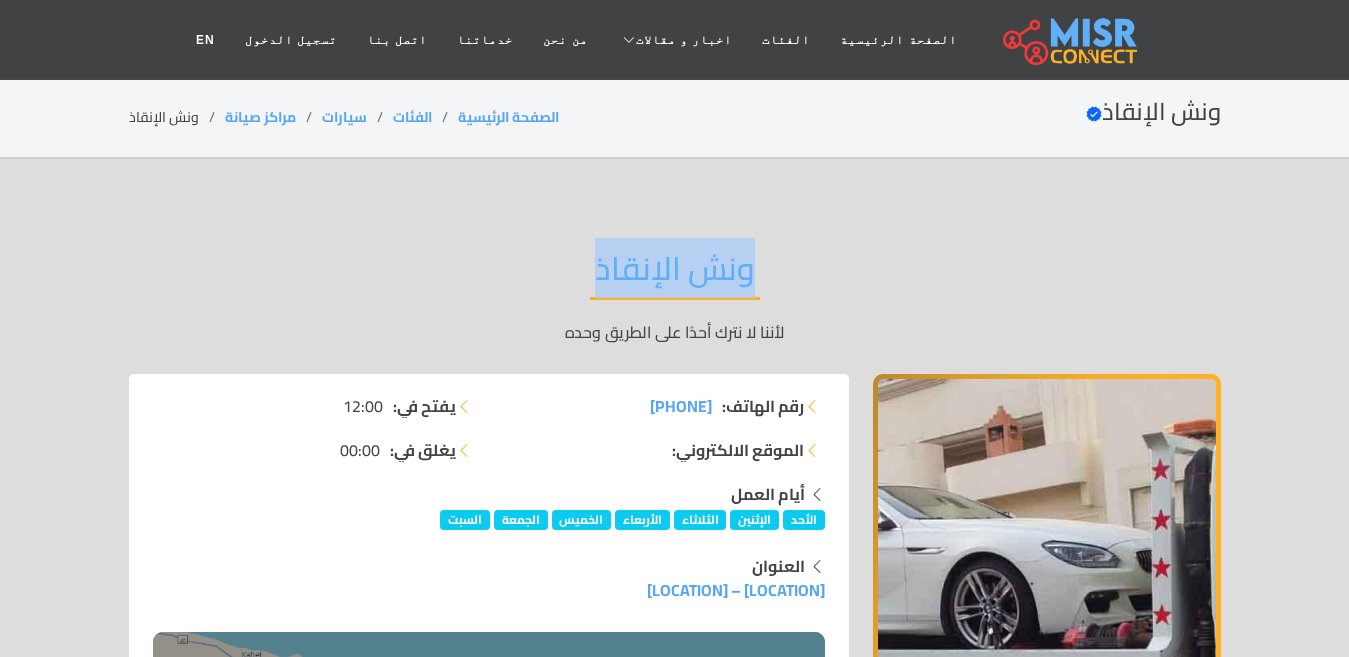 click on "ونش الإنقاذ" at bounding box center [675, 274] 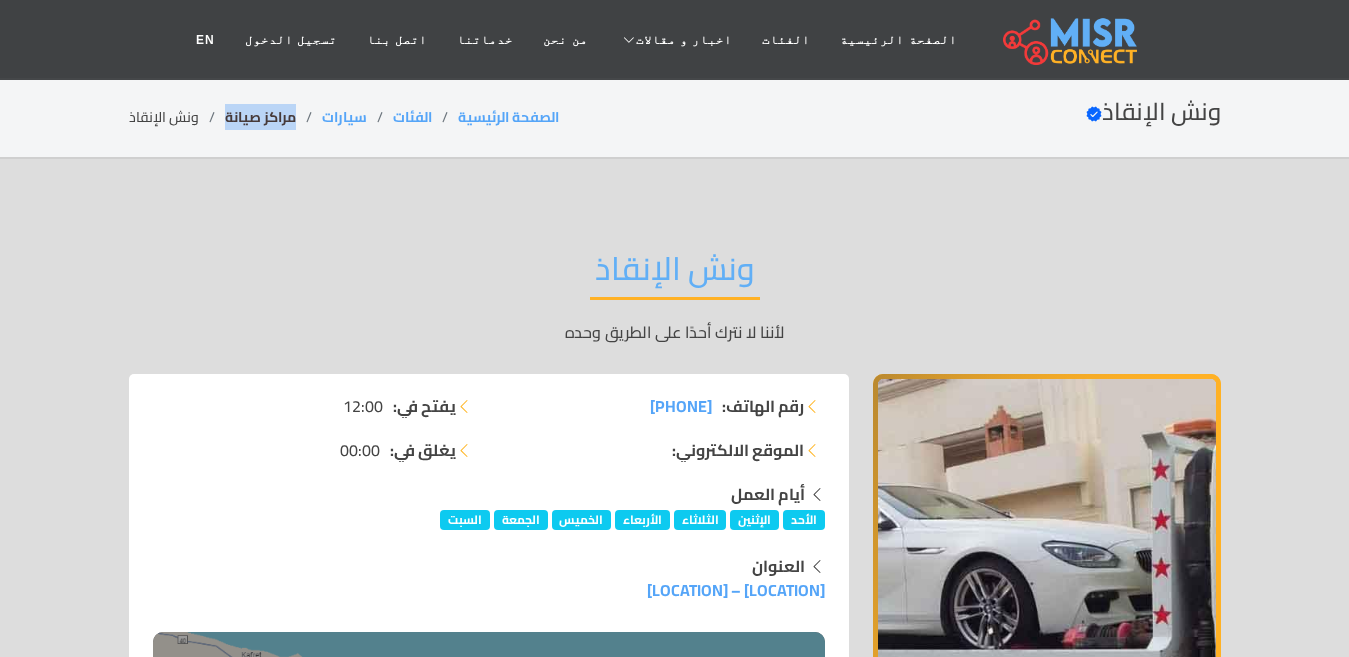 drag, startPoint x: 298, startPoint y: 117, endPoint x: 227, endPoint y: 115, distance: 71.02816 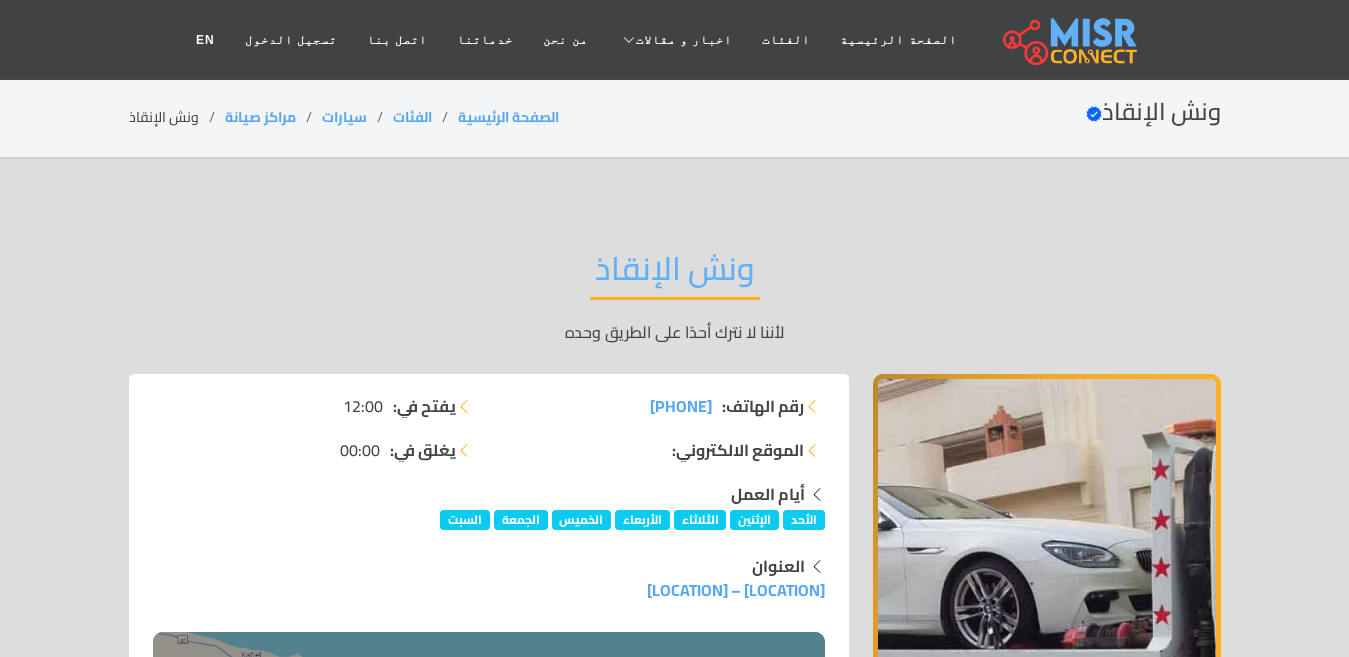 click on "ونش الإنقاذ" at bounding box center [675, 274] 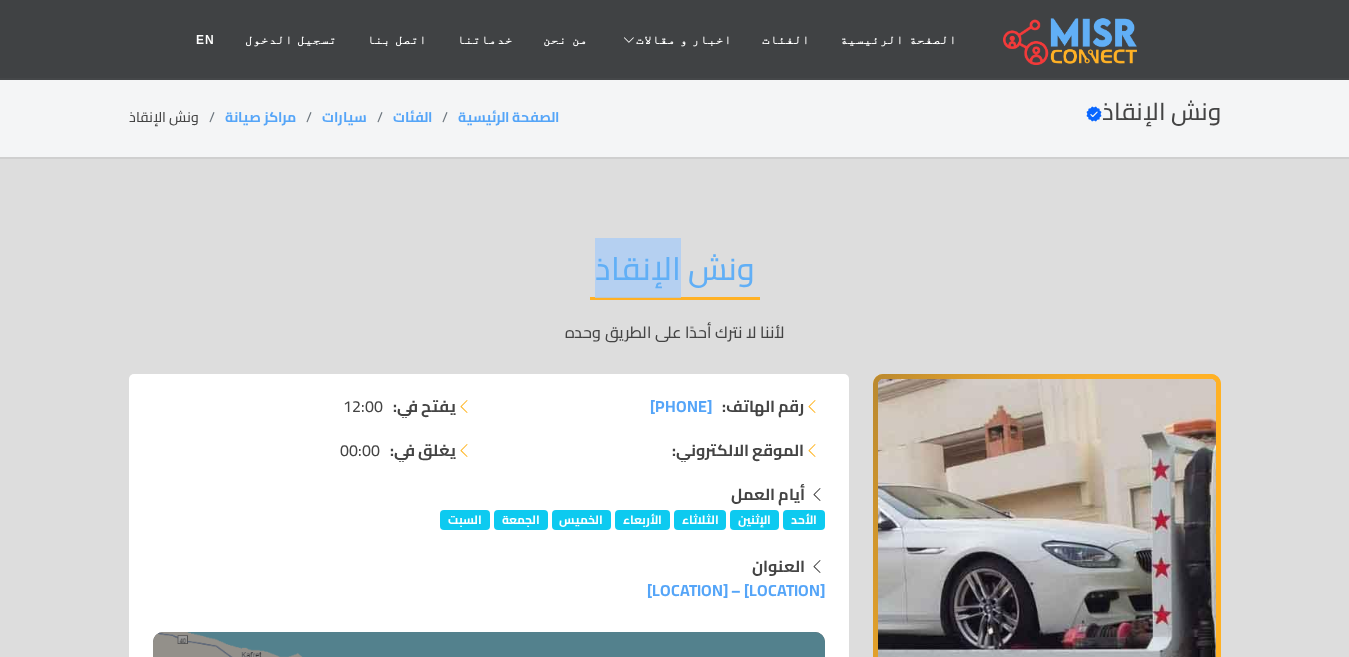 click on "ونش الإنقاذ" at bounding box center (675, 274) 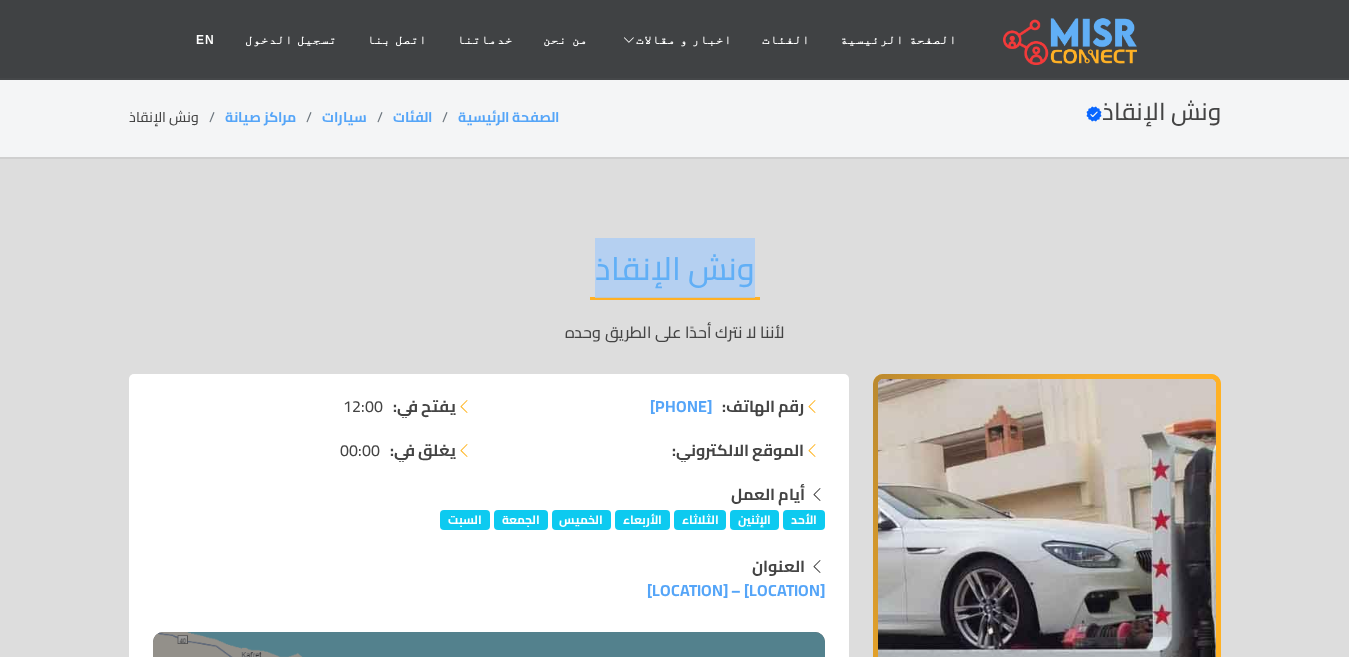 click on "ونش الإنقاذ" at bounding box center [675, 274] 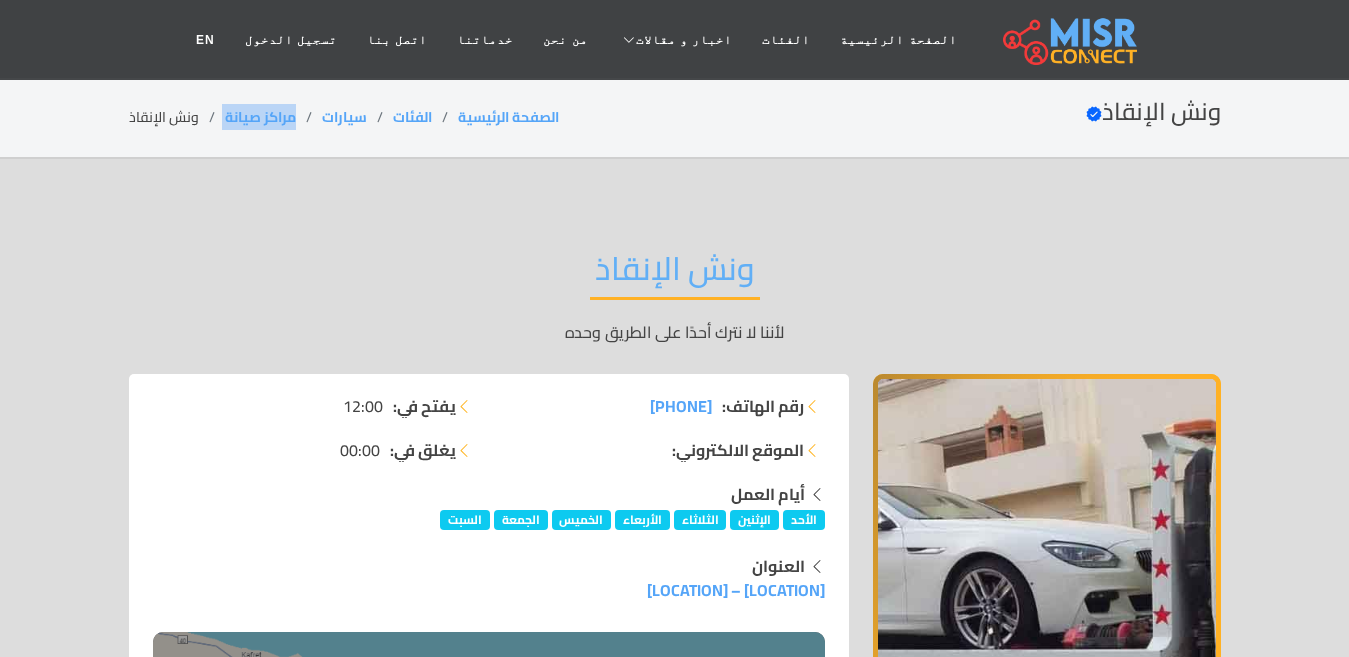 drag, startPoint x: 298, startPoint y: 117, endPoint x: 220, endPoint y: 118, distance: 78.00641 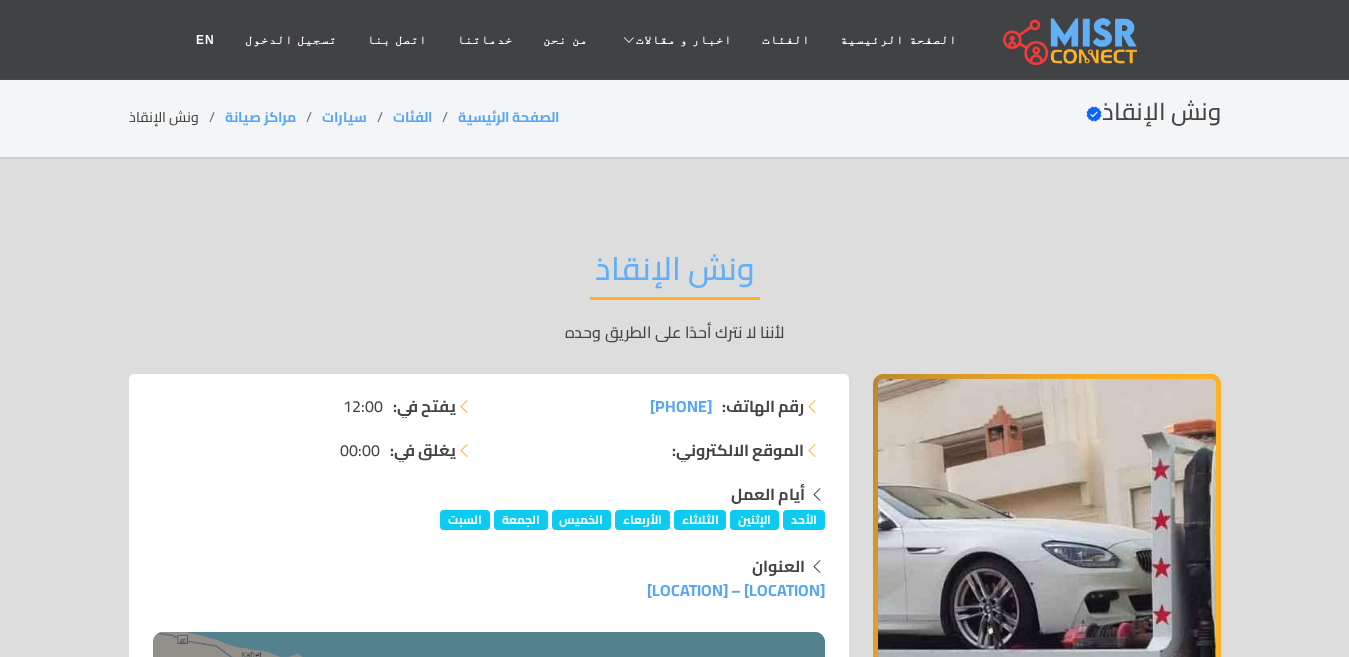 click on "ونش الإنقاذ" at bounding box center (675, 274) 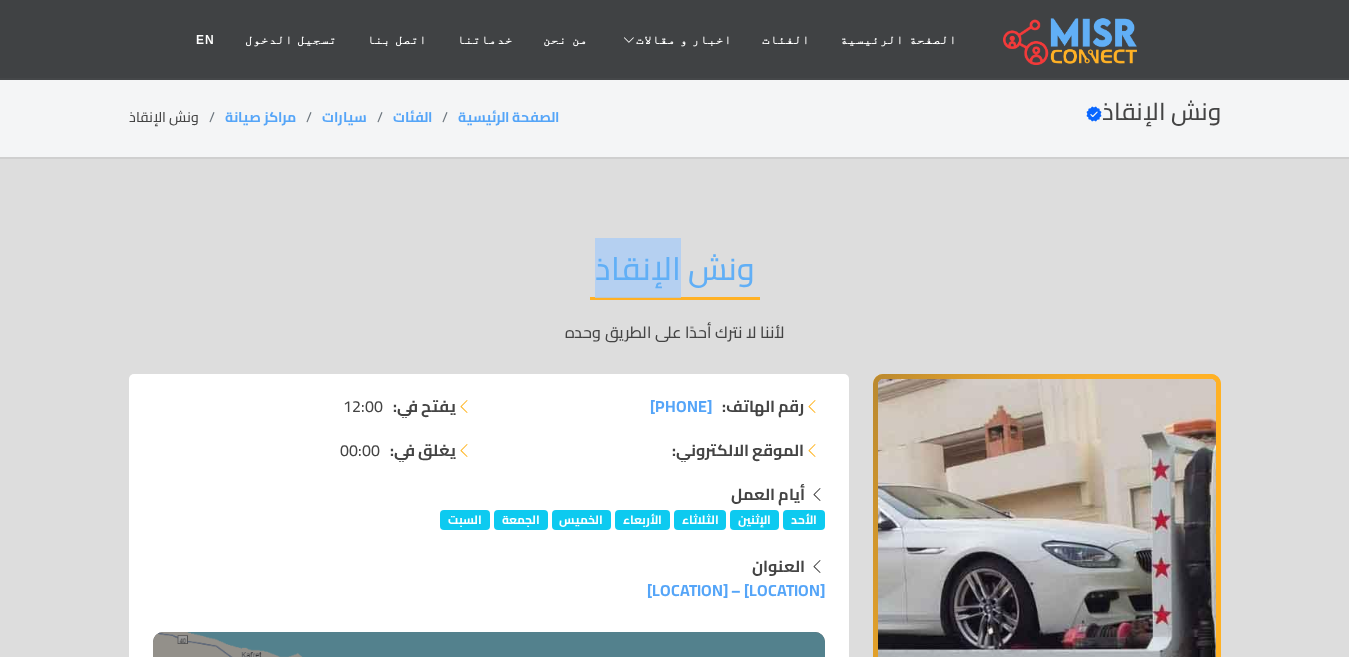 click on "ونش الإنقاذ" at bounding box center [675, 274] 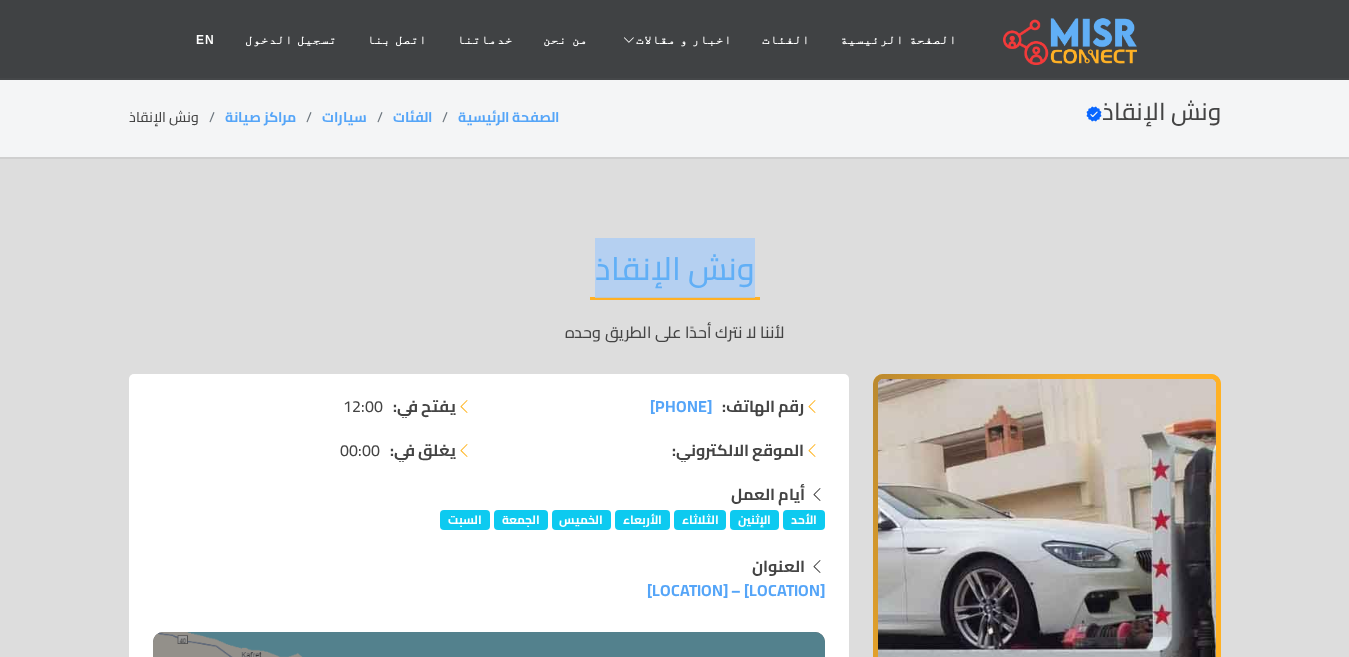 click on "ونش الإنقاذ" at bounding box center [675, 274] 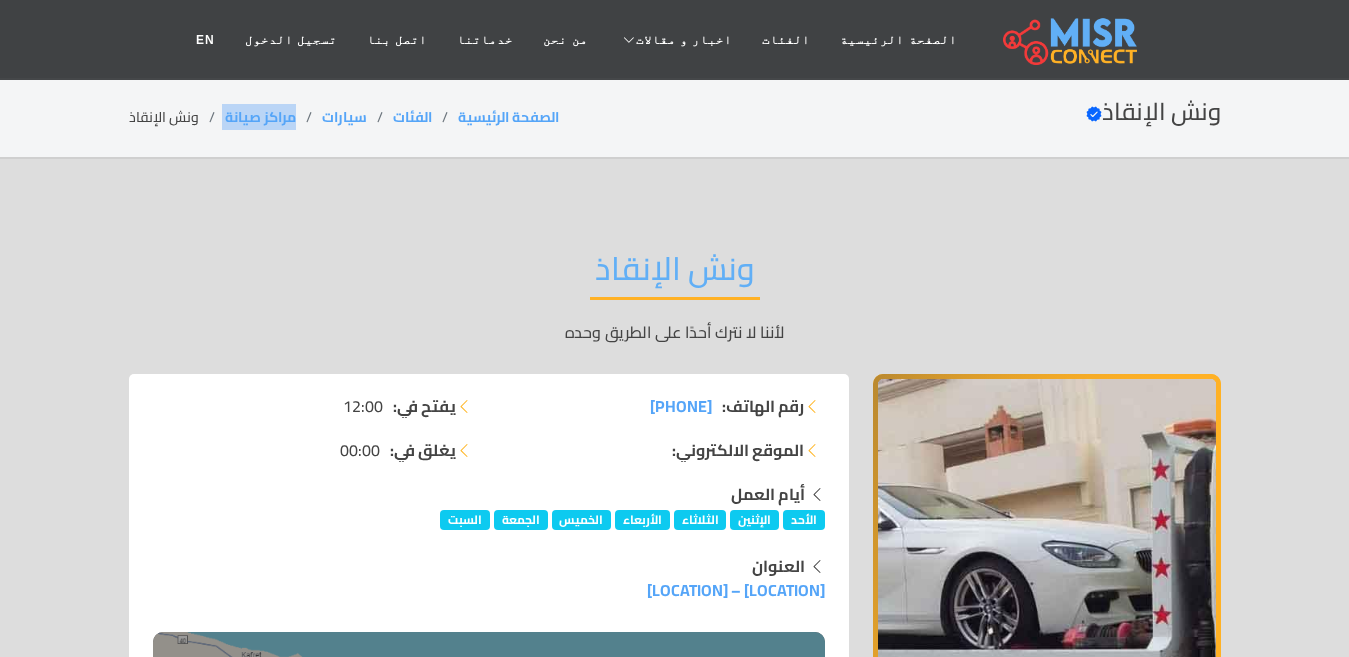drag, startPoint x: 302, startPoint y: 112, endPoint x: 223, endPoint y: 113, distance: 79.00633 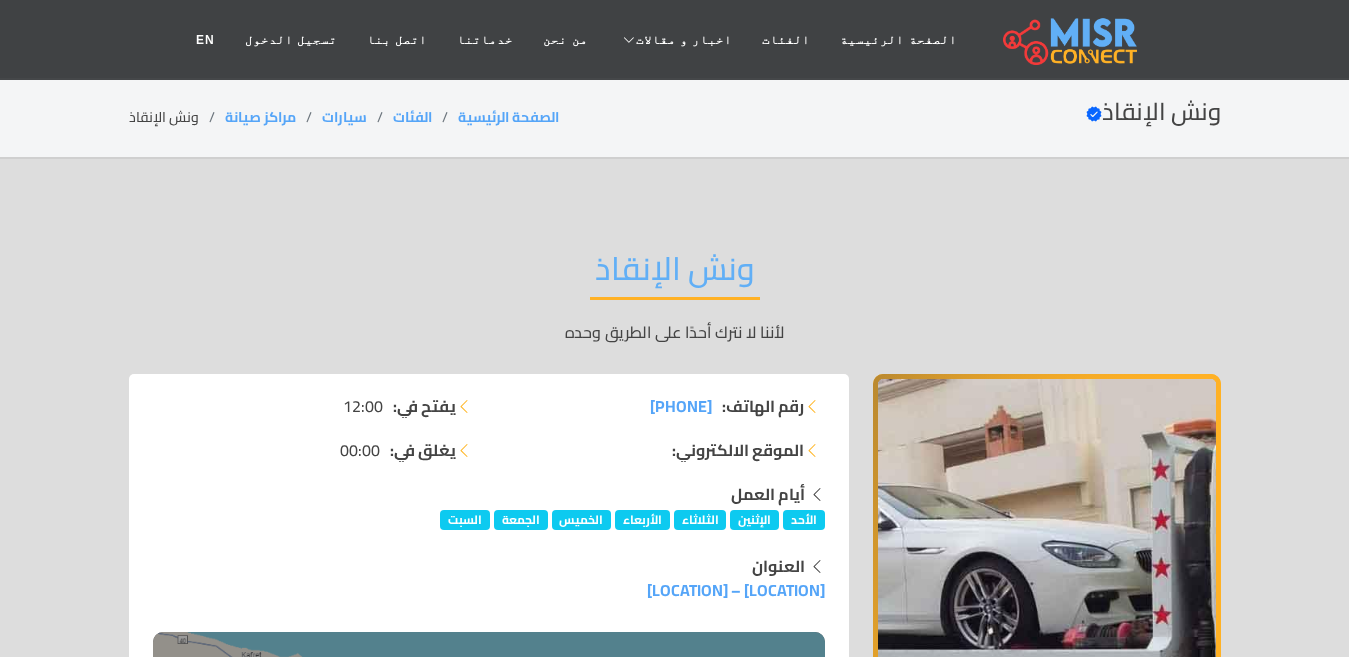 click on "ونش الإنقاذ" at bounding box center [675, 274] 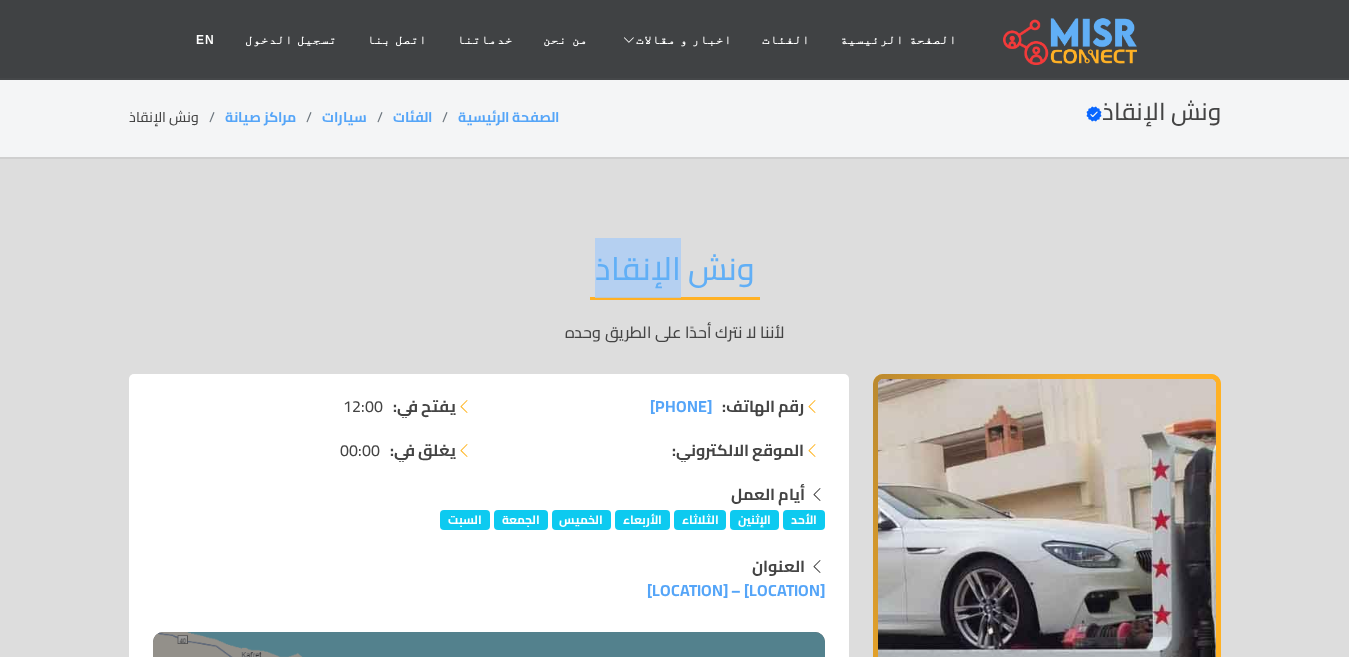 click on "ونش الإنقاذ" at bounding box center (675, 274) 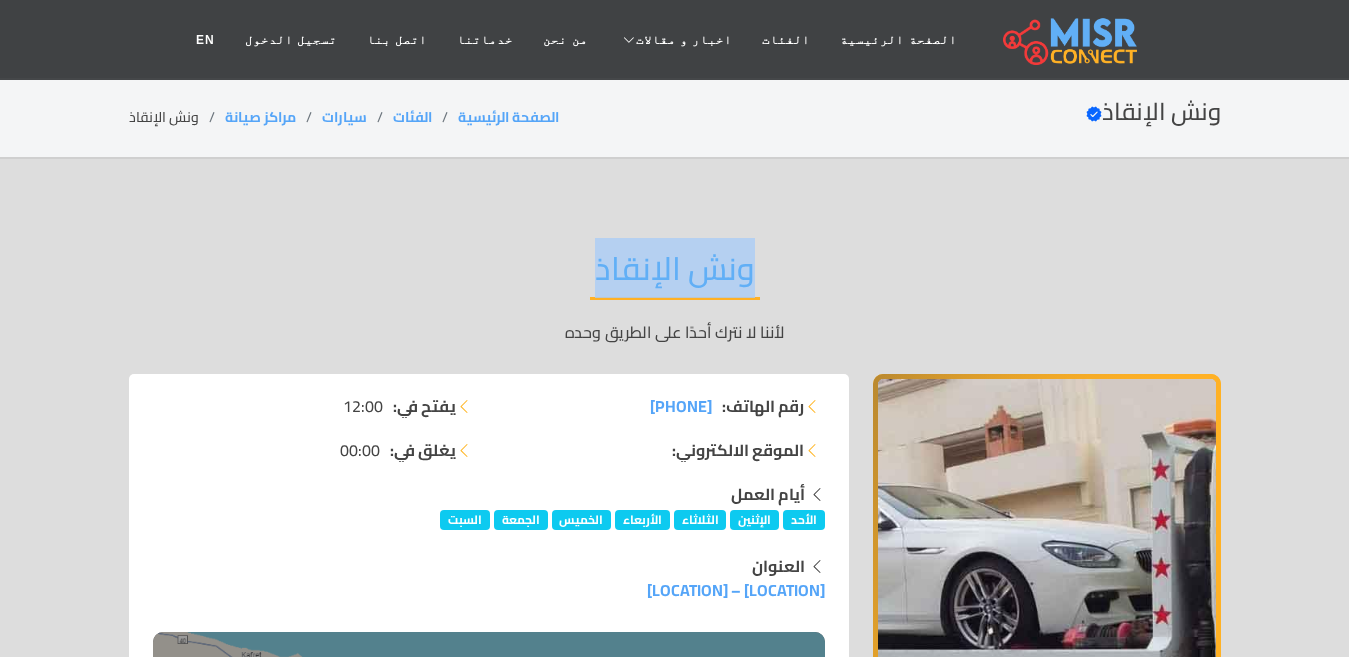 click on "ونش الإنقاذ" at bounding box center [675, 274] 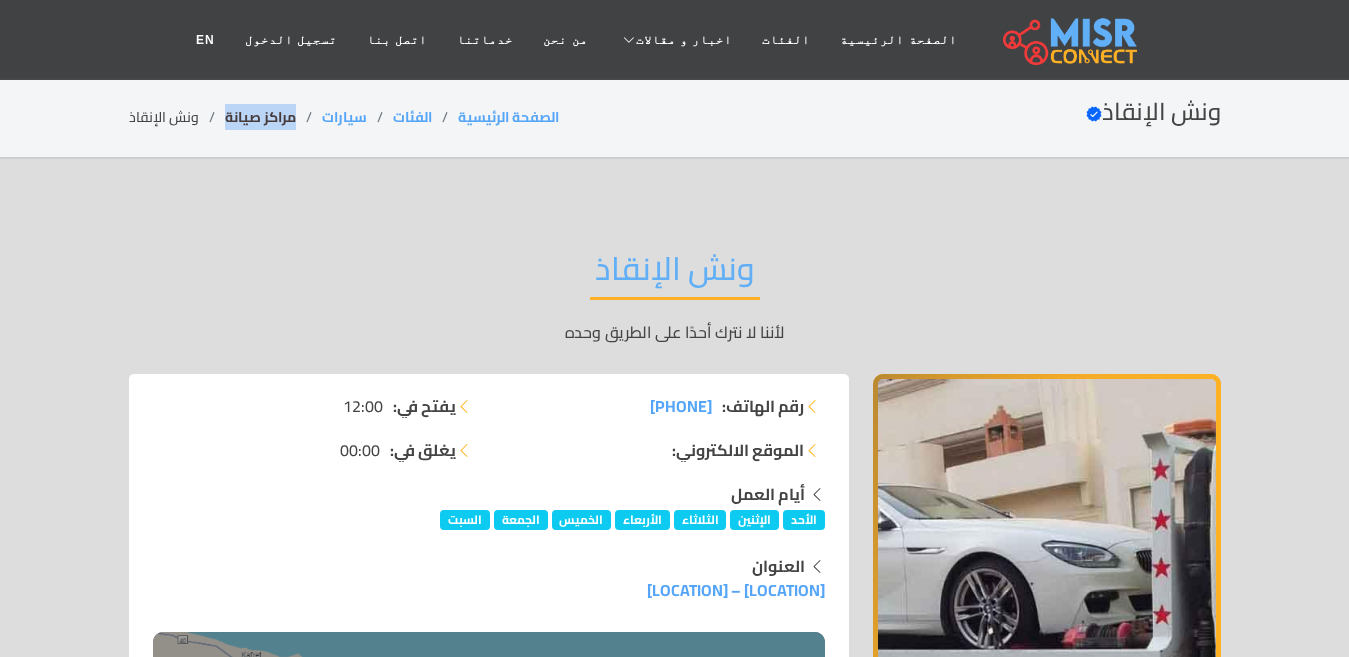 drag, startPoint x: 302, startPoint y: 120, endPoint x: 228, endPoint y: 127, distance: 74.330345 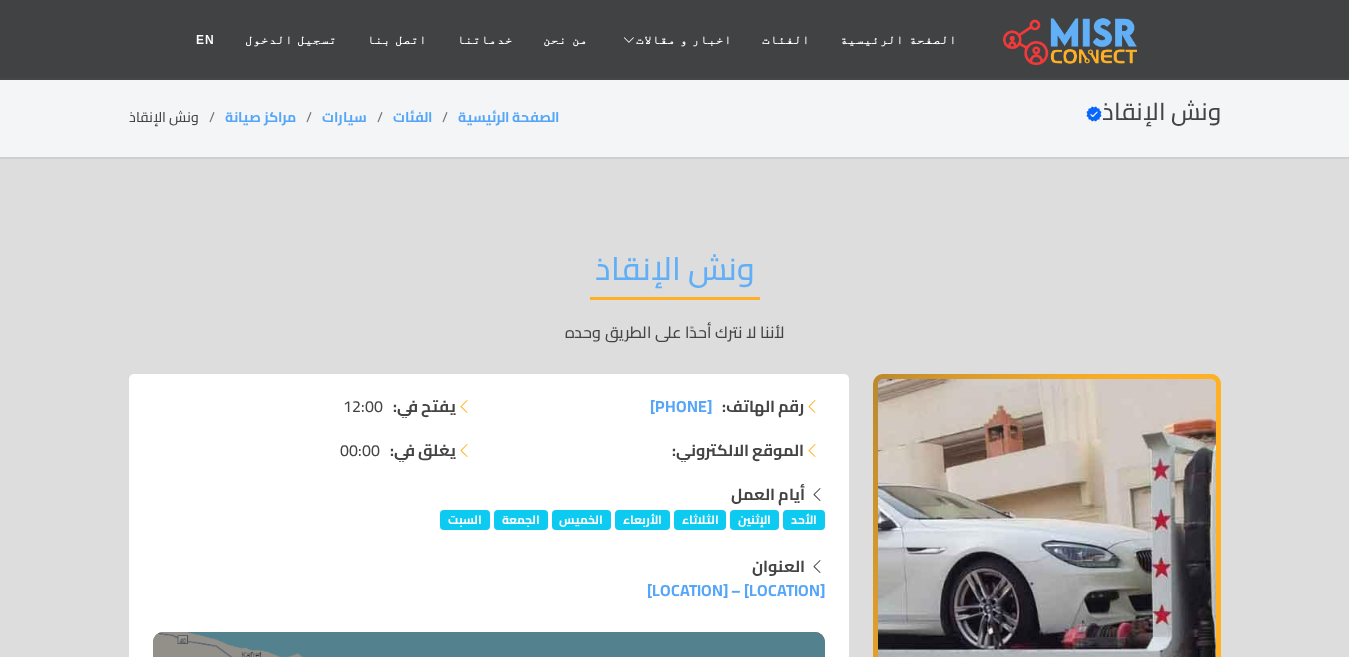 click on "ونش الإنقاذ" at bounding box center [675, 274] 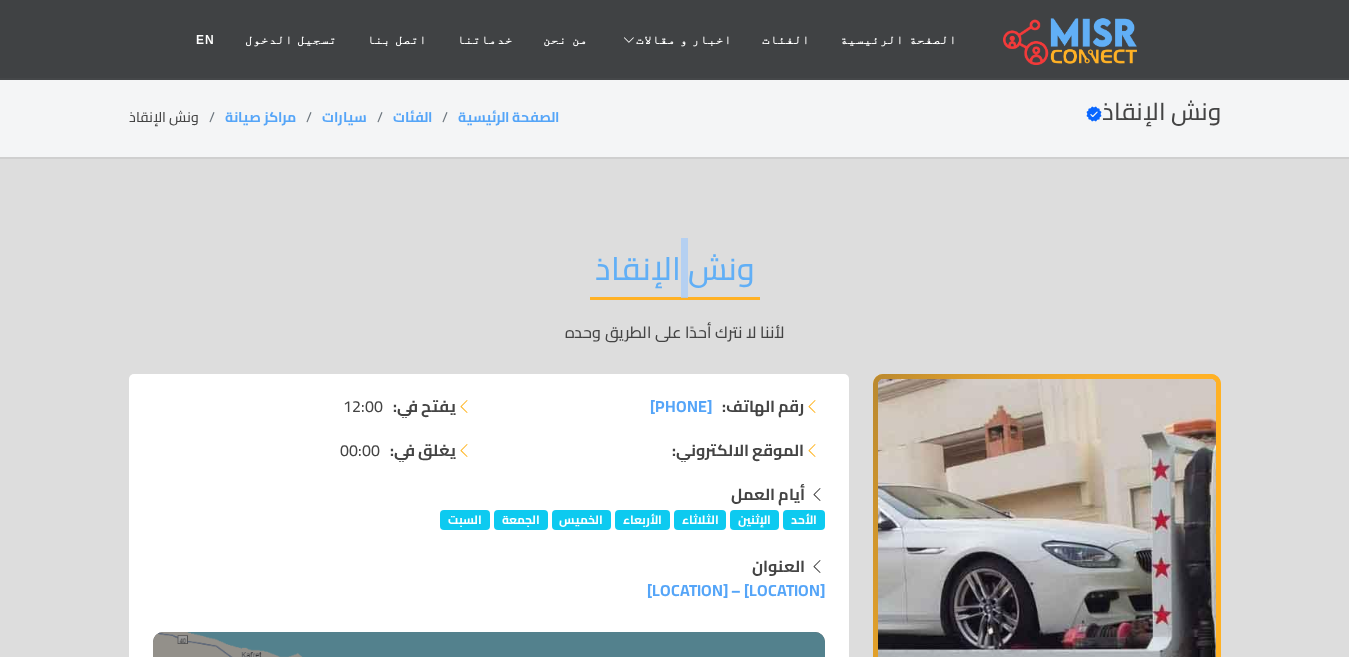 click on "ونش الإنقاذ" at bounding box center [675, 274] 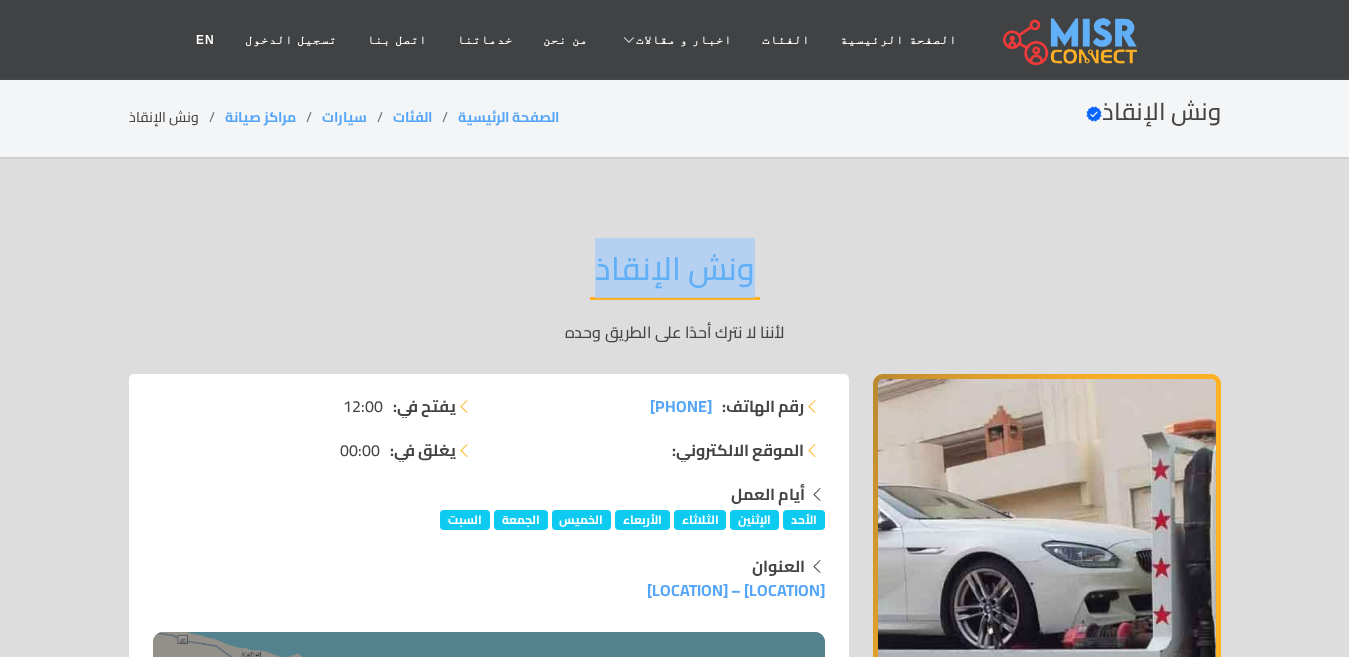 click on "ونش الإنقاذ" at bounding box center [675, 274] 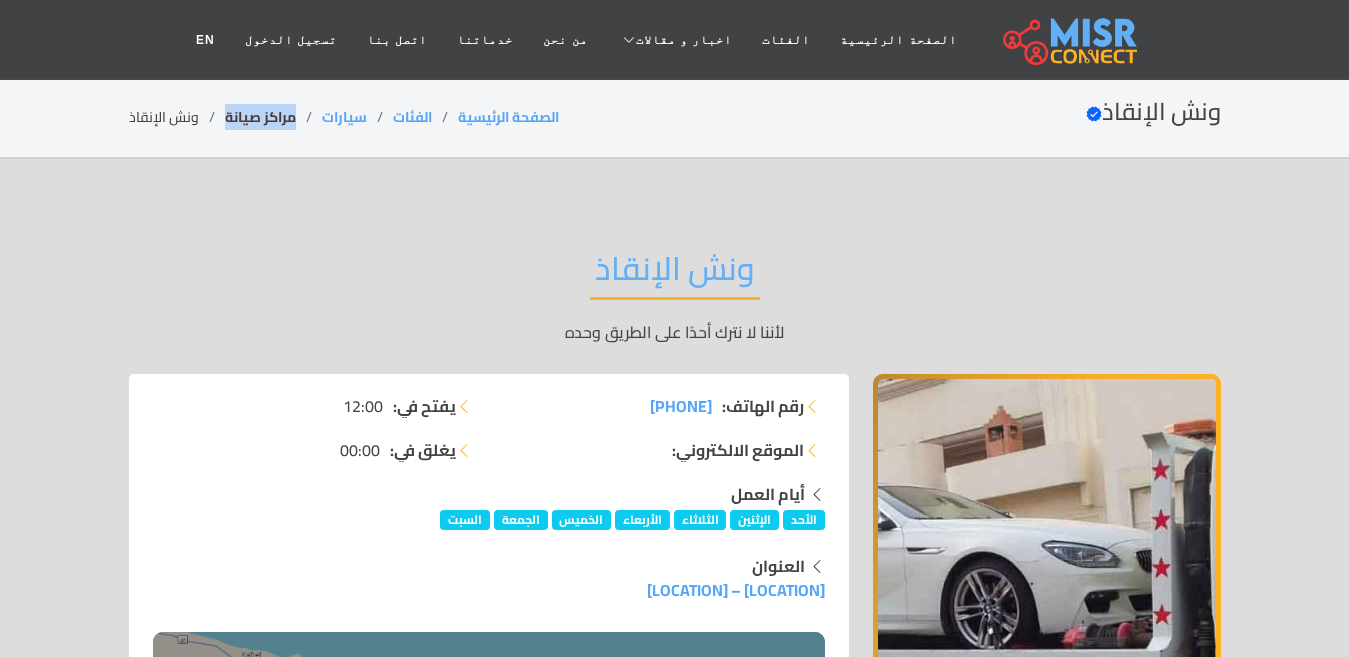 drag, startPoint x: 305, startPoint y: 114, endPoint x: 227, endPoint y: 121, distance: 78.31347 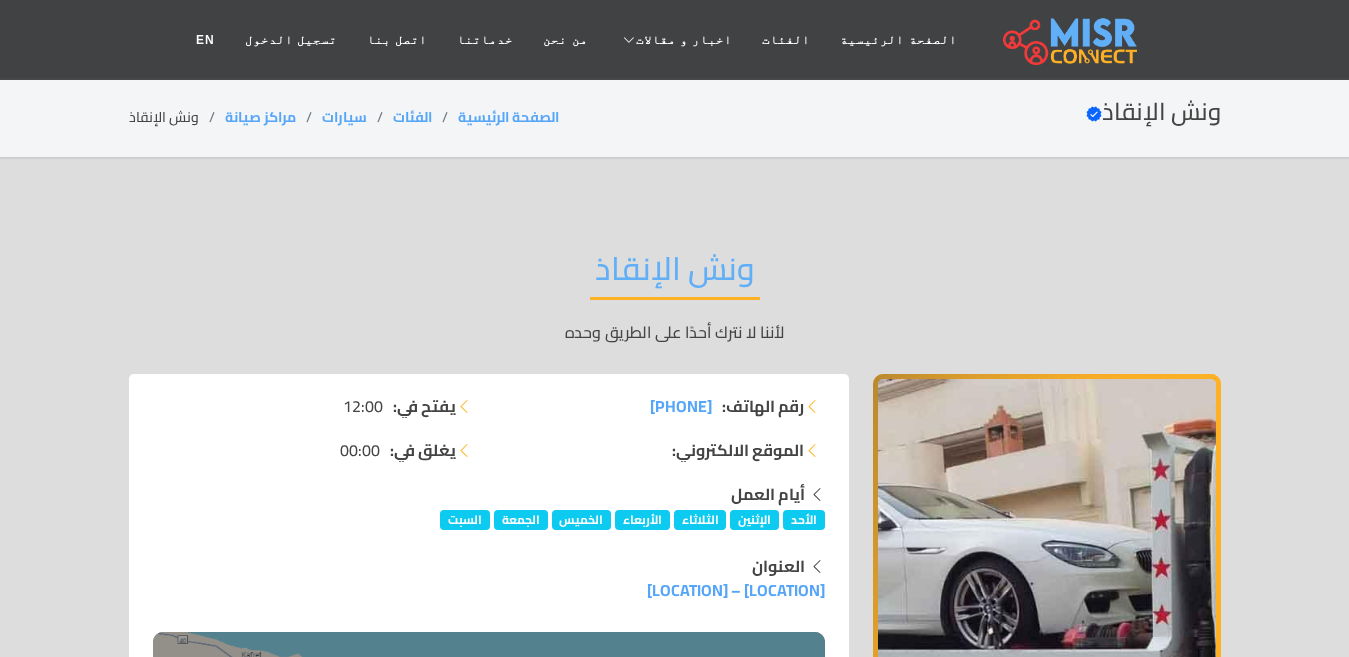 click on "ونش الإنقاذ" at bounding box center (675, 274) 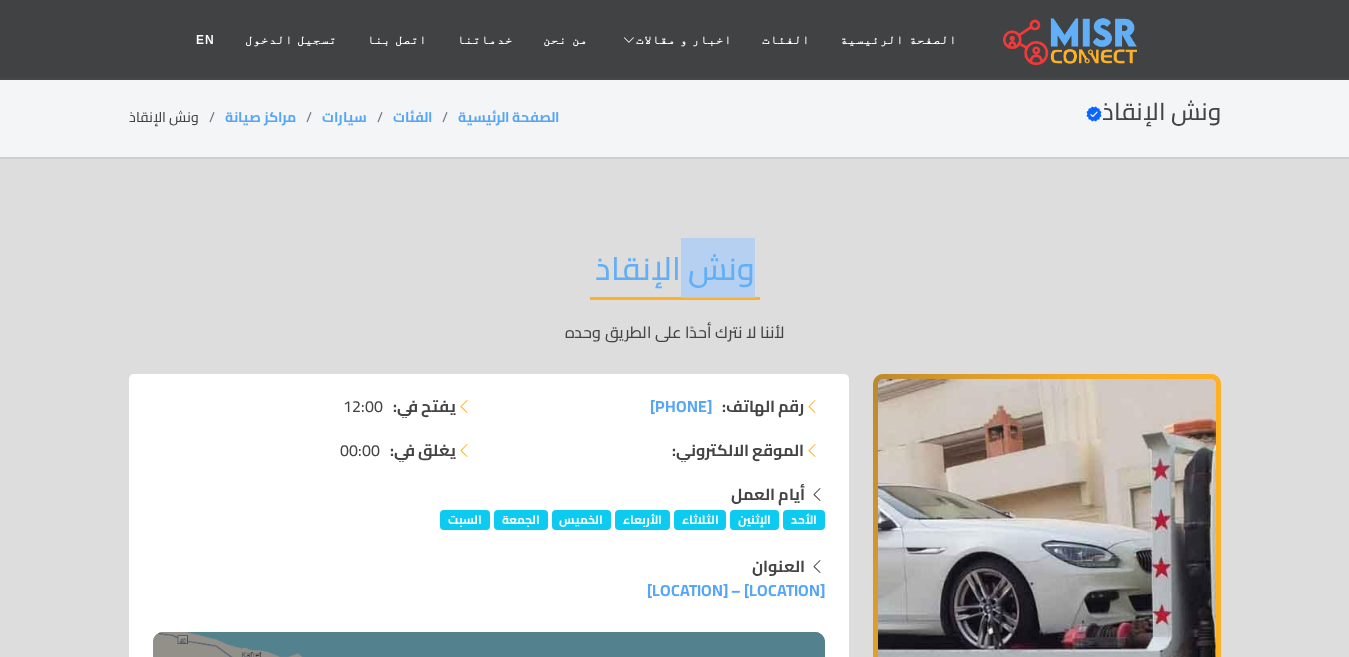 click on "ونش الإنقاذ" at bounding box center [675, 274] 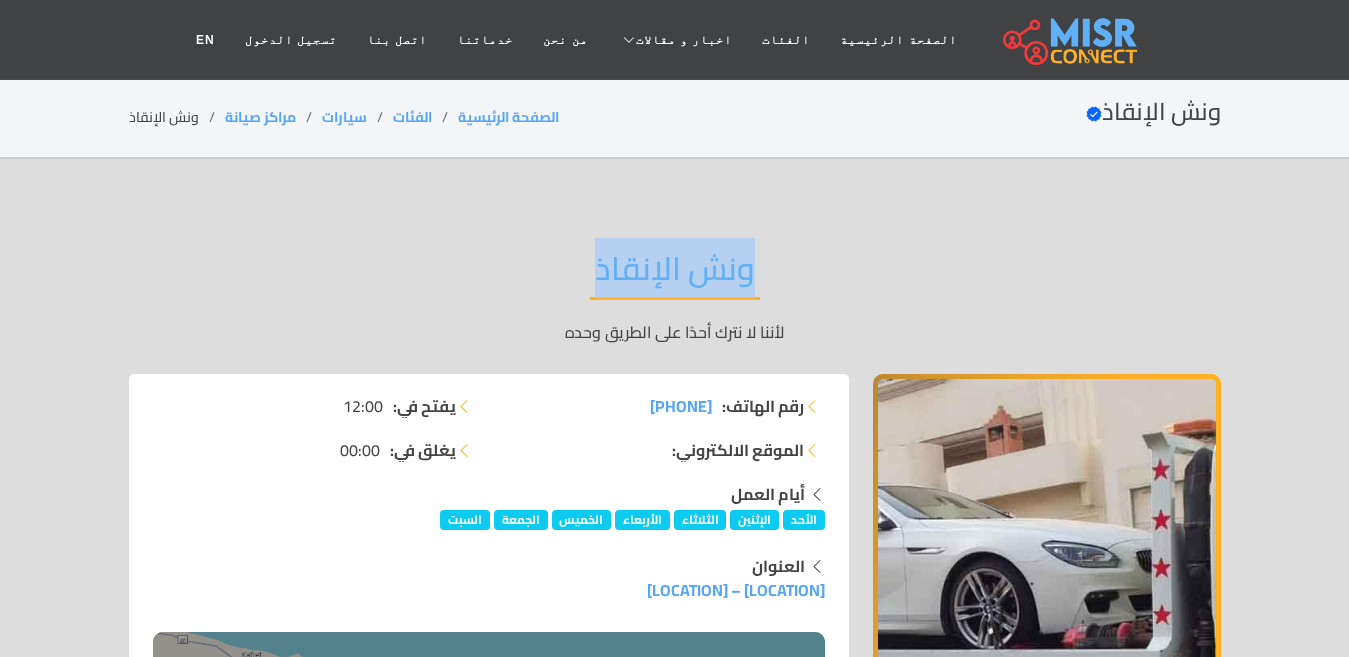 click on "ونش الإنقاذ" at bounding box center (675, 274) 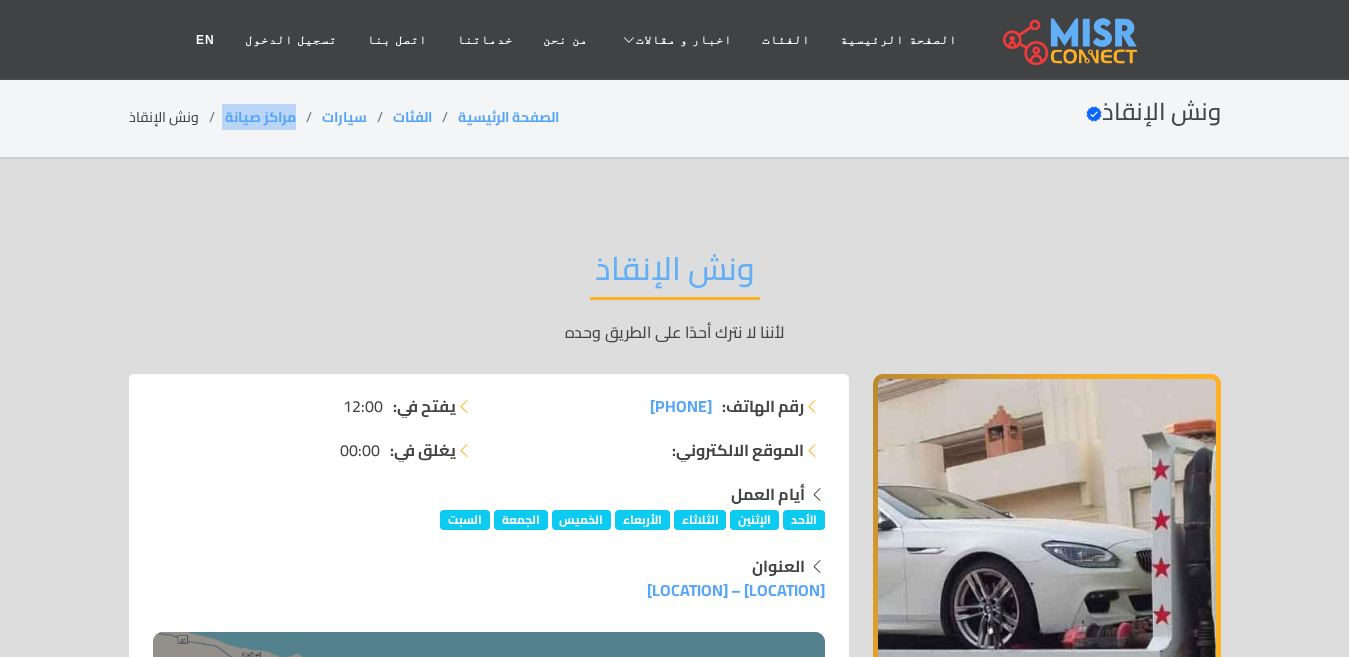 drag, startPoint x: 296, startPoint y: 114, endPoint x: 224, endPoint y: 114, distance: 72 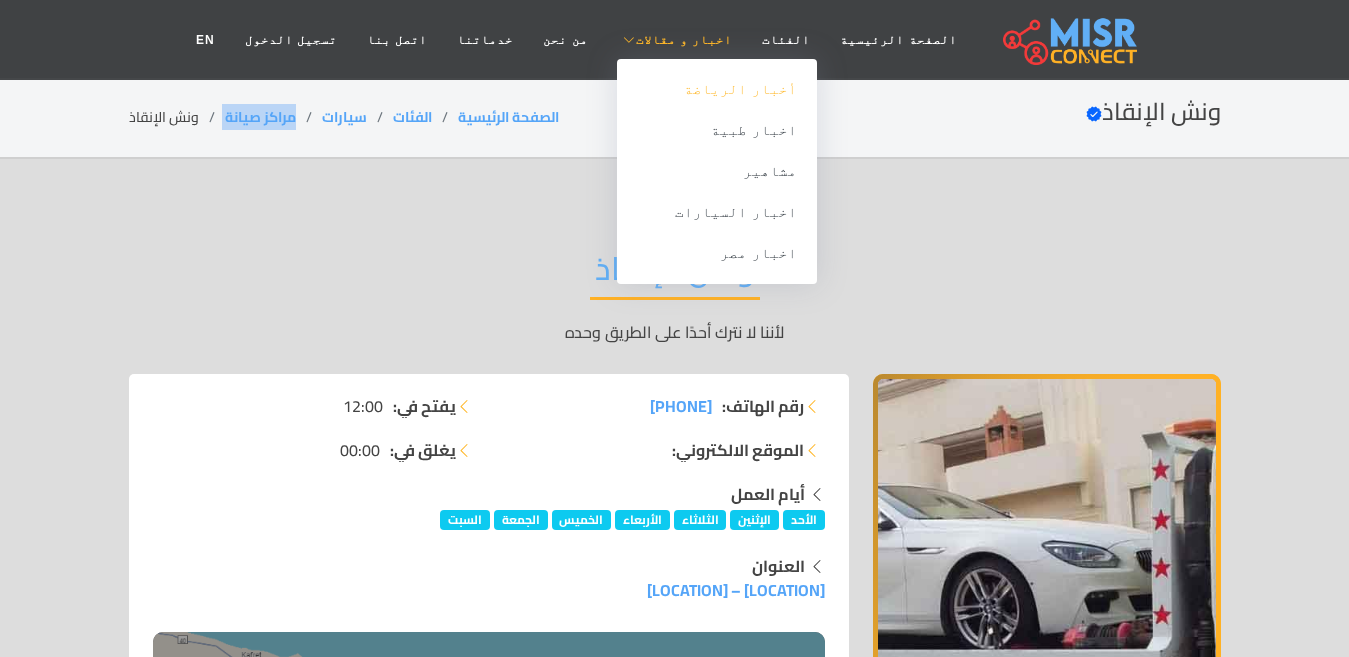 click on "أخبار الرياضة" at bounding box center [717, 89] 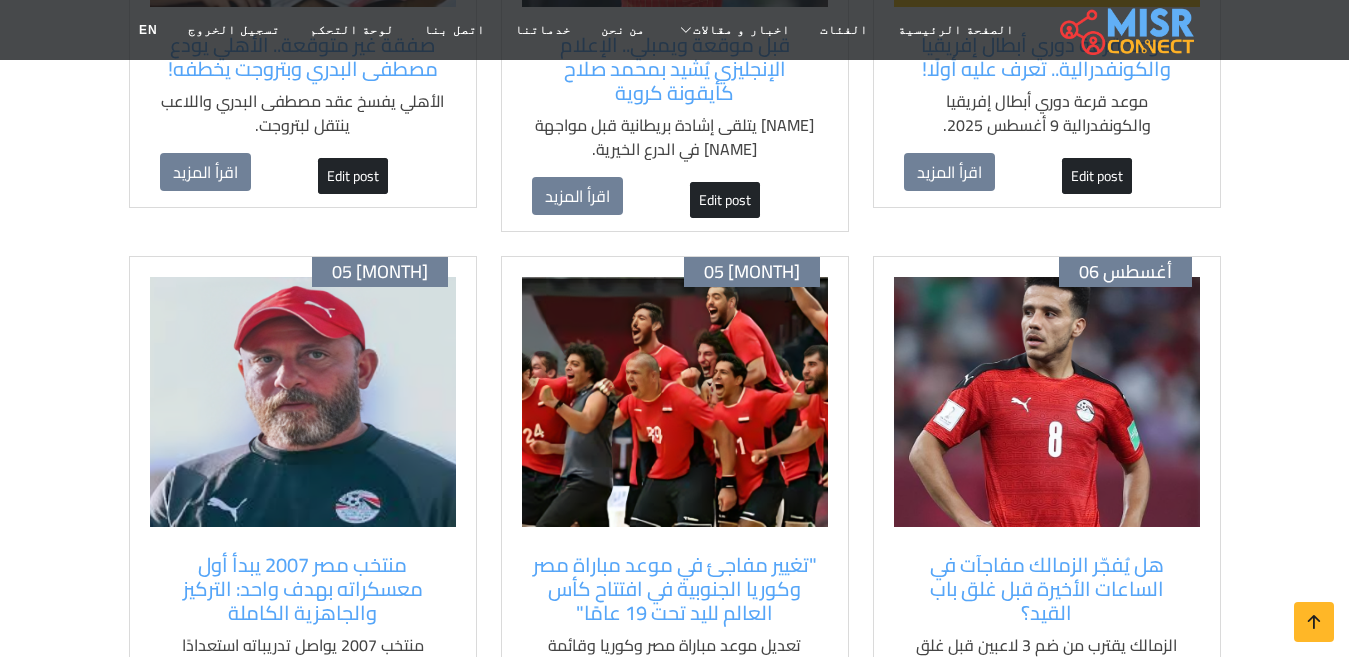 scroll, scrollTop: 700, scrollLeft: 0, axis: vertical 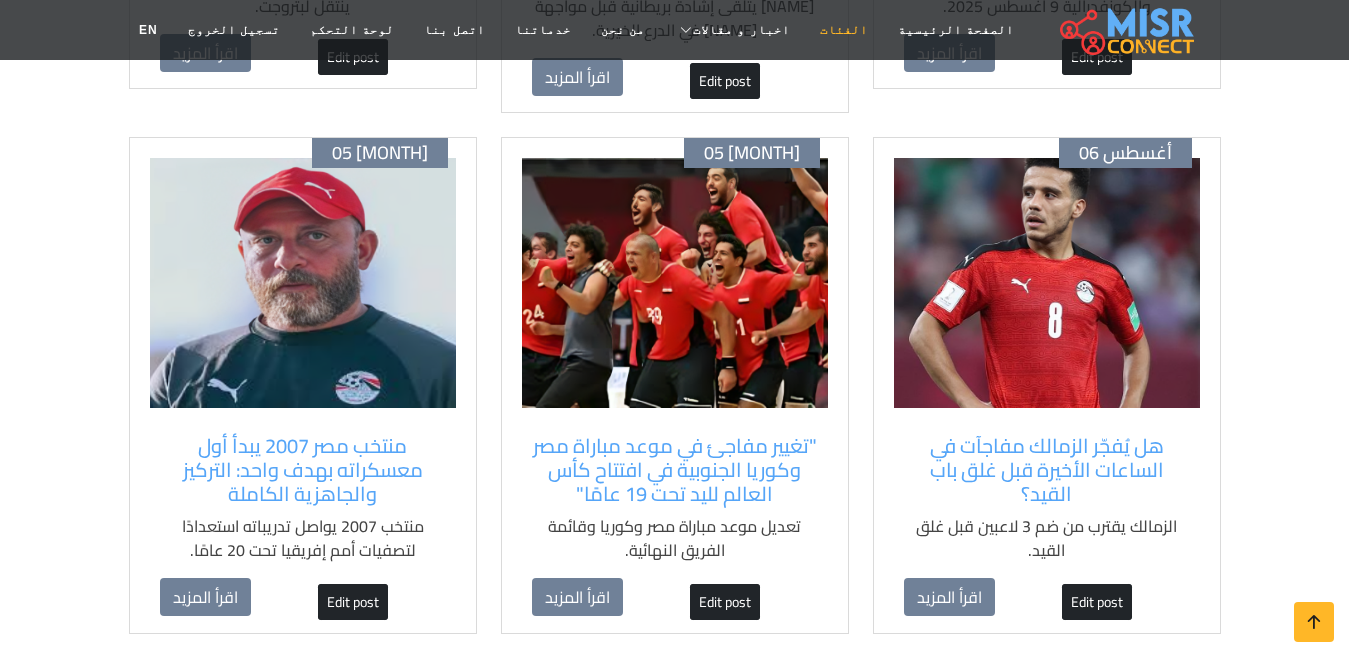 click on "الفئات" at bounding box center [844, 30] 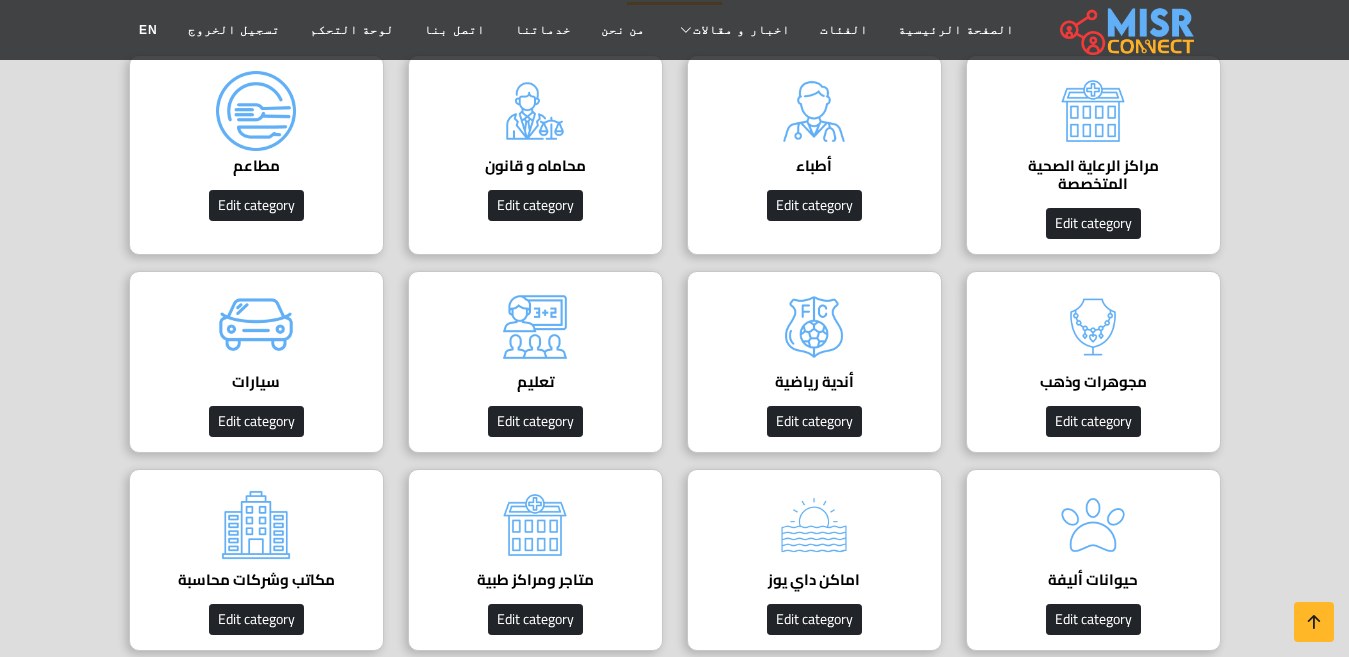 scroll, scrollTop: 300, scrollLeft: 0, axis: vertical 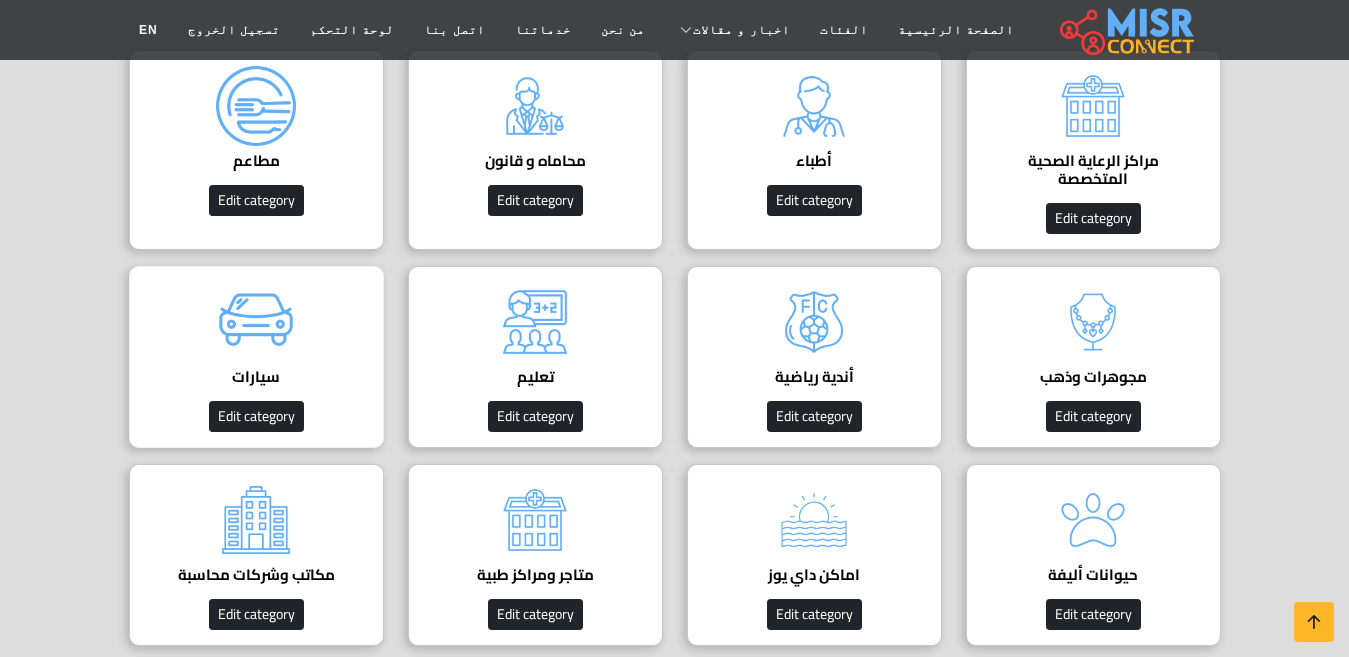 click on "سيارات
دليل السيارات
Edit category" at bounding box center (256, 357) 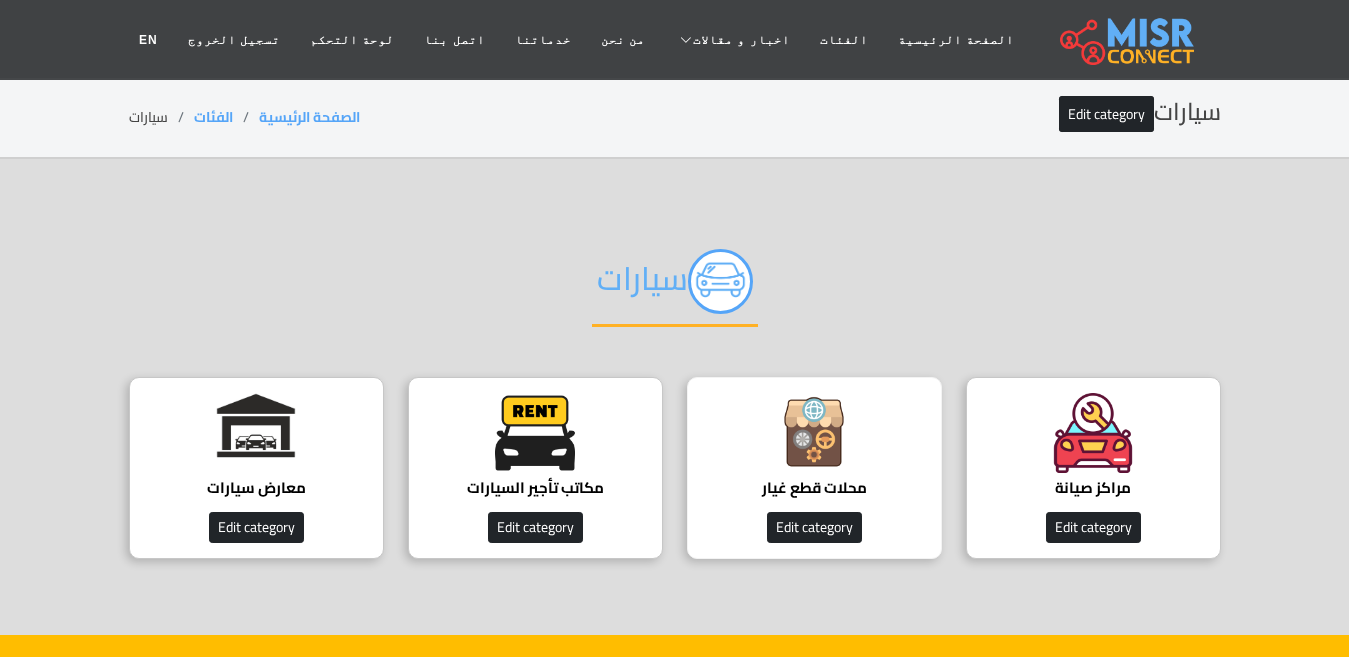 scroll, scrollTop: 0, scrollLeft: 0, axis: both 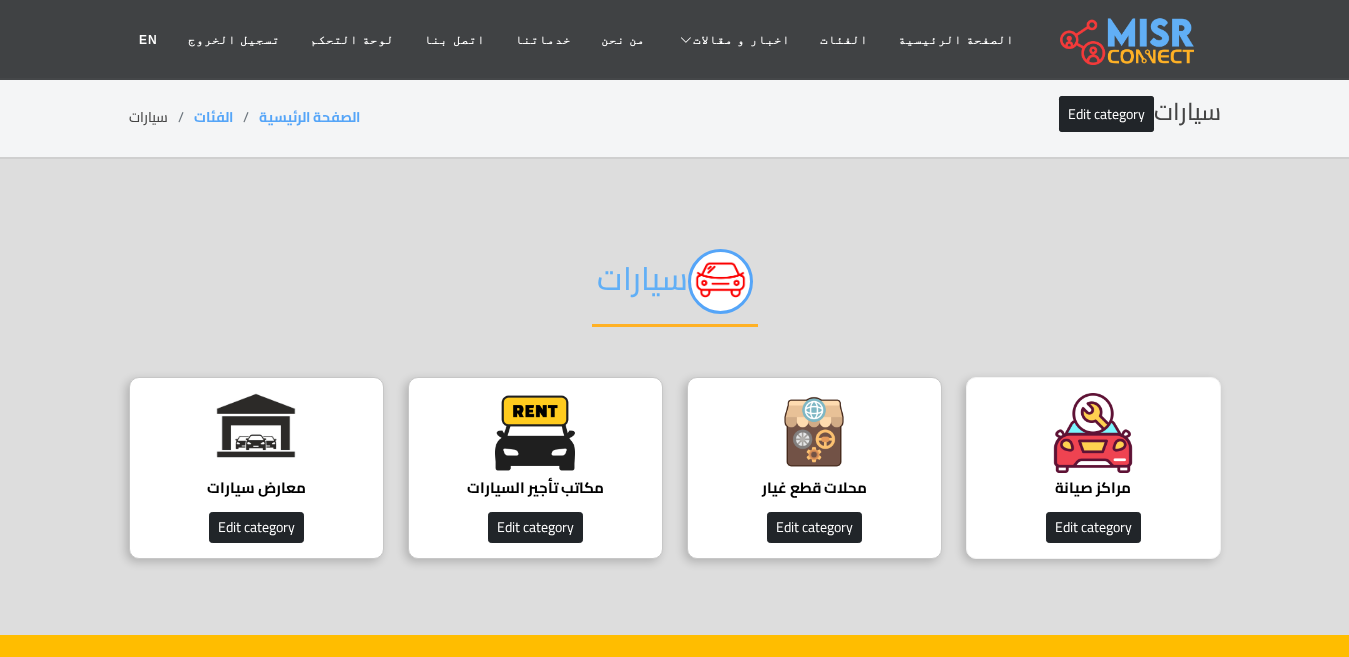 click at bounding box center [1093, 433] 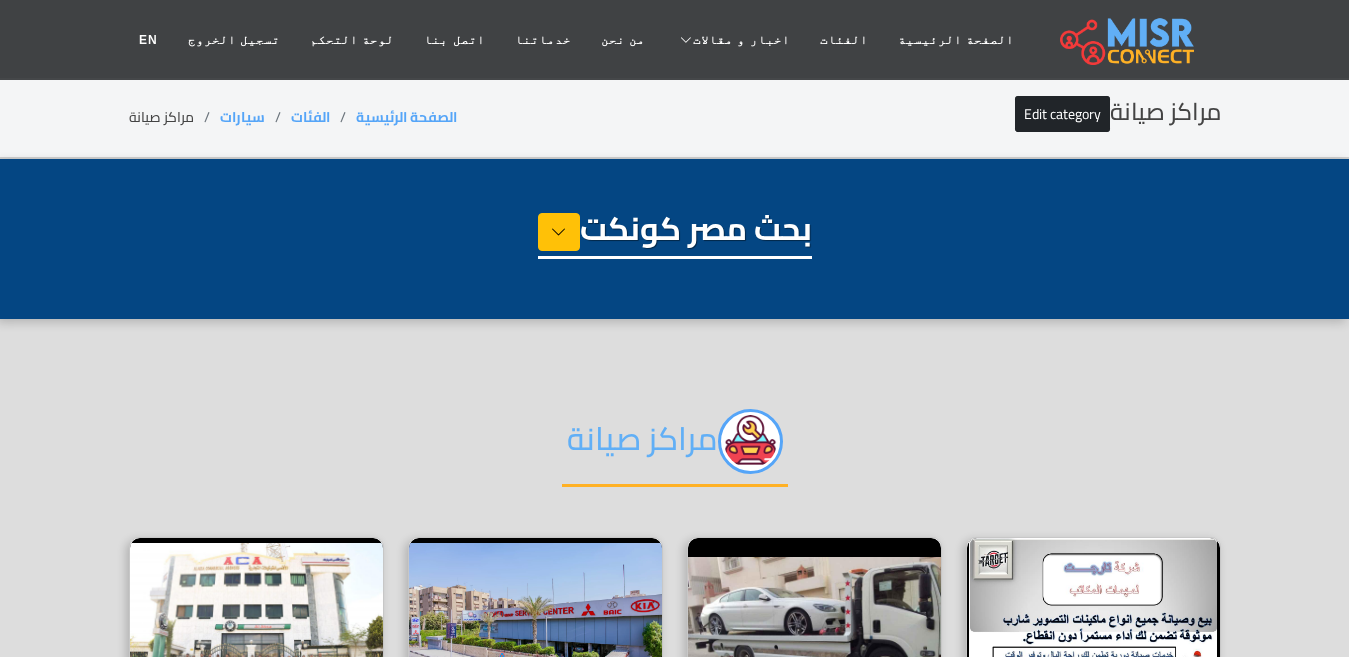 select on "****" 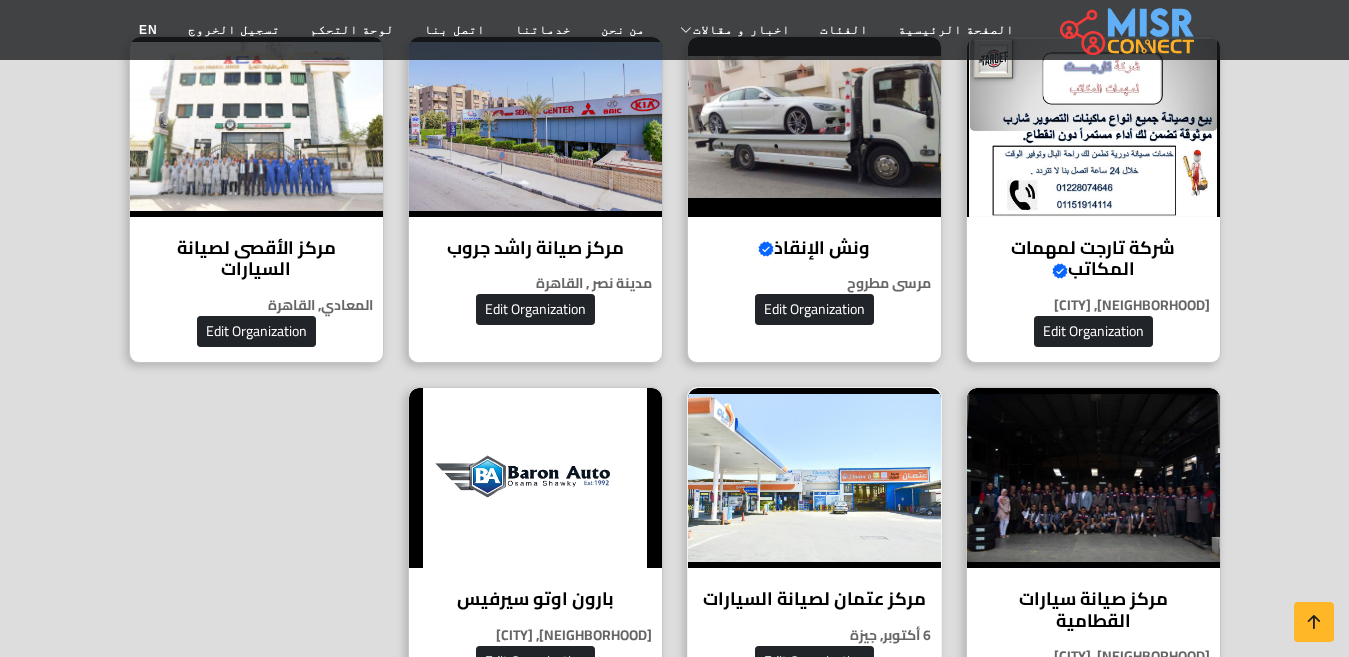 scroll, scrollTop: 500, scrollLeft: 0, axis: vertical 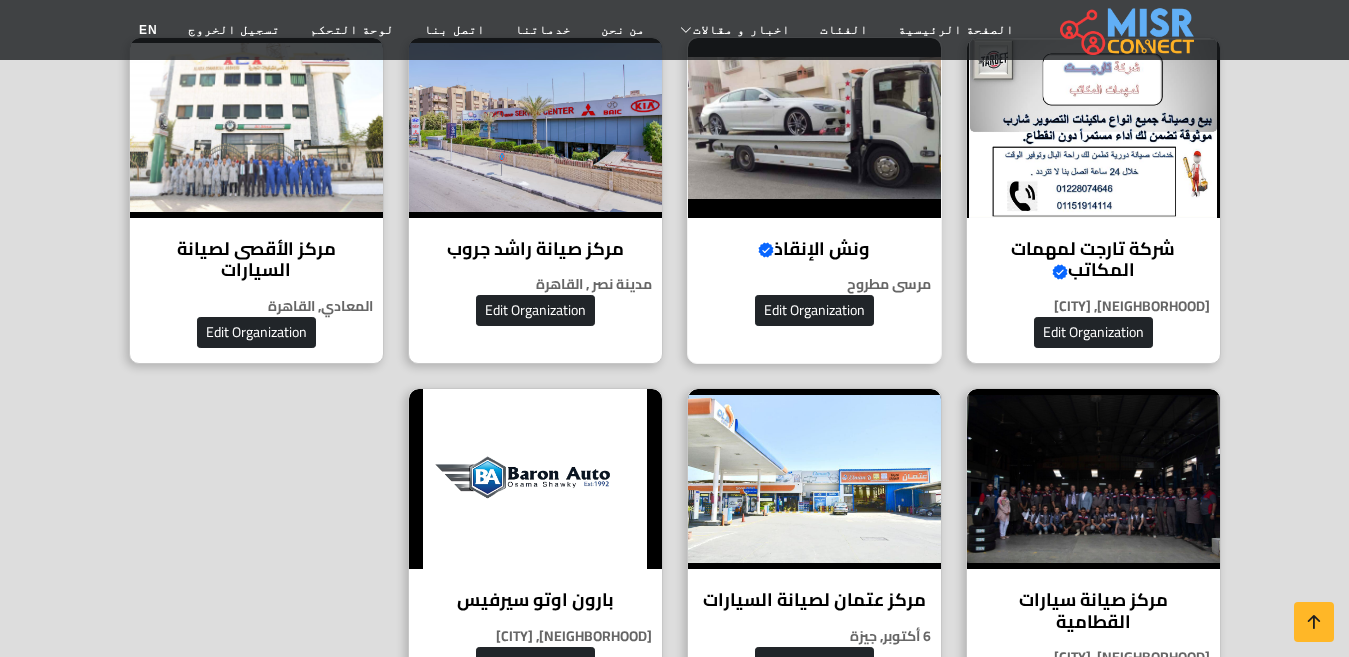 click on "مرسى مطروح" at bounding box center [814, 284] 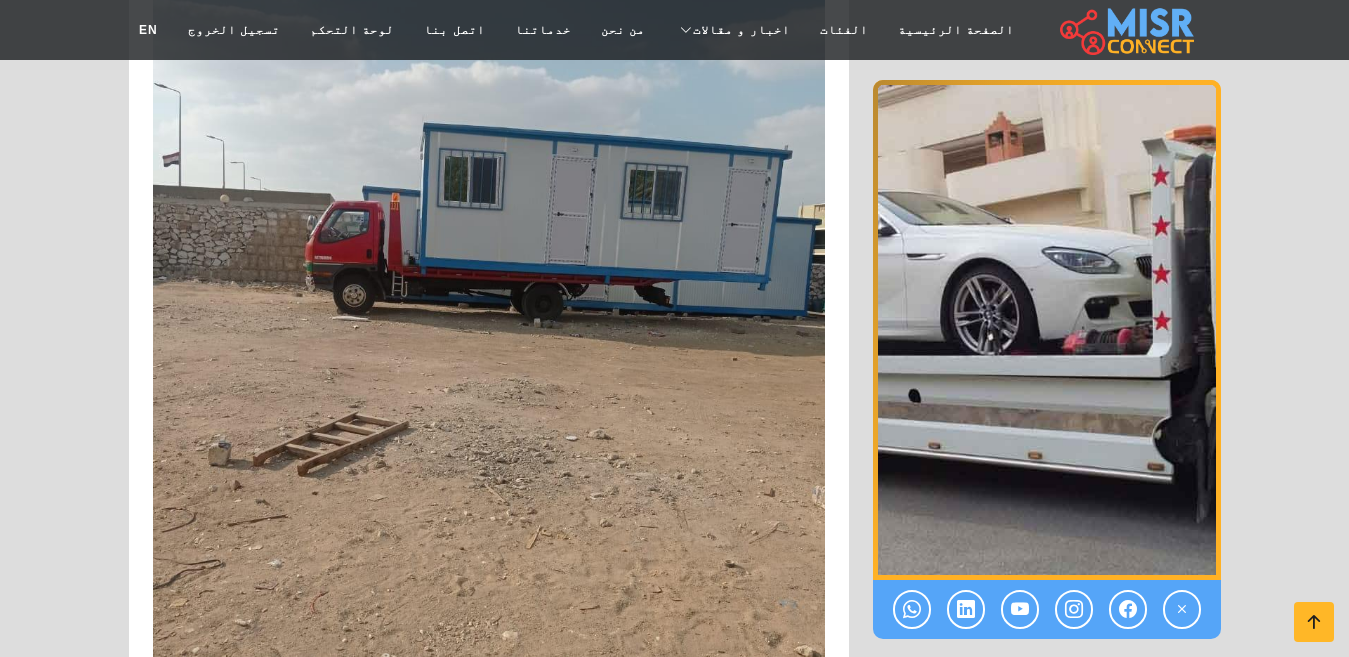 scroll, scrollTop: 1800, scrollLeft: 0, axis: vertical 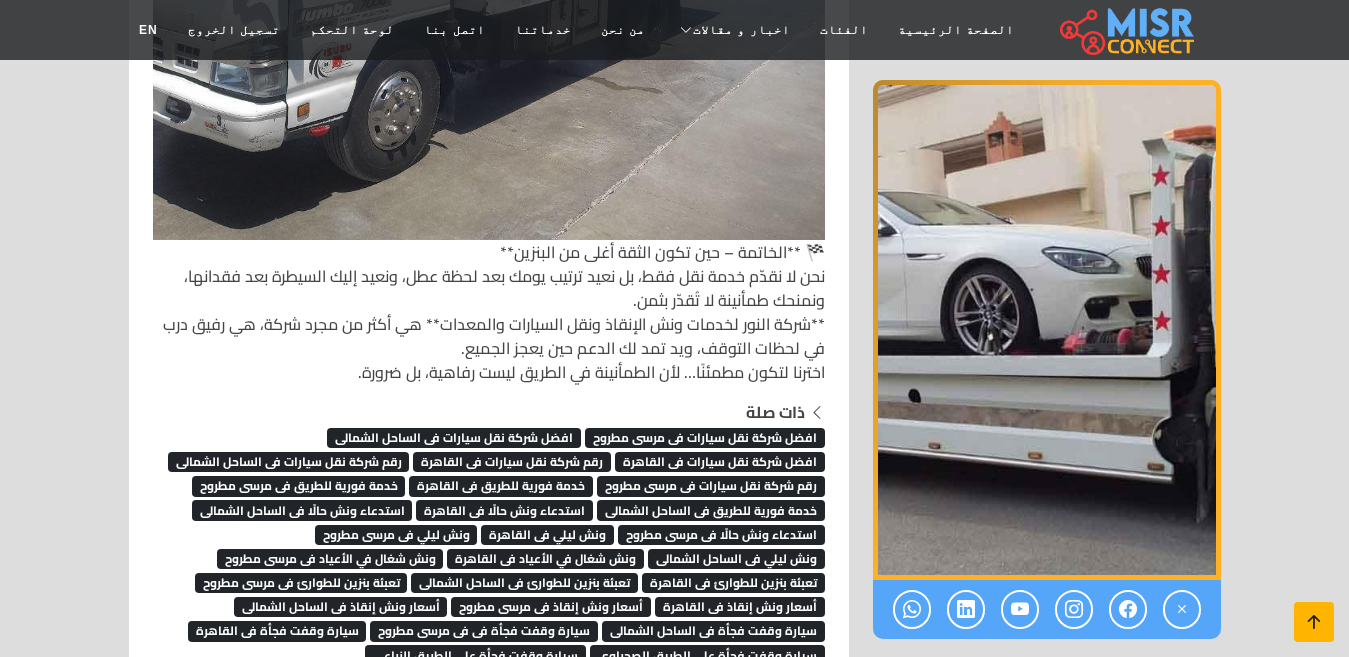 click at bounding box center (1314, 622) 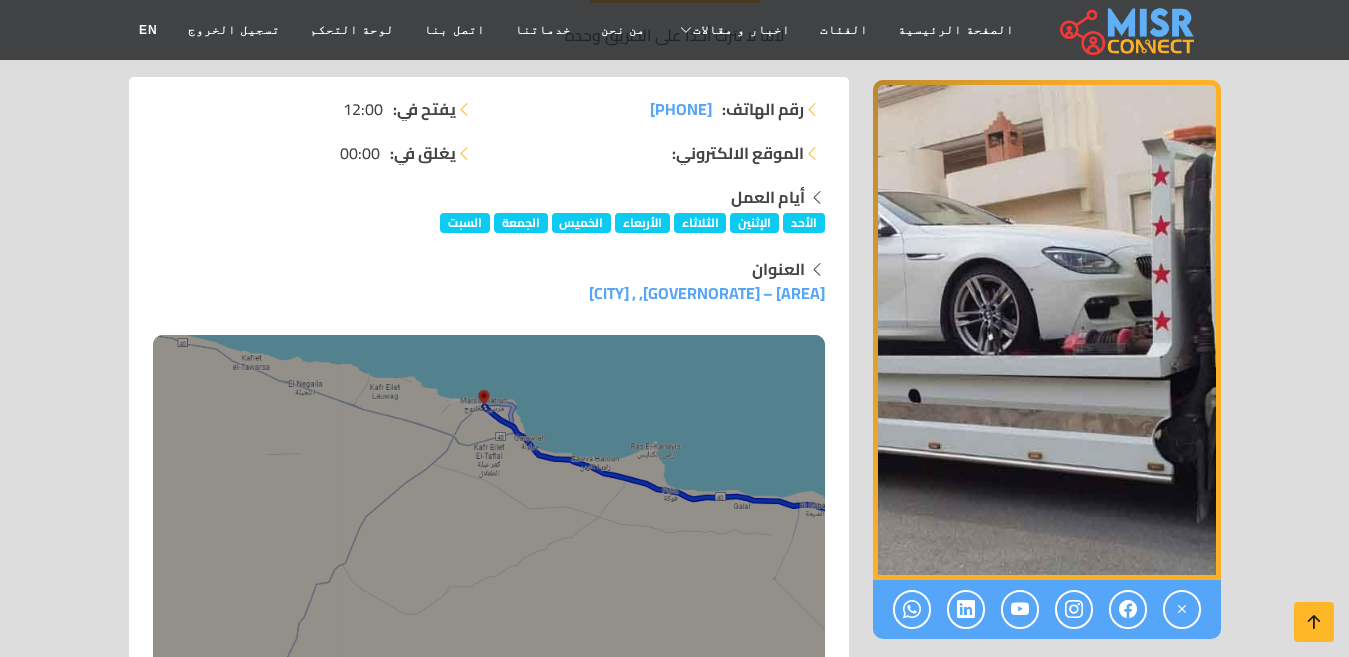 scroll, scrollTop: 0, scrollLeft: 0, axis: both 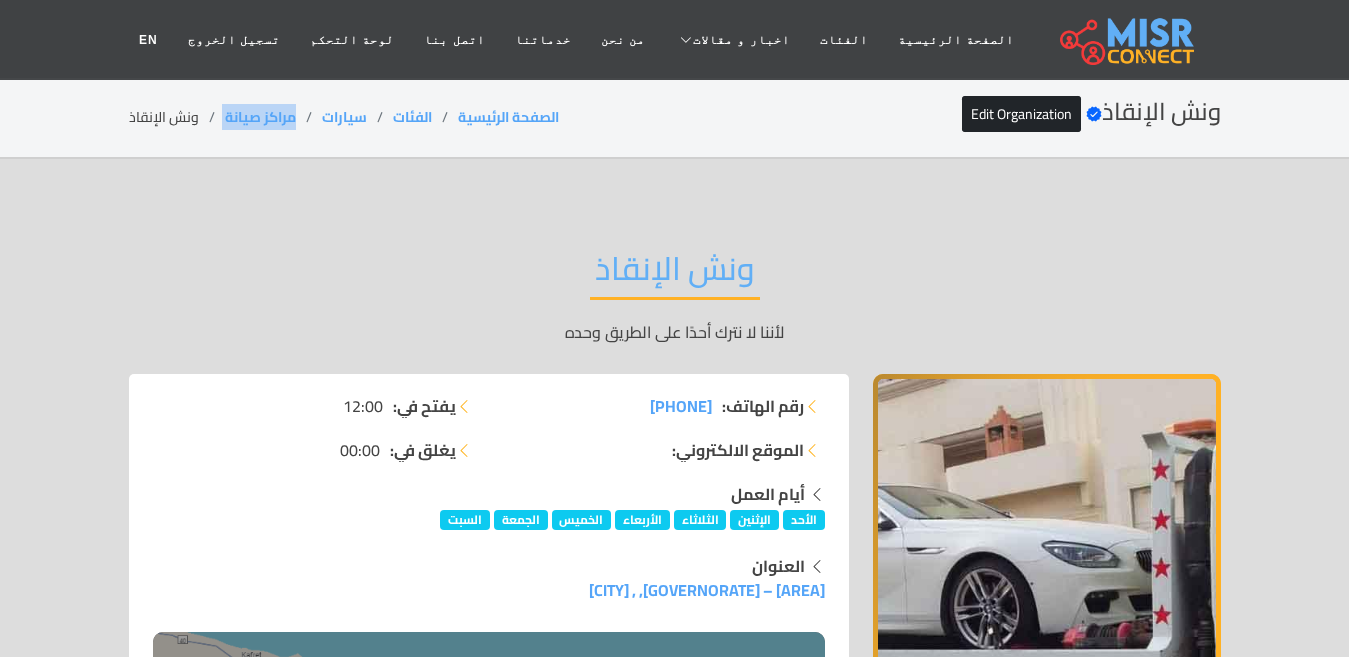 drag, startPoint x: 302, startPoint y: 115, endPoint x: 219, endPoint y: 129, distance: 84.17244 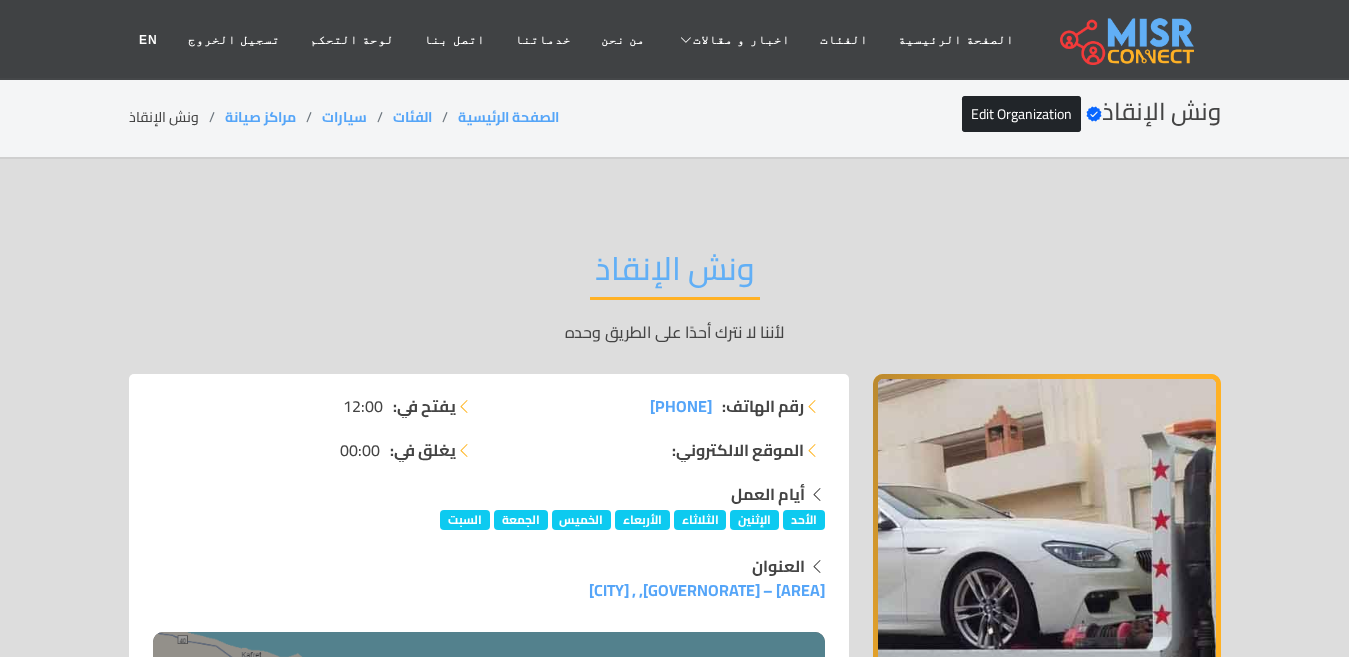 click on "ونش الإنقاذ" at bounding box center [675, 274] 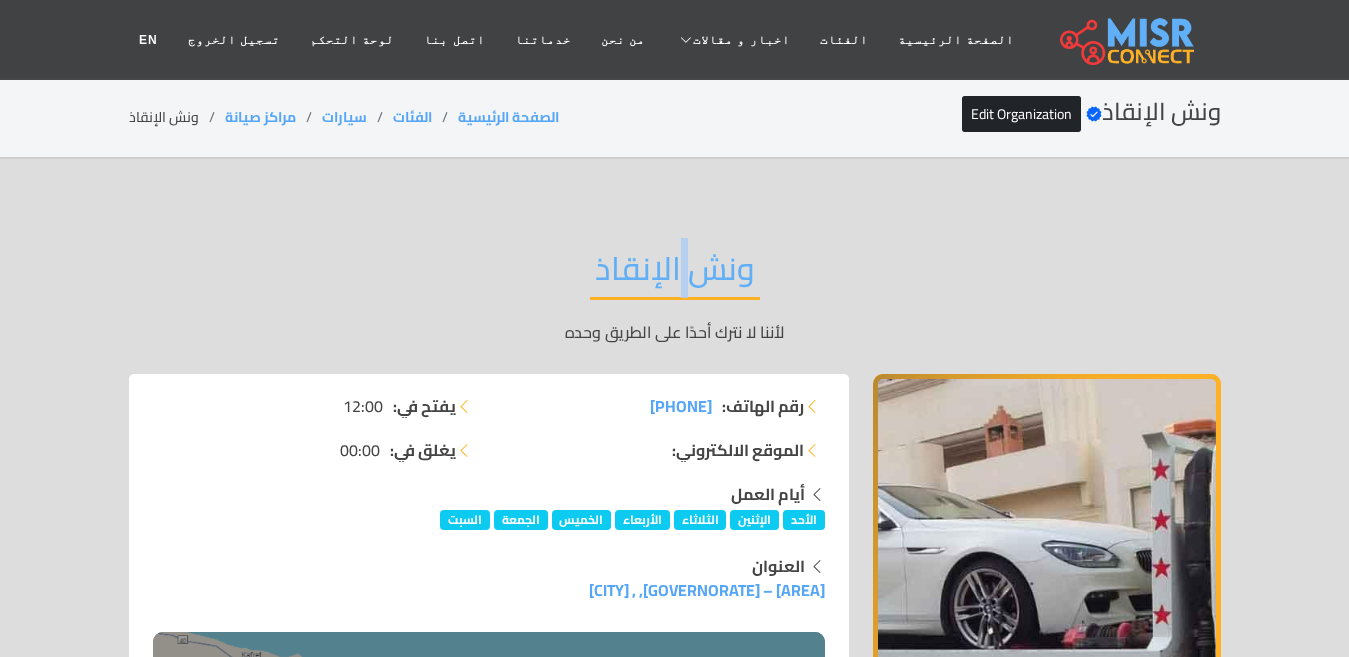 click on "ونش الإنقاذ" at bounding box center (675, 274) 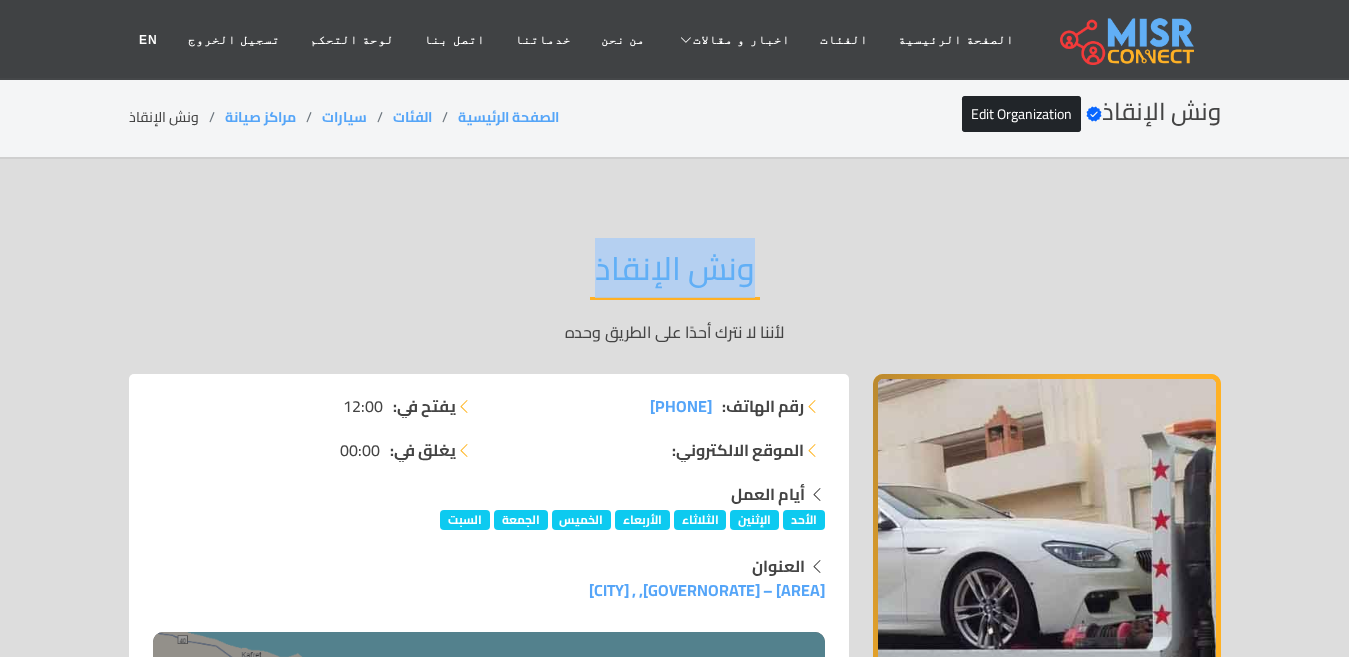 click on "ونش الإنقاذ" at bounding box center [675, 274] 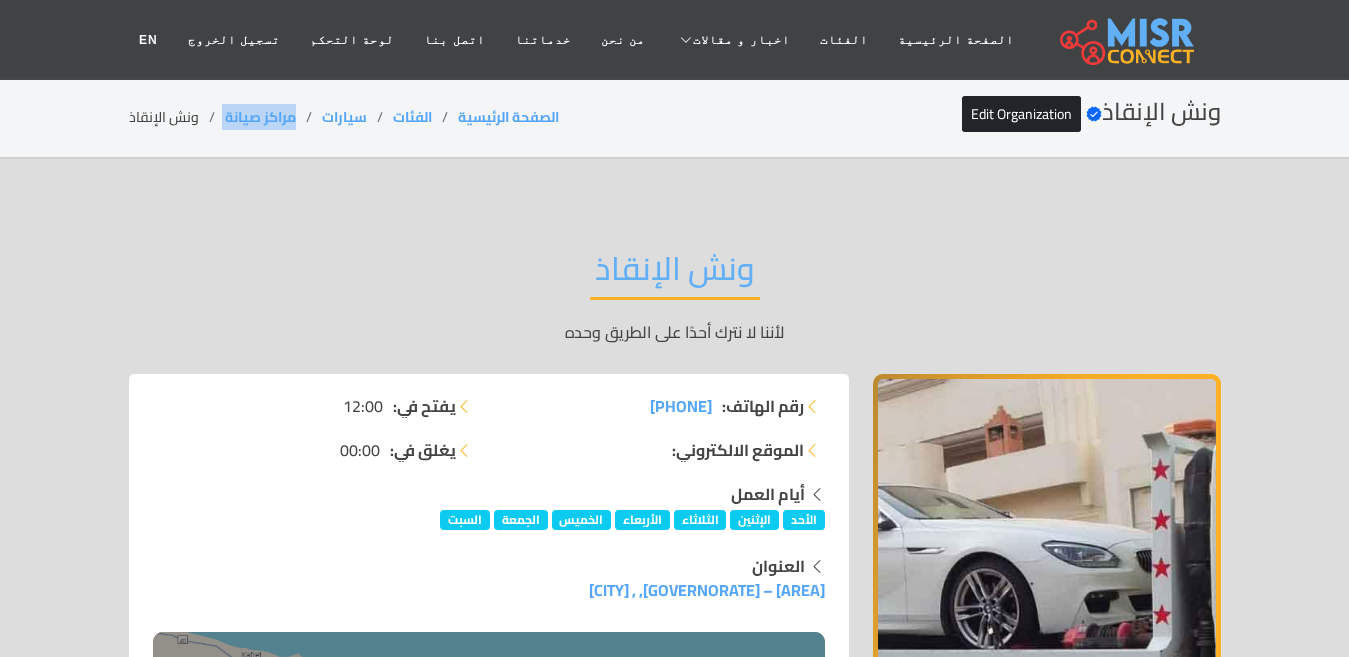 drag, startPoint x: 301, startPoint y: 114, endPoint x: 223, endPoint y: 122, distance: 78.40918 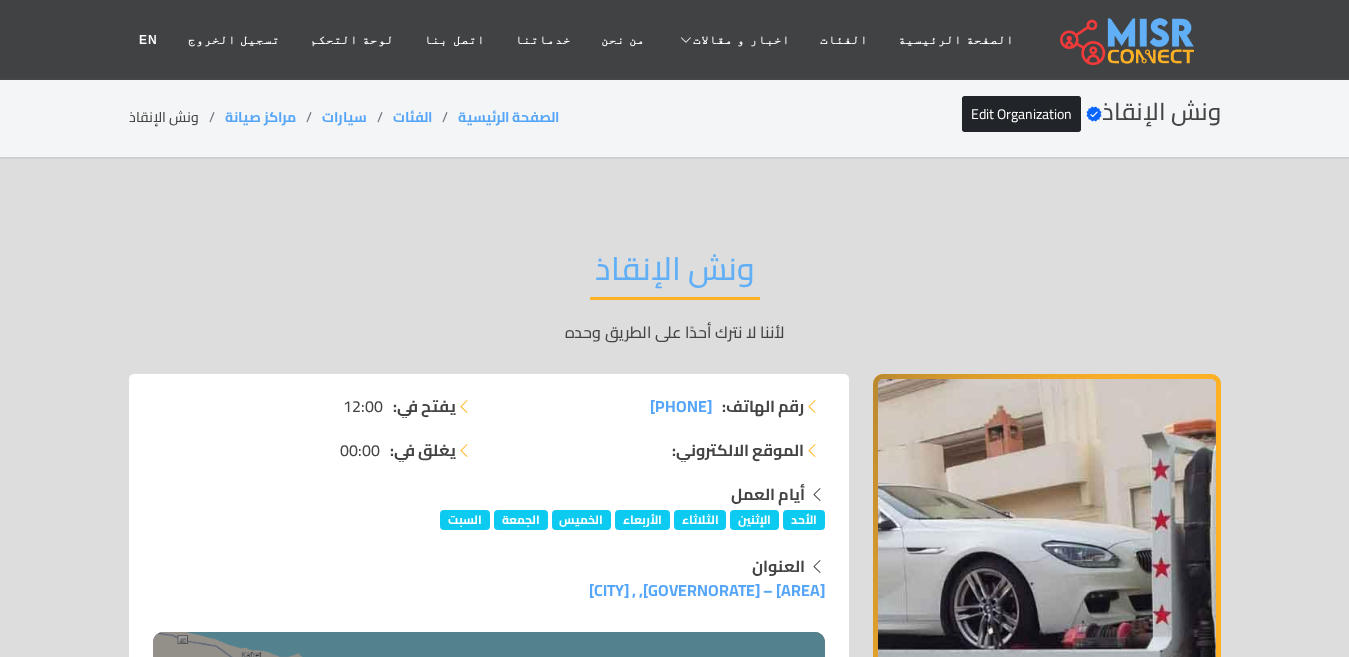 click on "ونش الإنقاذ" at bounding box center [675, 274] 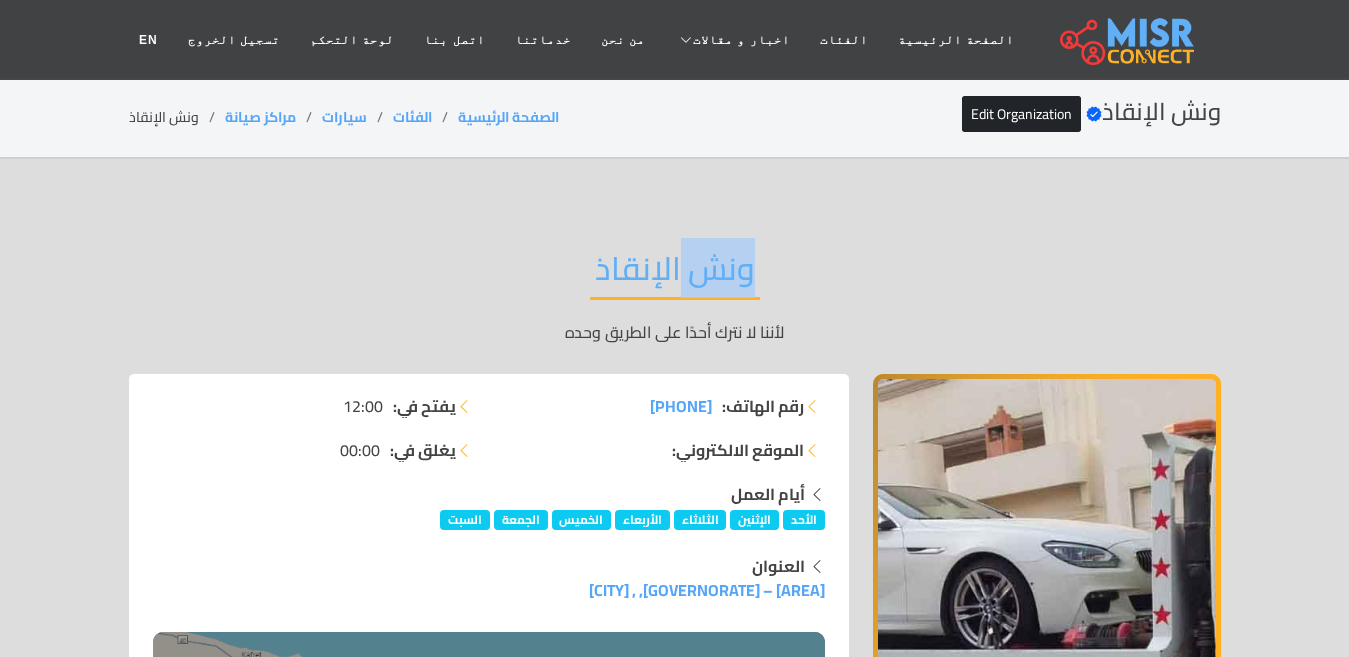 click on "ونش الإنقاذ" at bounding box center [675, 274] 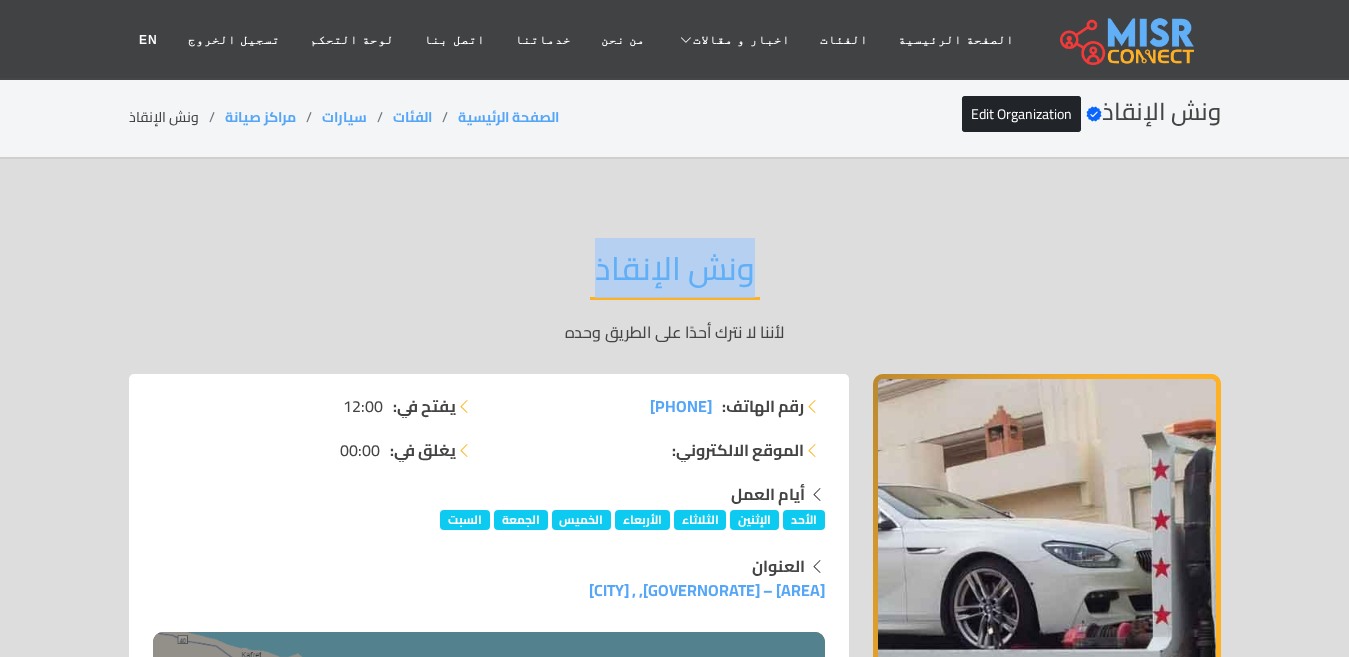 click on "ونش الإنقاذ" at bounding box center (675, 274) 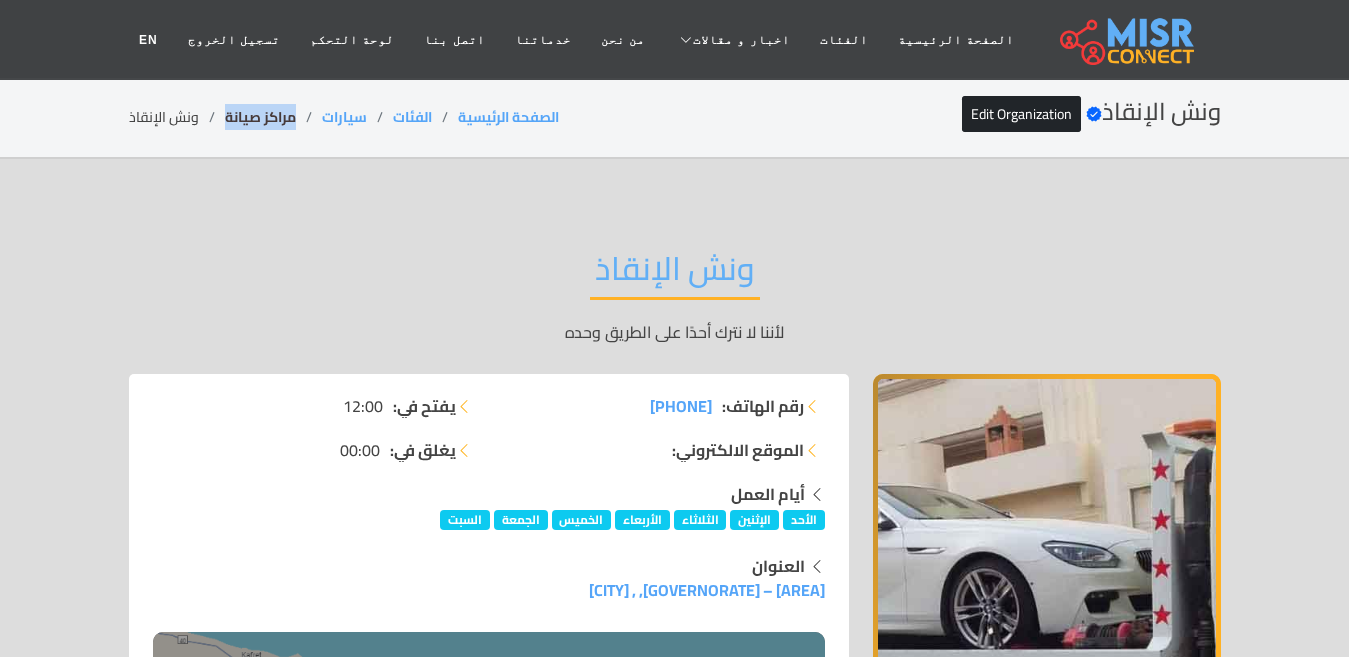 drag, startPoint x: 298, startPoint y: 112, endPoint x: 225, endPoint y: 119, distance: 73.33485 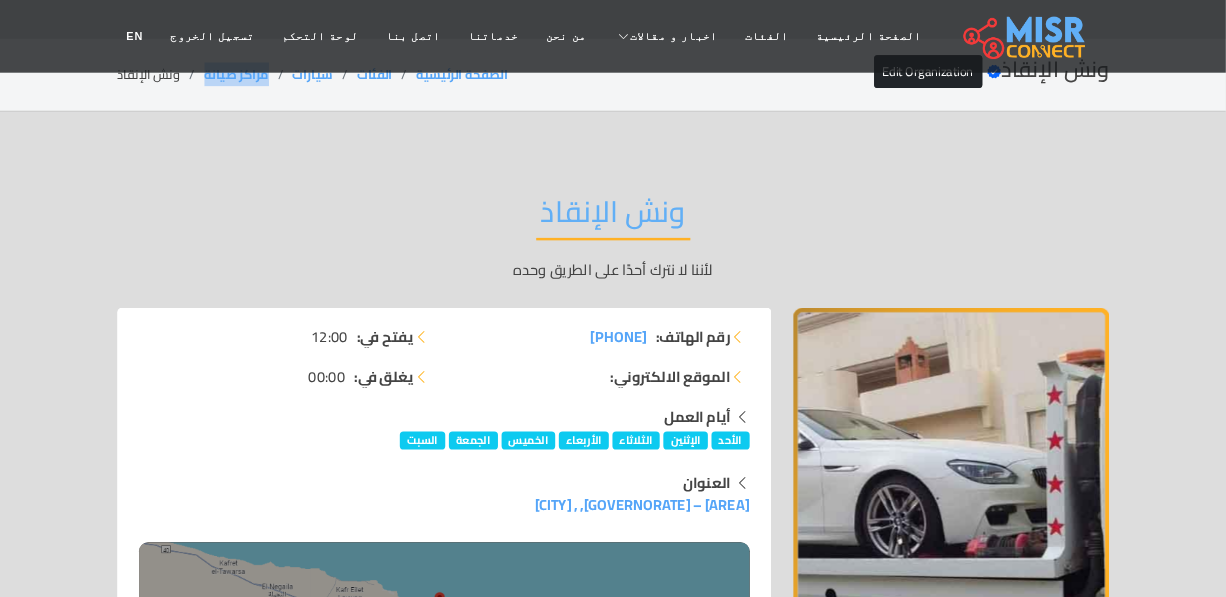 scroll, scrollTop: 0, scrollLeft: 0, axis: both 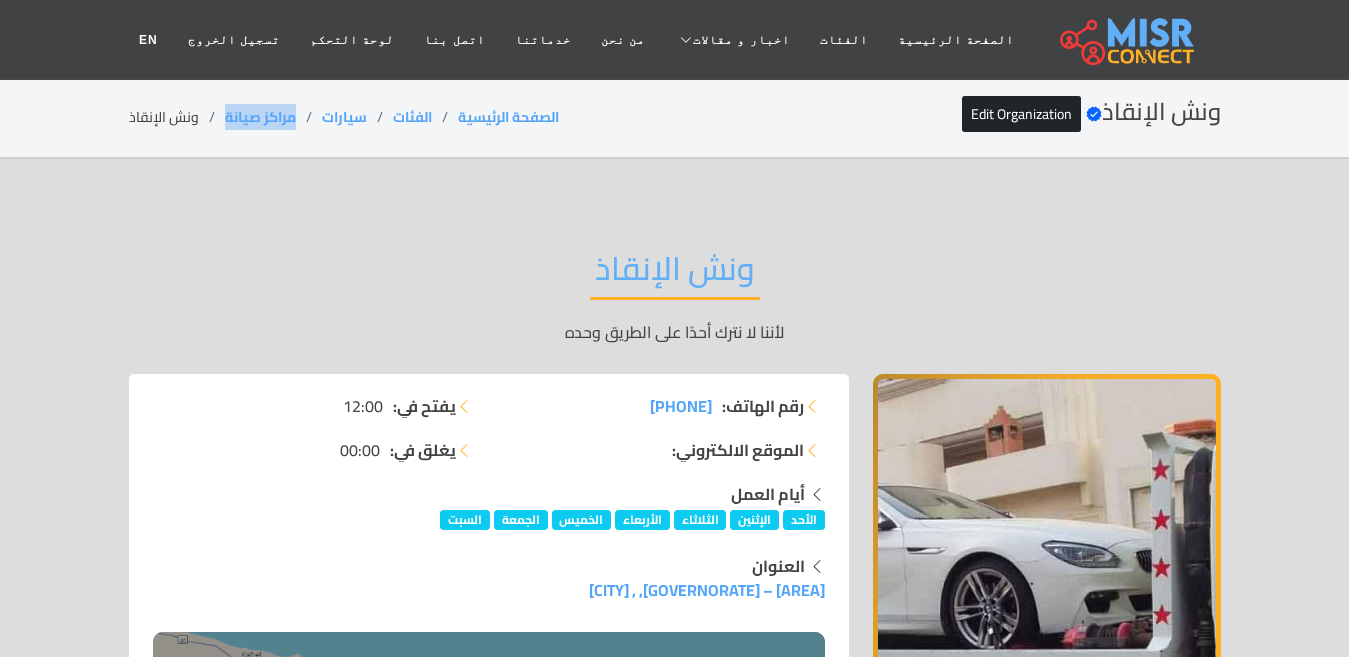 copy on "مراكز صيانة" 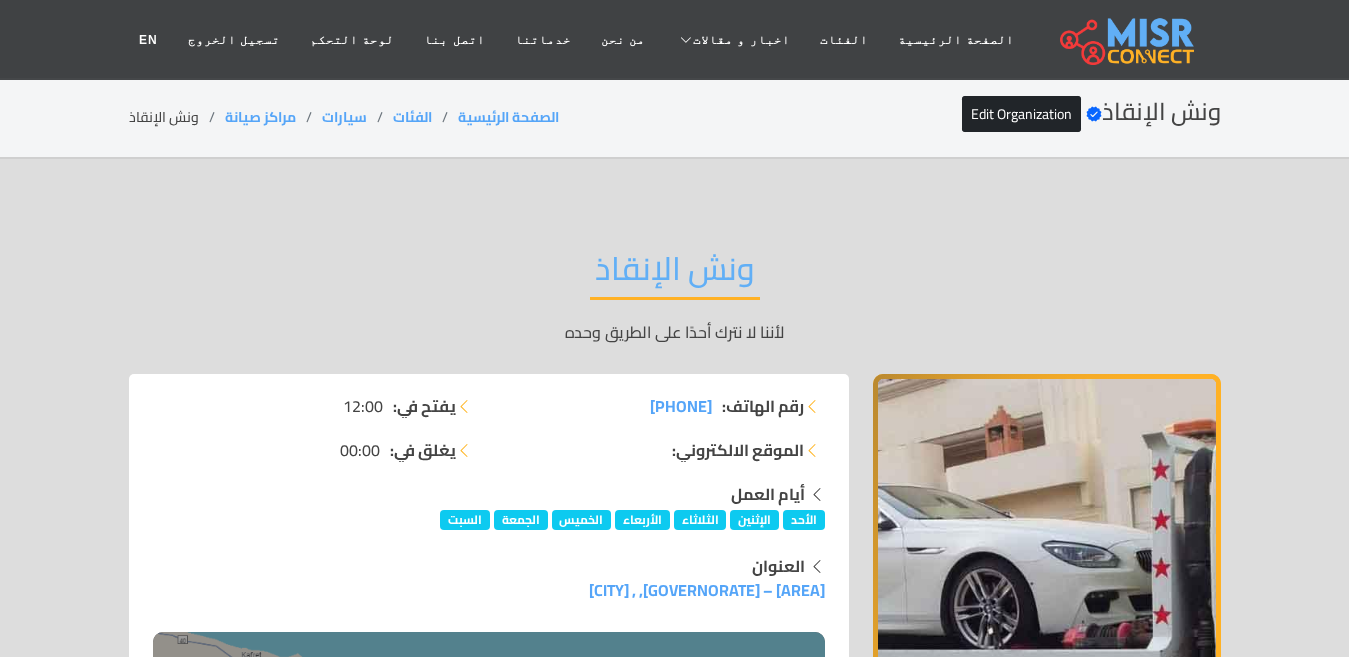 click on "ونش الإنقاذ" at bounding box center [675, 274] 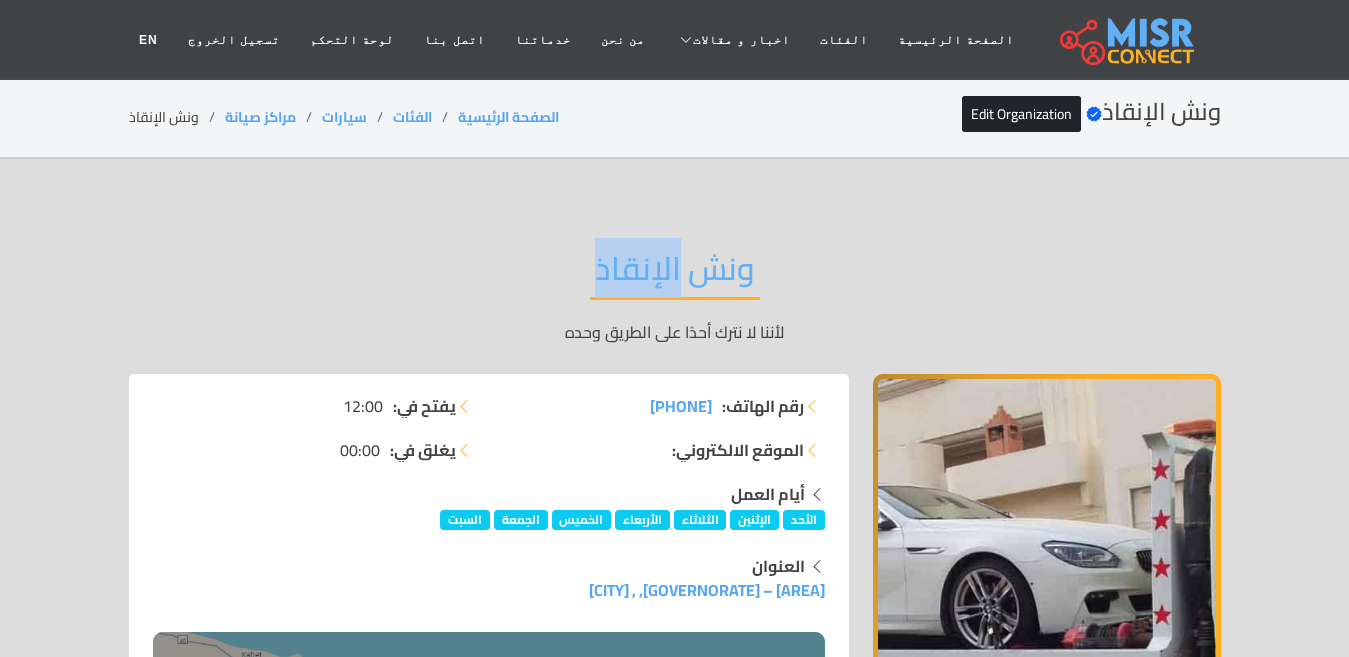 click on "ونش الإنقاذ" at bounding box center [675, 274] 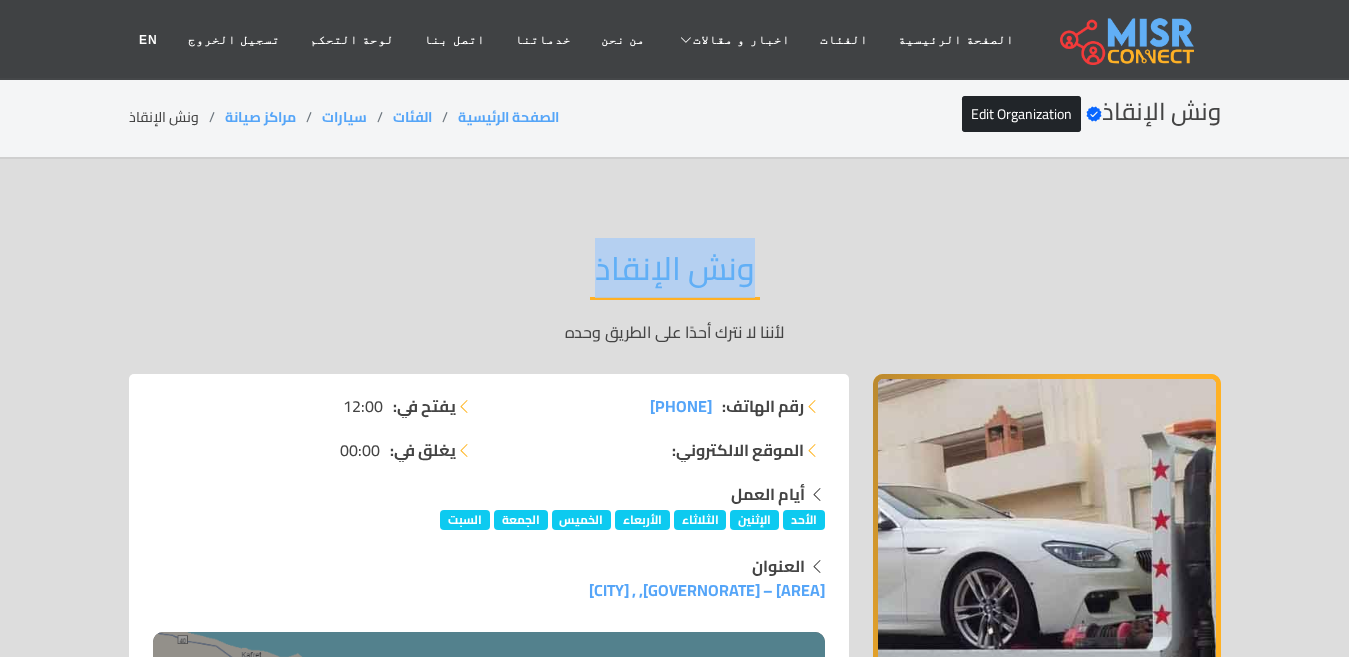 click on "ونش الإنقاذ" at bounding box center [675, 274] 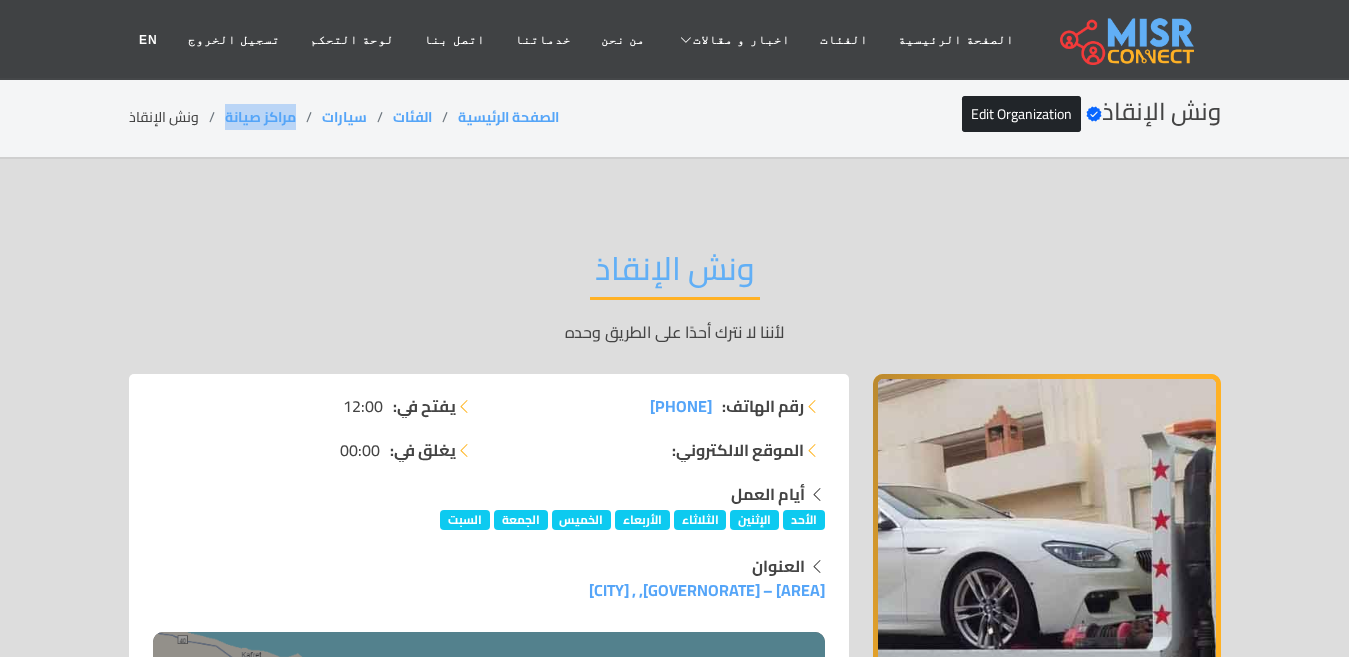drag, startPoint x: 284, startPoint y: 124, endPoint x: 223, endPoint y: 132, distance: 61.522354 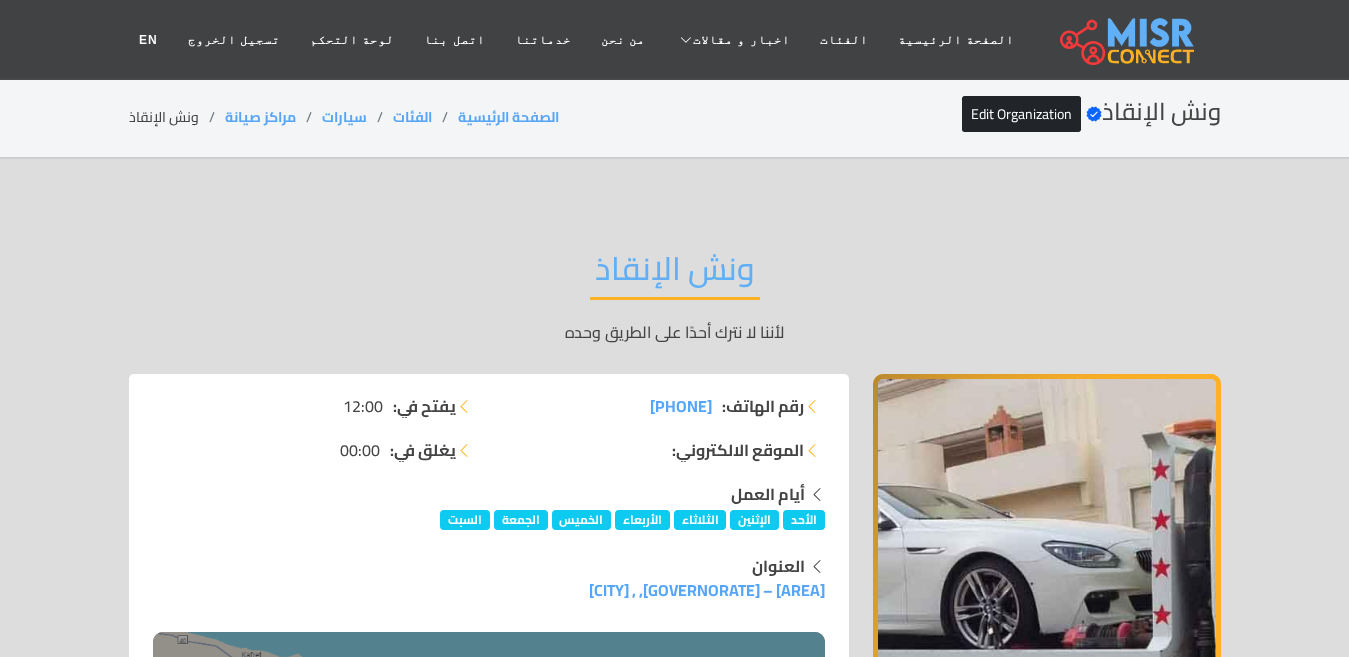 click on "ونش الإنقاذ" at bounding box center (675, 274) 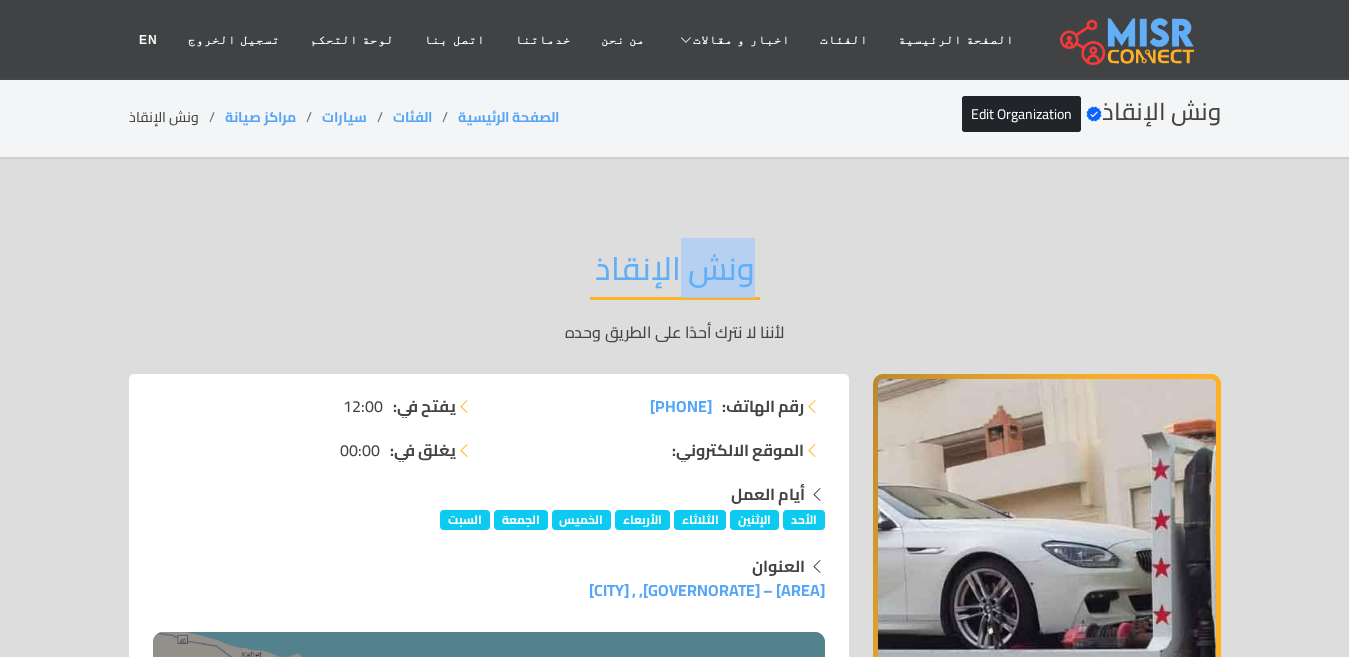 click on "ونش الإنقاذ" at bounding box center (675, 274) 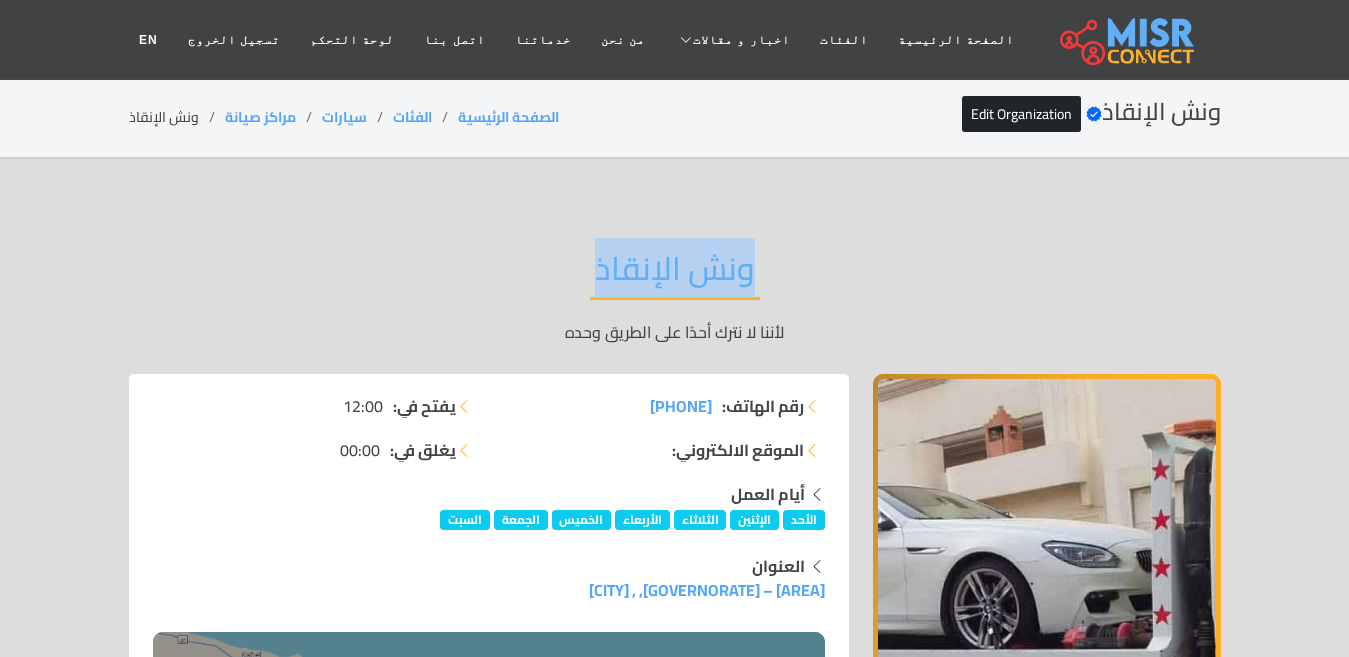 click on "ونش الإنقاذ" at bounding box center (675, 274) 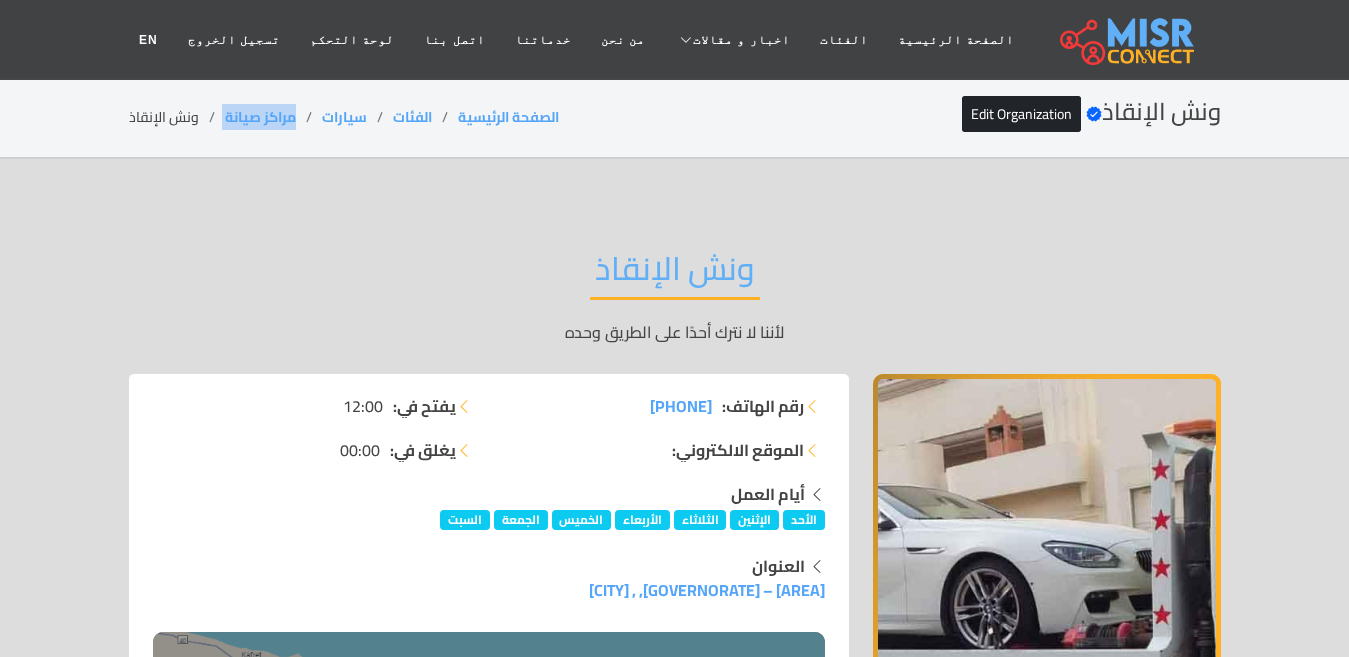 drag, startPoint x: 304, startPoint y: 110, endPoint x: 222, endPoint y: 121, distance: 82.73451 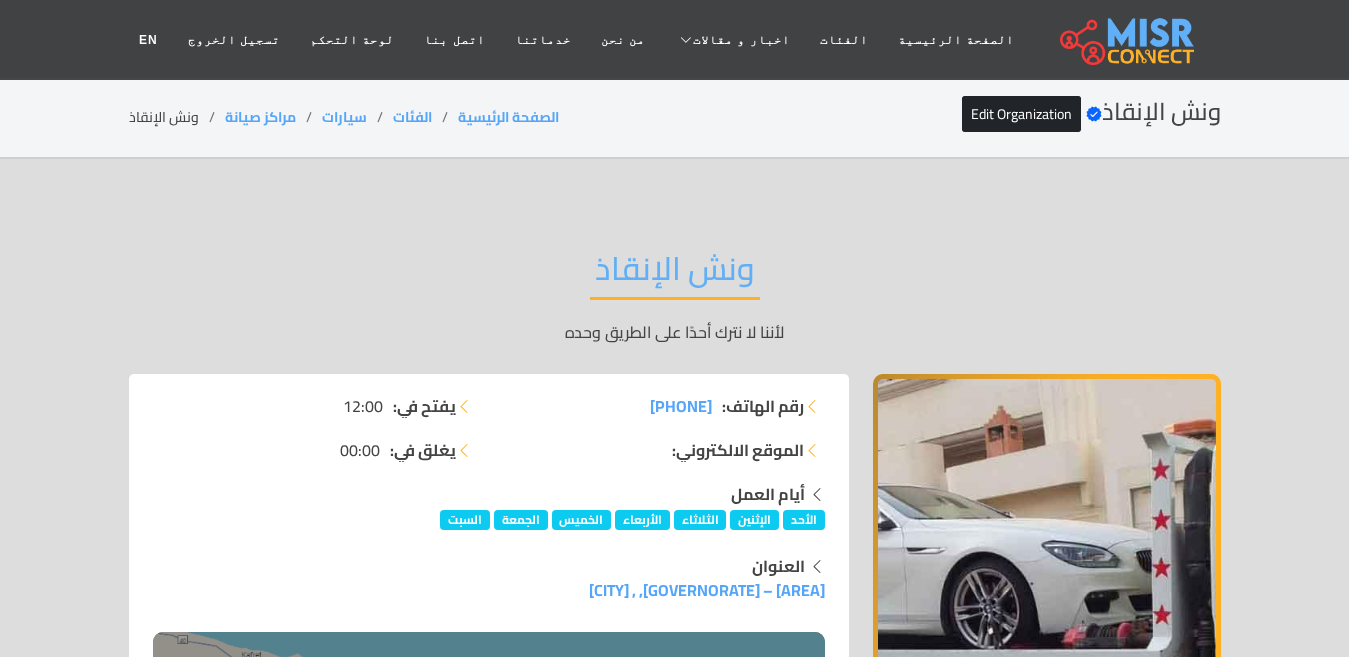 click on "ونش الإنقاذ" at bounding box center [675, 274] 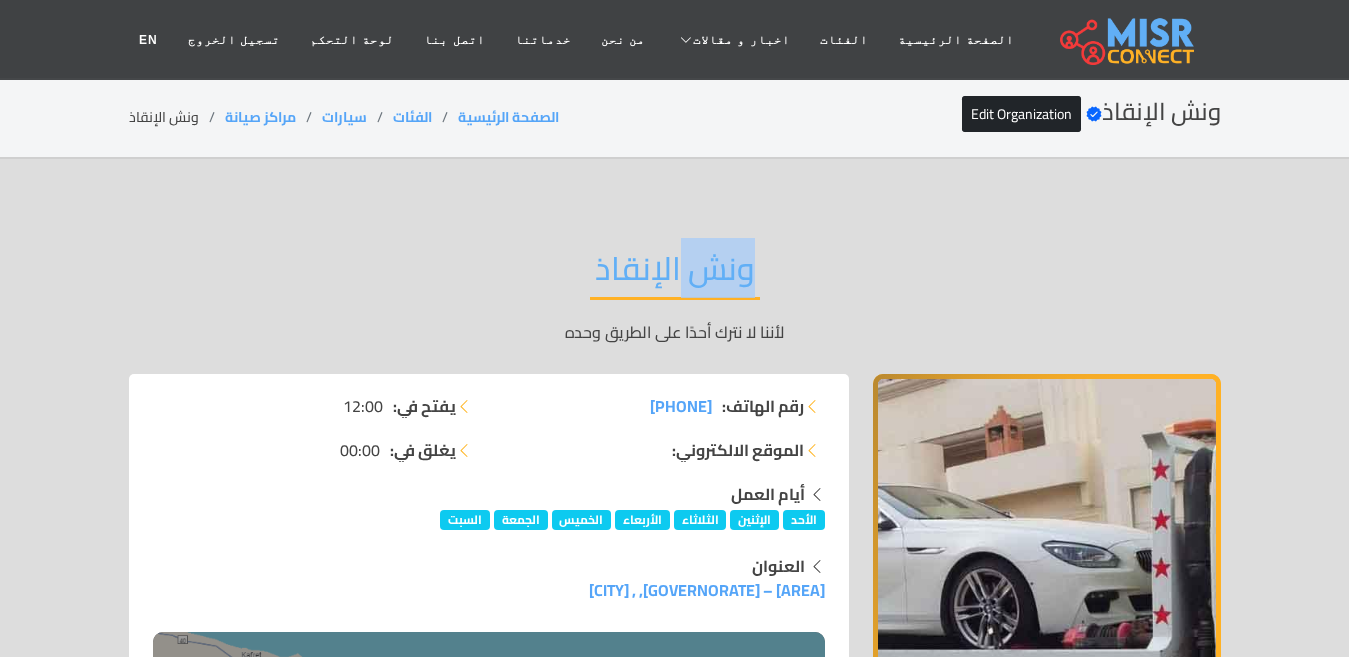click on "ونش الإنقاذ" at bounding box center (675, 274) 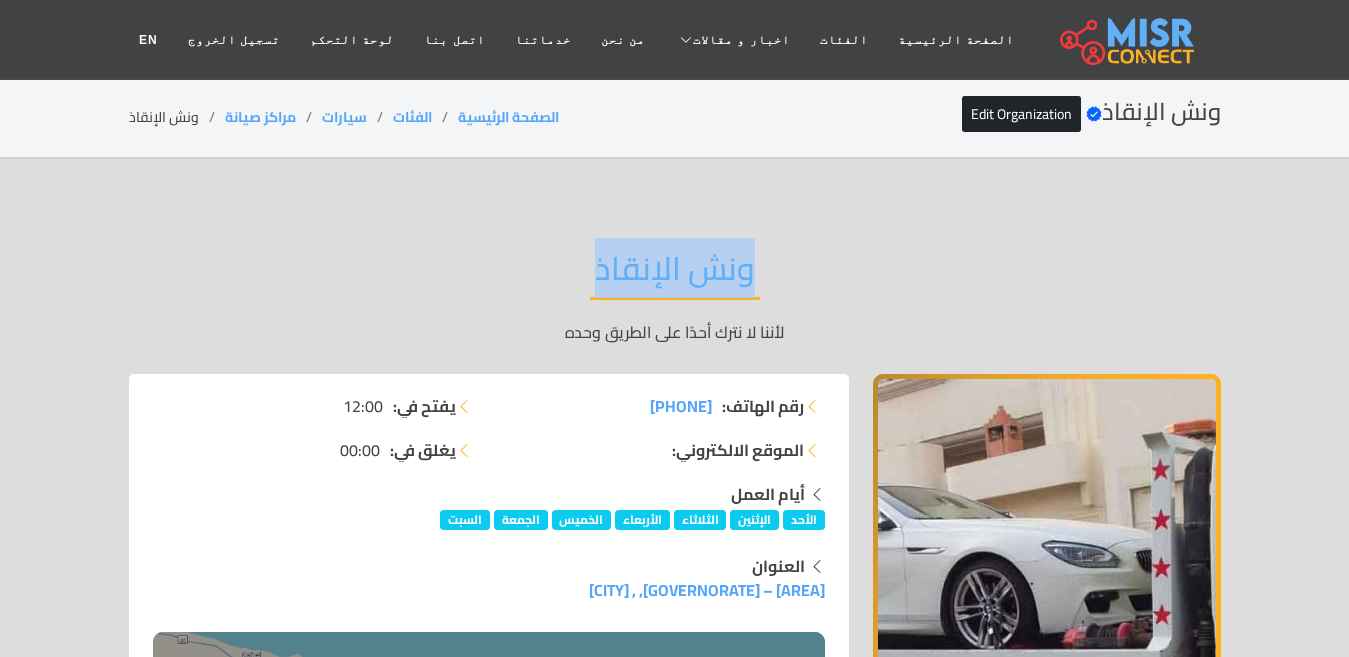 click on "ونش الإنقاذ" at bounding box center (675, 274) 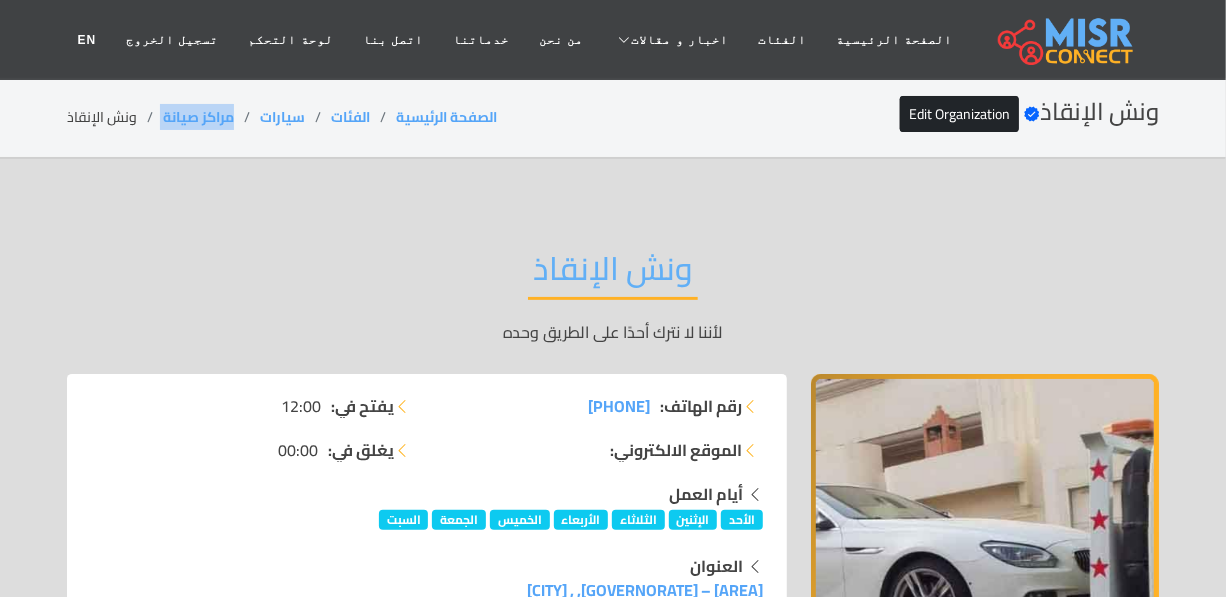 drag, startPoint x: 237, startPoint y: 116, endPoint x: 156, endPoint y: 116, distance: 81 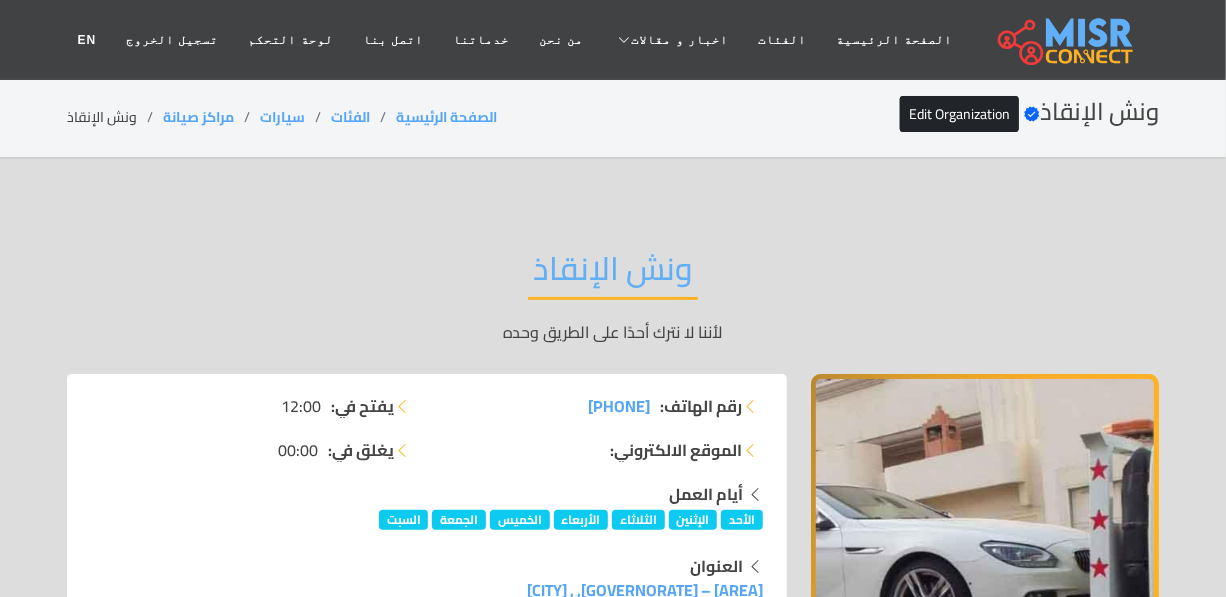 click on "ونش الإنقاذ" at bounding box center [613, 274] 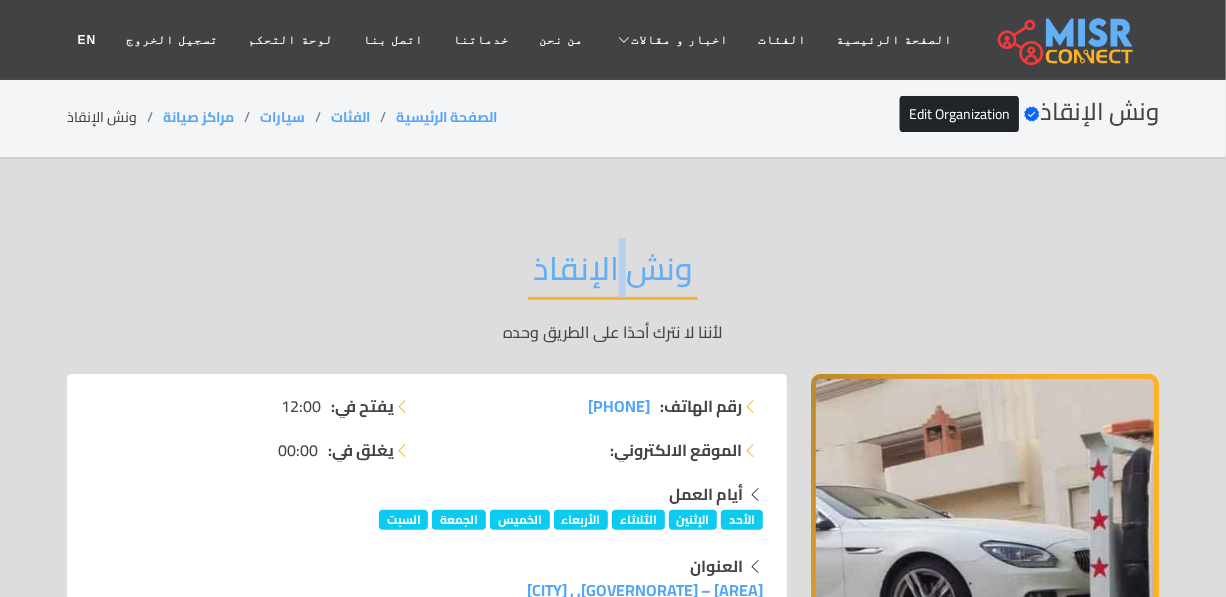 click on "ونش الإنقاذ" at bounding box center [613, 274] 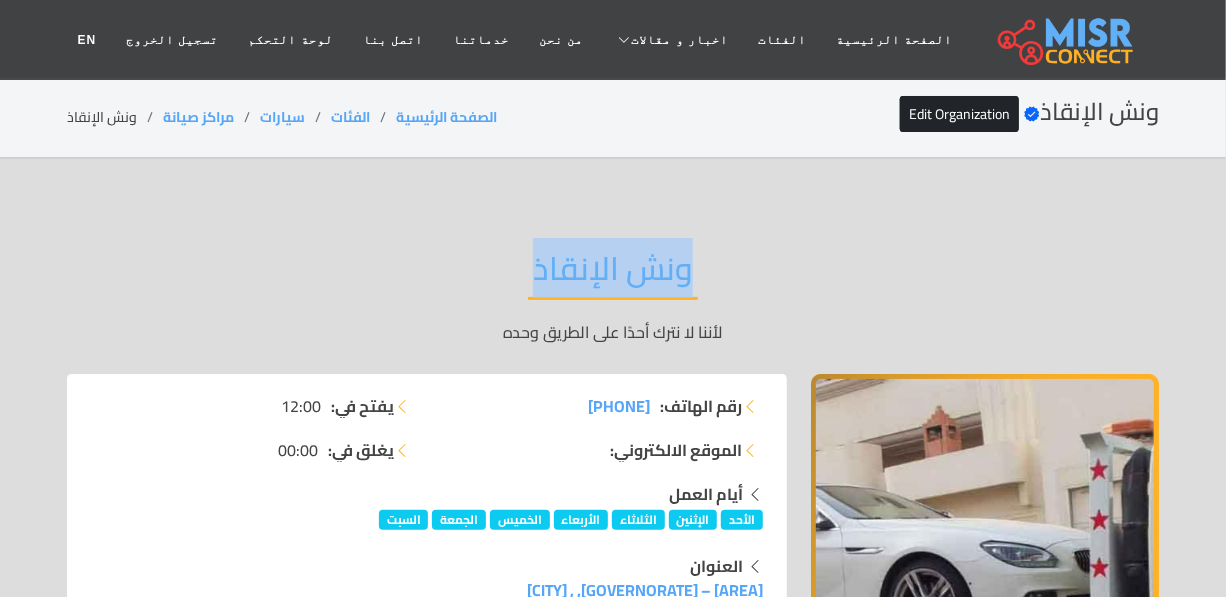 click on "ونش الإنقاذ" at bounding box center [613, 274] 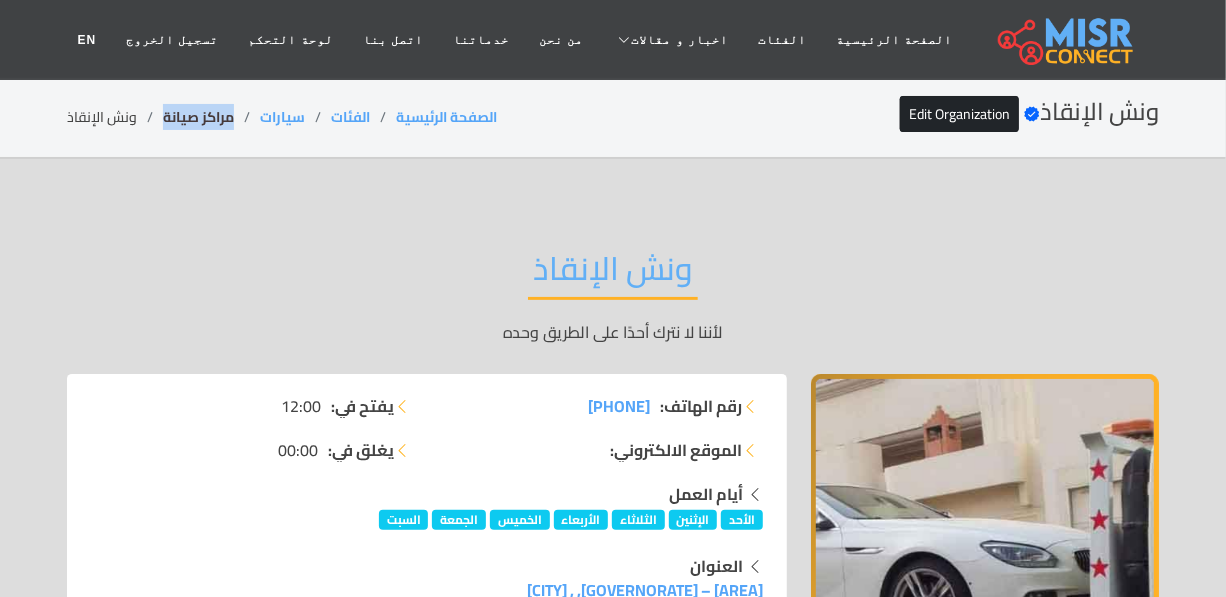 drag, startPoint x: 246, startPoint y: 109, endPoint x: 161, endPoint y: 118, distance: 85.47514 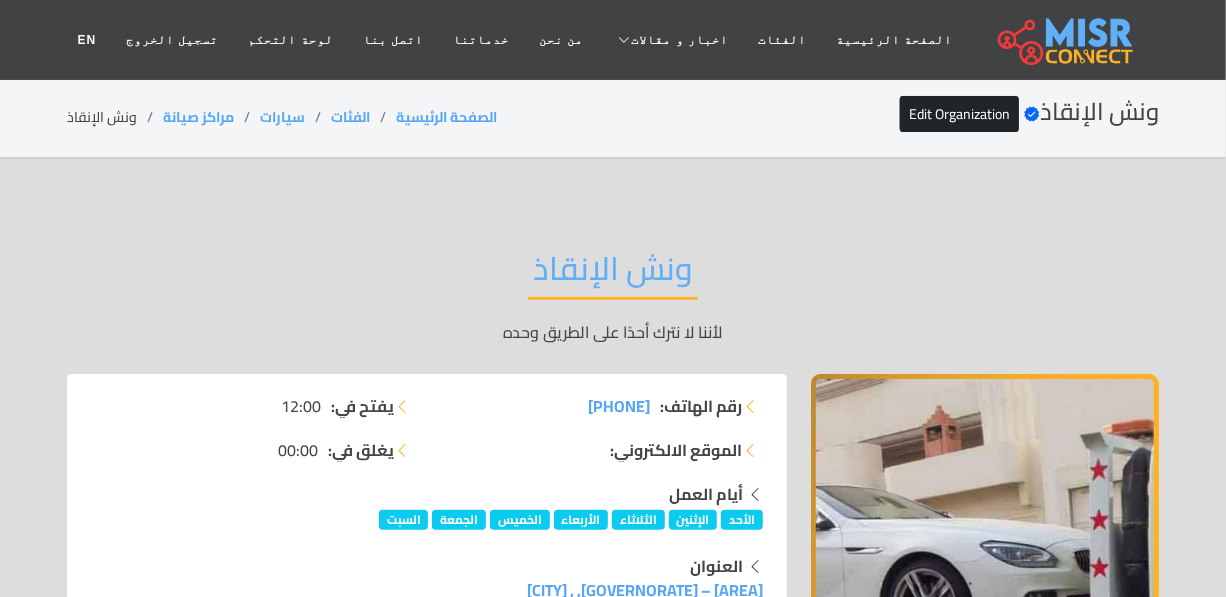 click on "ونش الإنقاذ" at bounding box center (613, 274) 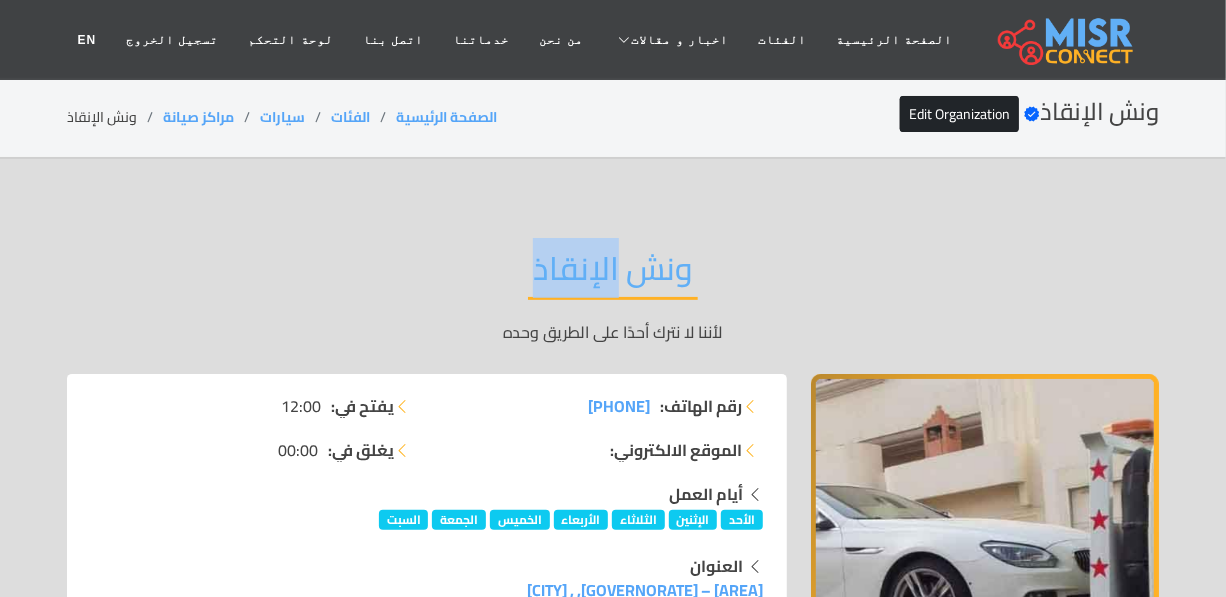 click on "ونش الإنقاذ" at bounding box center (613, 274) 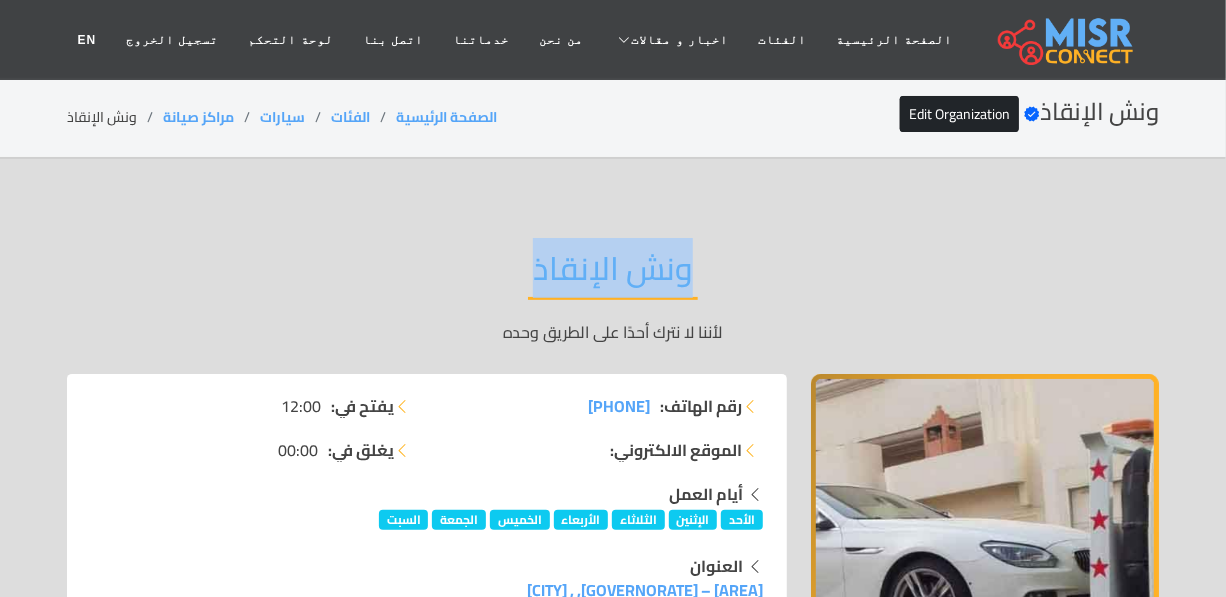 click on "ونش الإنقاذ" at bounding box center [613, 274] 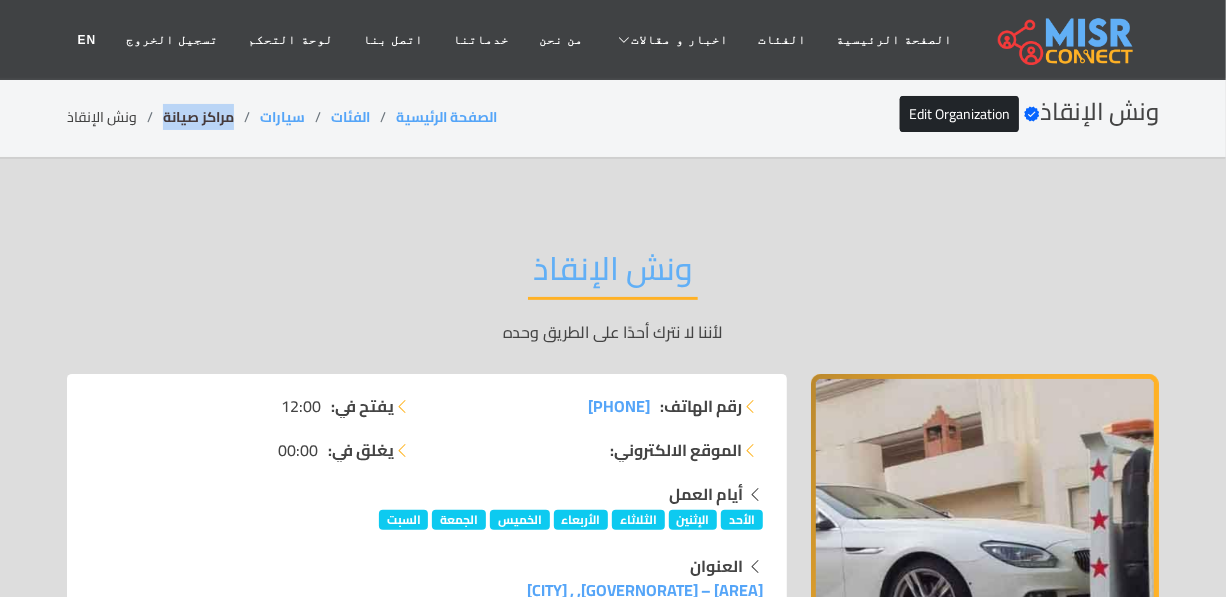 drag, startPoint x: 233, startPoint y: 124, endPoint x: 160, endPoint y: 128, distance: 73.109505 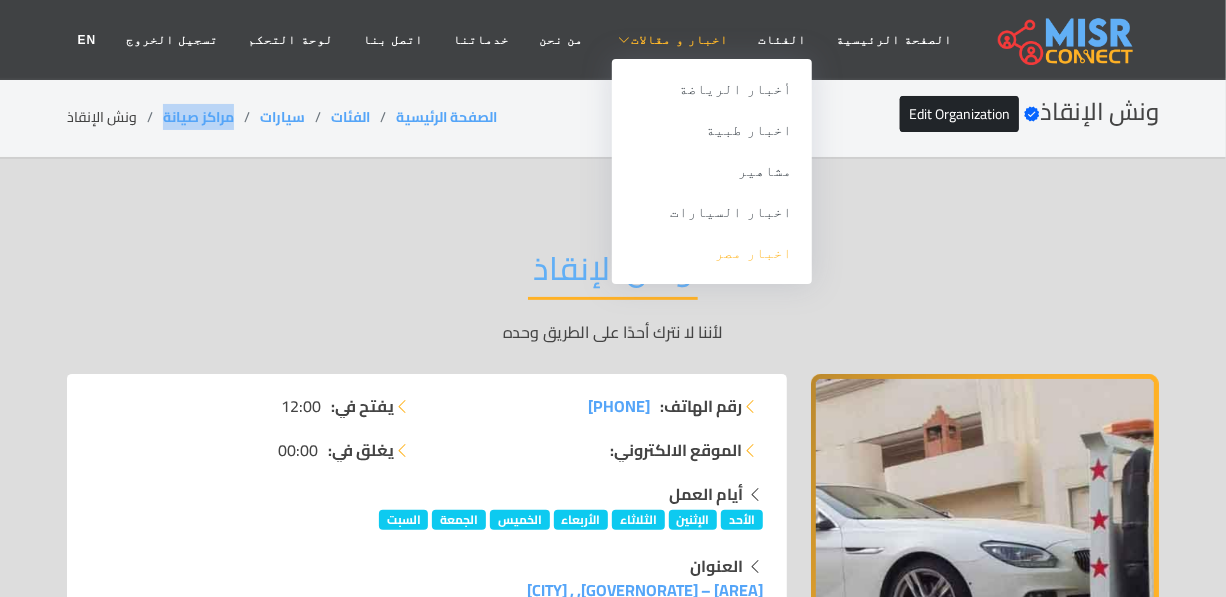 click on "اخبار مصر" at bounding box center [712, 253] 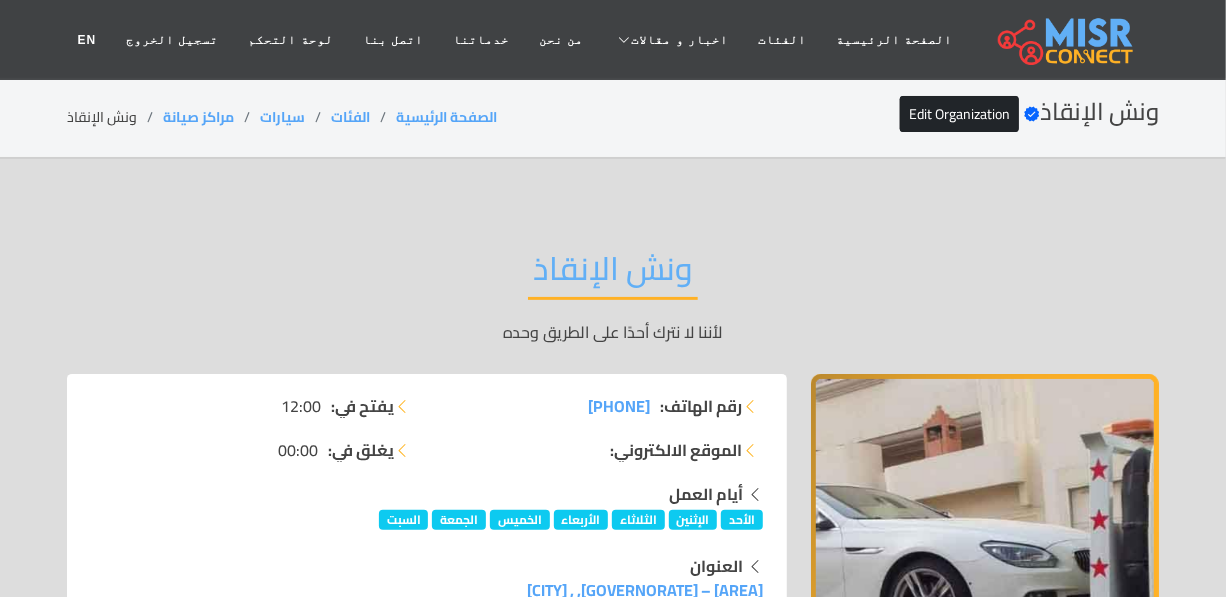 click on "ونش الإنقاذ" at bounding box center [613, 274] 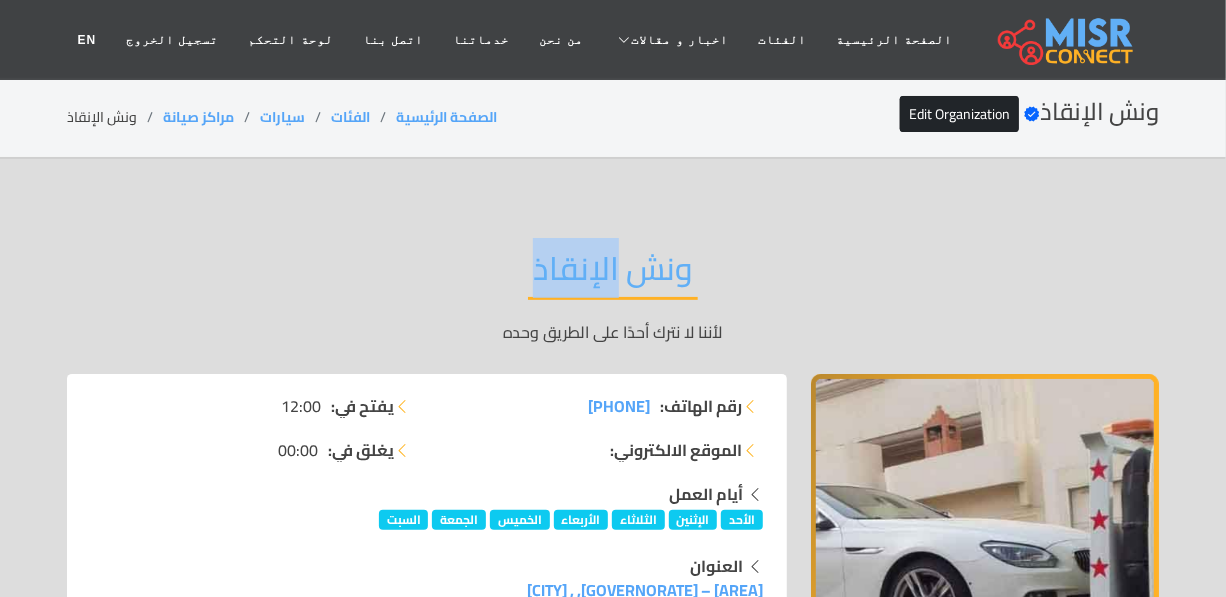 click on "ونش الإنقاذ" at bounding box center (613, 274) 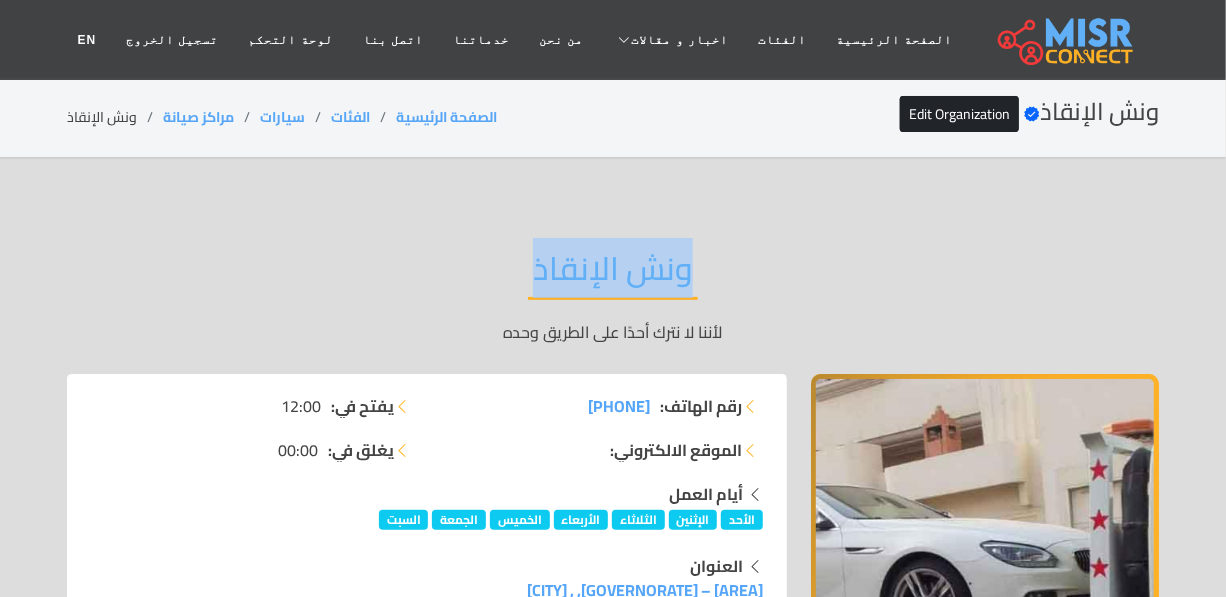 click on "ونش الإنقاذ" at bounding box center (613, 274) 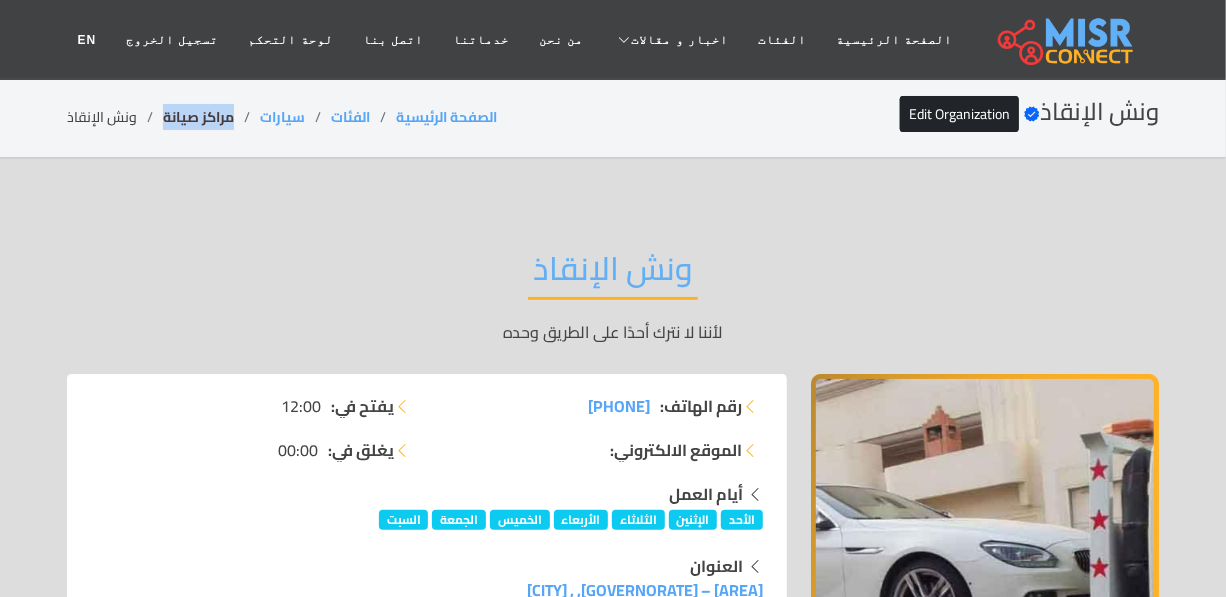 drag, startPoint x: 239, startPoint y: 121, endPoint x: 164, endPoint y: 124, distance: 75.059975 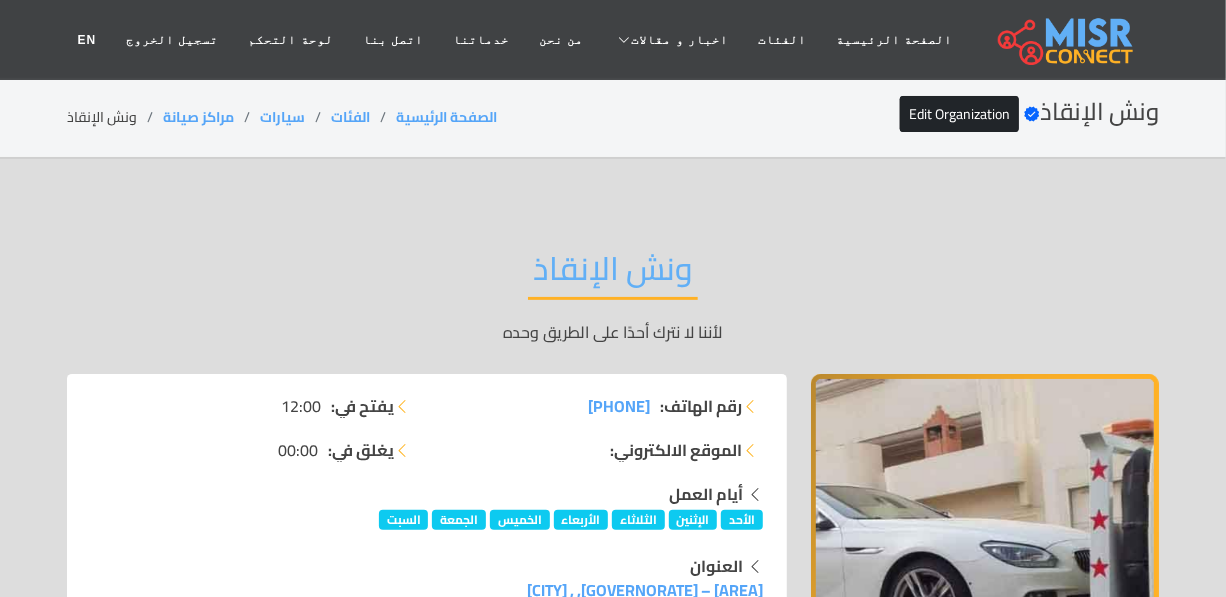 click on "ونش الإنقاذ" at bounding box center [613, 274] 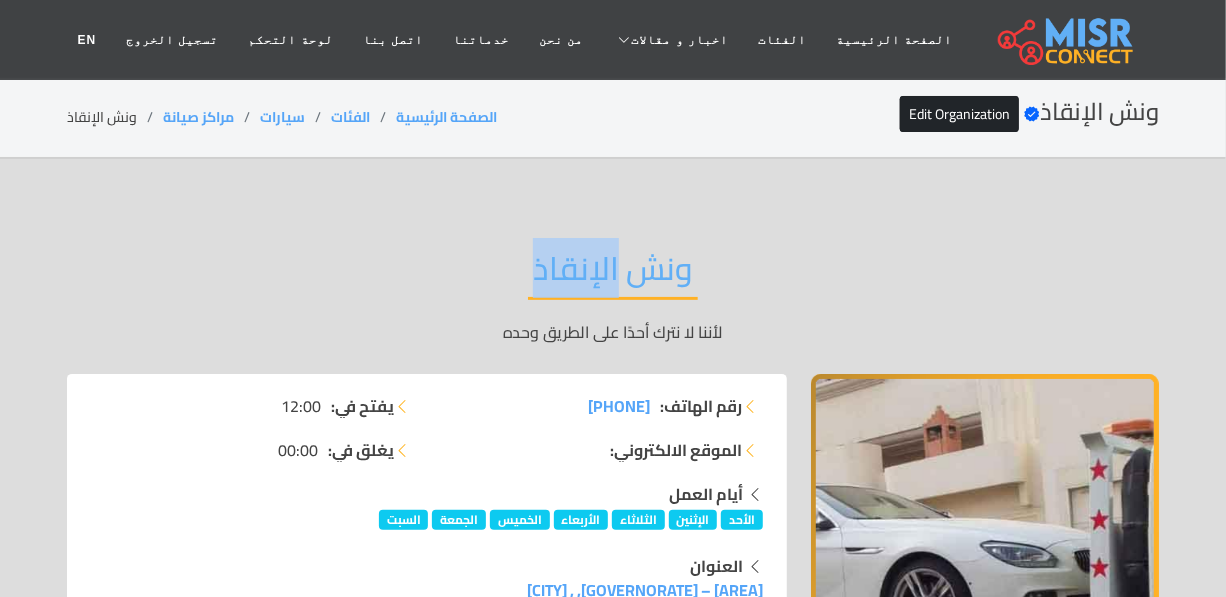 click on "ونش الإنقاذ" at bounding box center [613, 274] 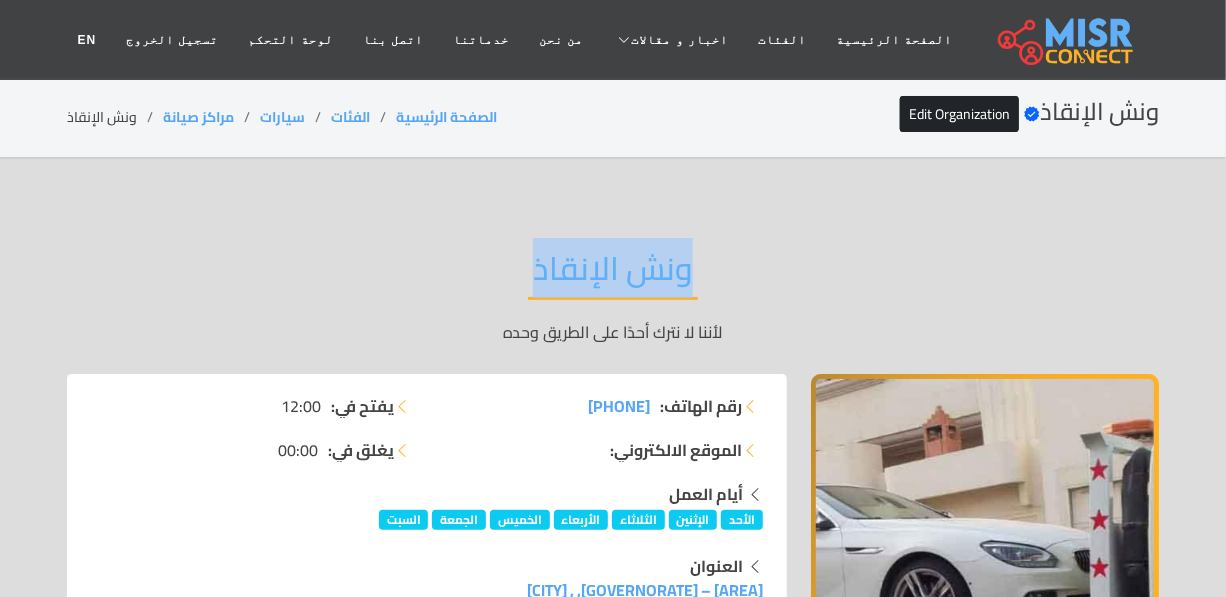click on "ونش الإنقاذ" at bounding box center (613, 274) 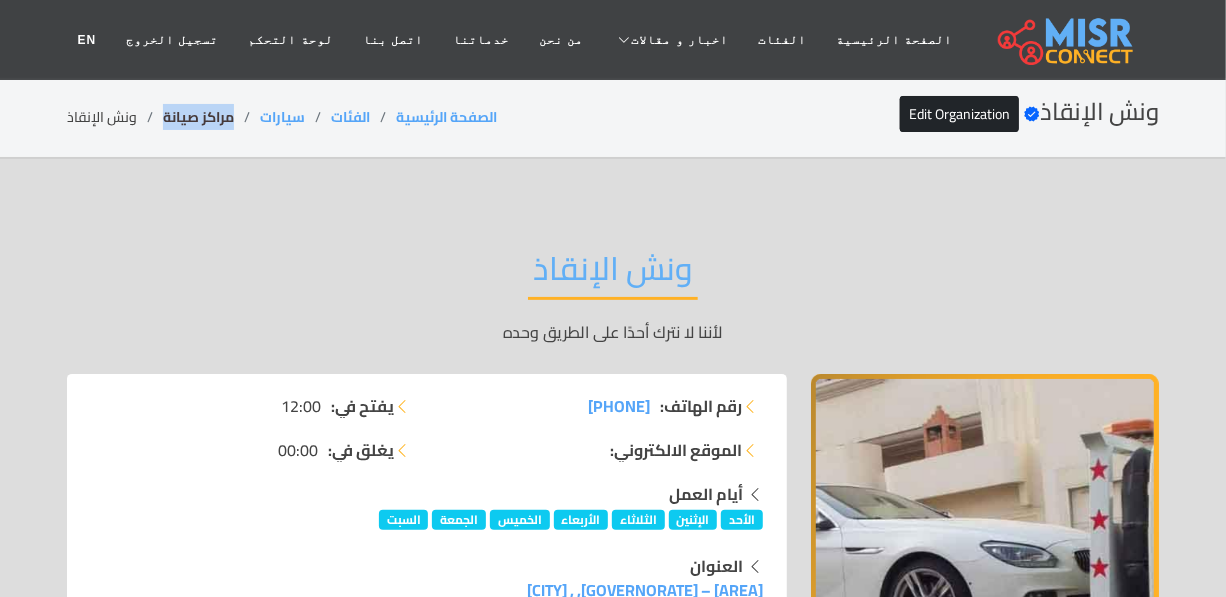 drag, startPoint x: 239, startPoint y: 108, endPoint x: 162, endPoint y: 111, distance: 77.05842 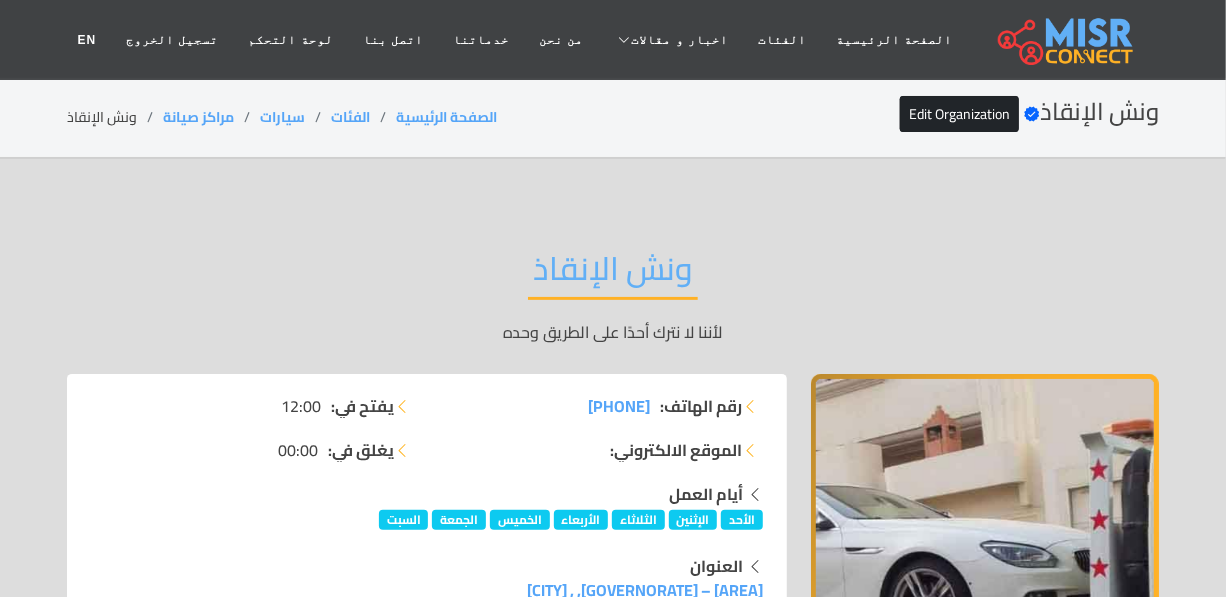 click on "ونش الإنقاذ" at bounding box center [613, 274] 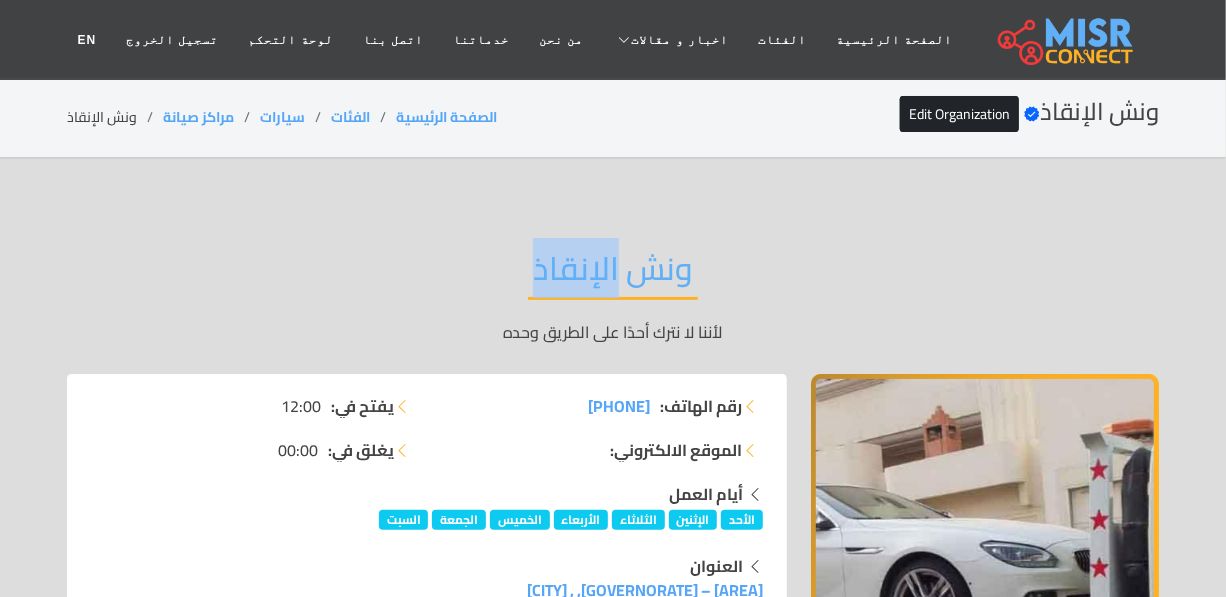 click on "ونش الإنقاذ" at bounding box center (613, 274) 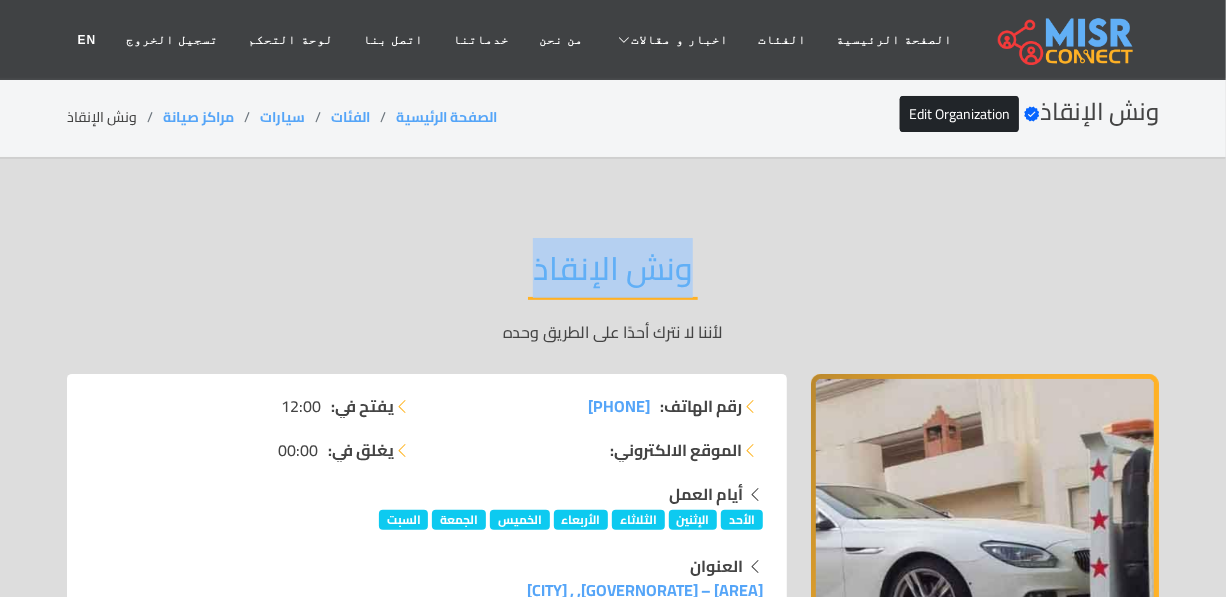 click on "ونش الإنقاذ" at bounding box center [613, 274] 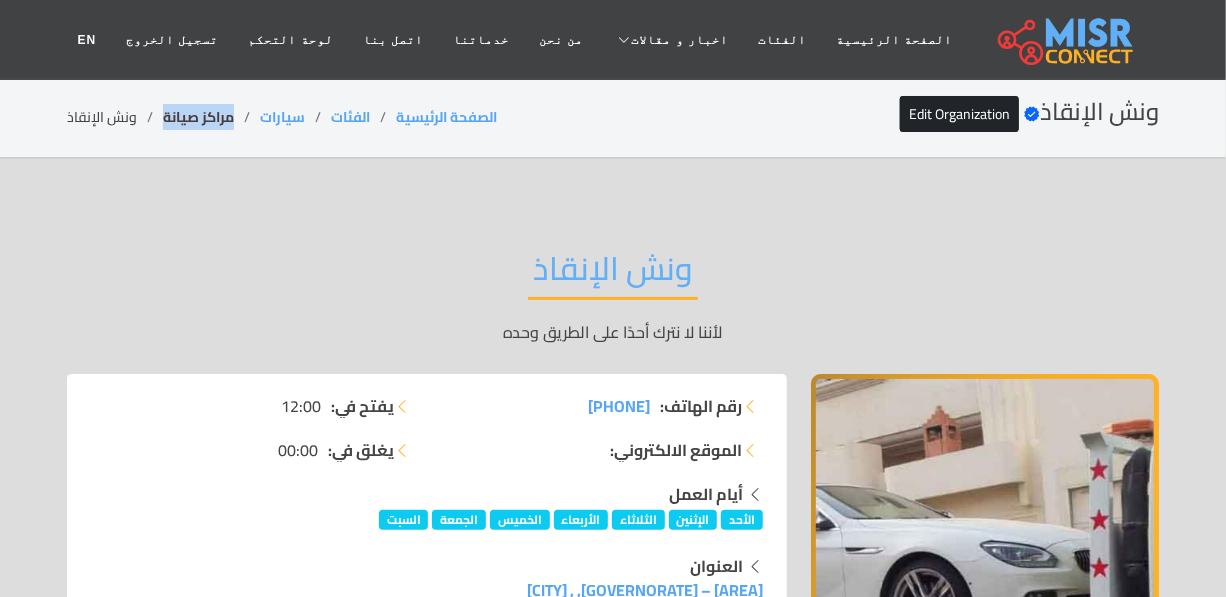 drag, startPoint x: 234, startPoint y: 119, endPoint x: 163, endPoint y: 119, distance: 71 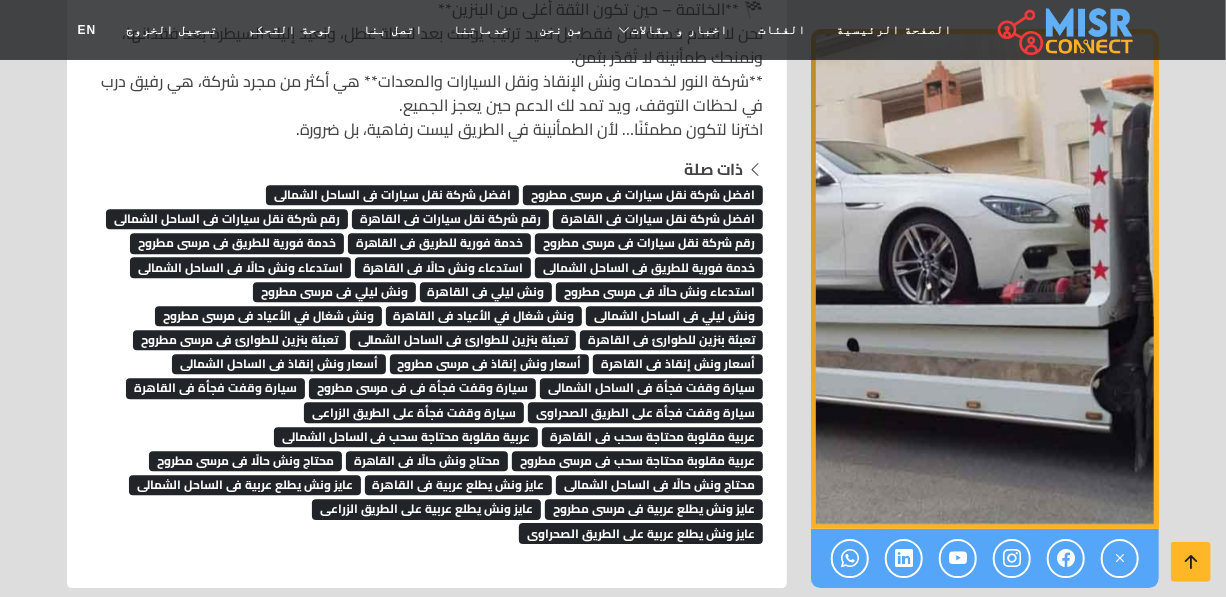 scroll, scrollTop: 5818, scrollLeft: 0, axis: vertical 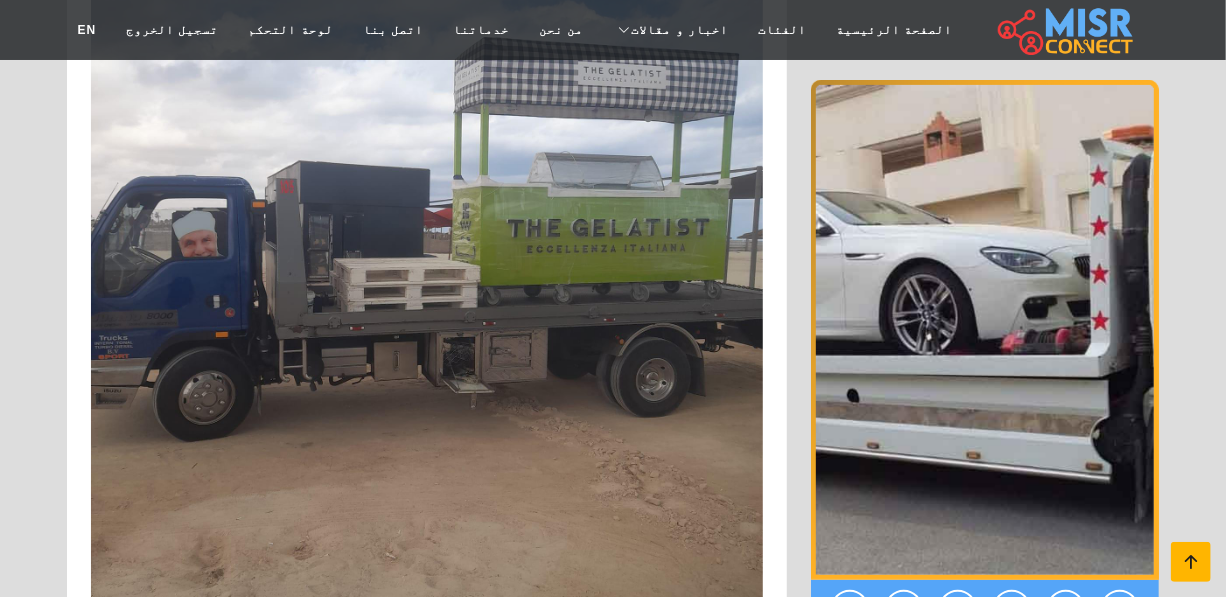 click at bounding box center [1191, 562] 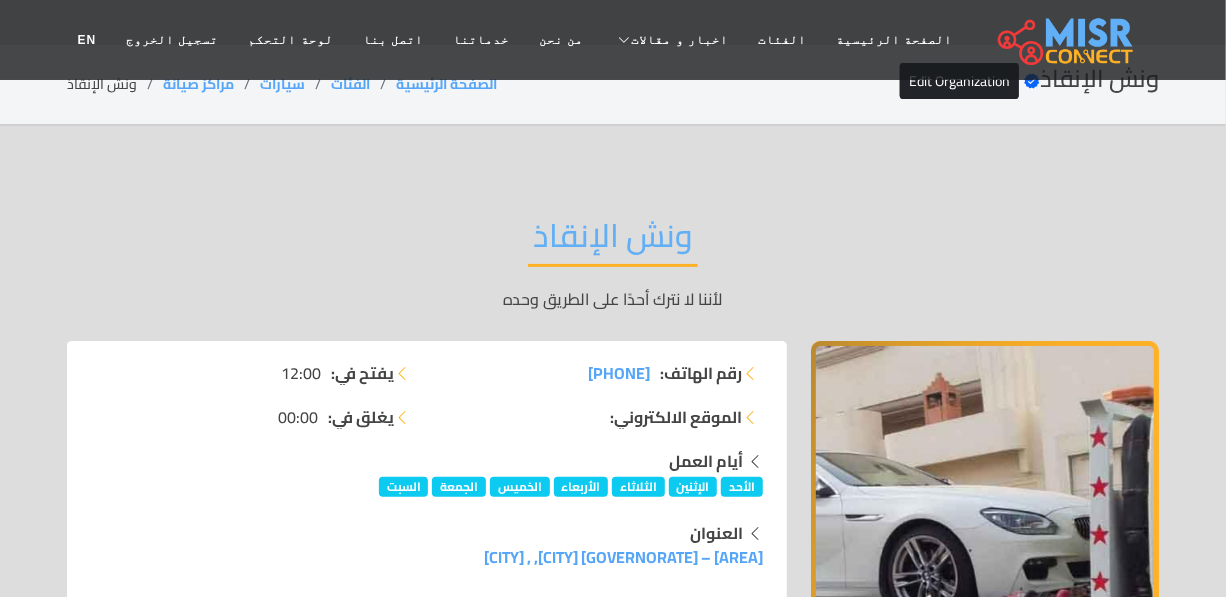 scroll, scrollTop: 0, scrollLeft: 0, axis: both 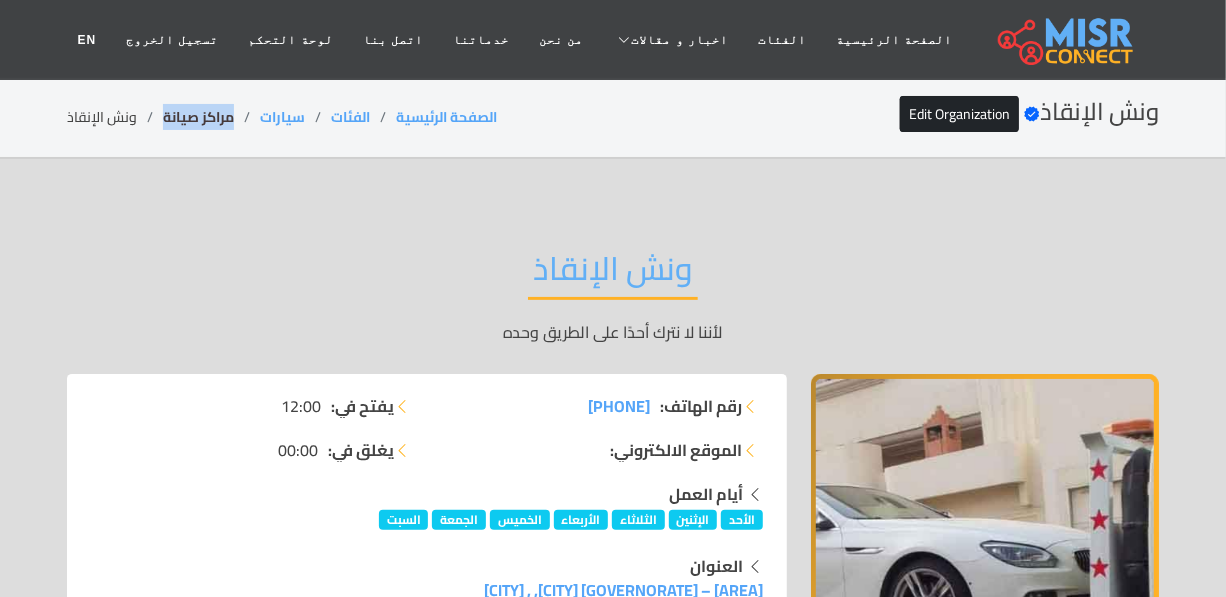 drag, startPoint x: 226, startPoint y: 122, endPoint x: 163, endPoint y: 129, distance: 63.387695 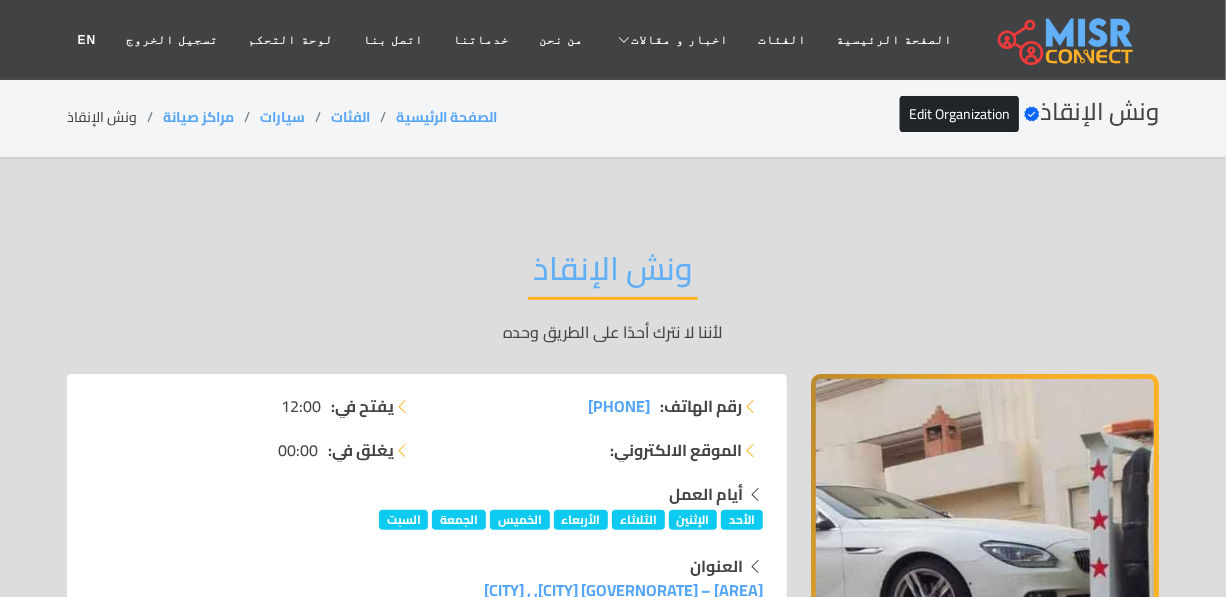 click on "ونش الإنقاذ" at bounding box center (613, 274) 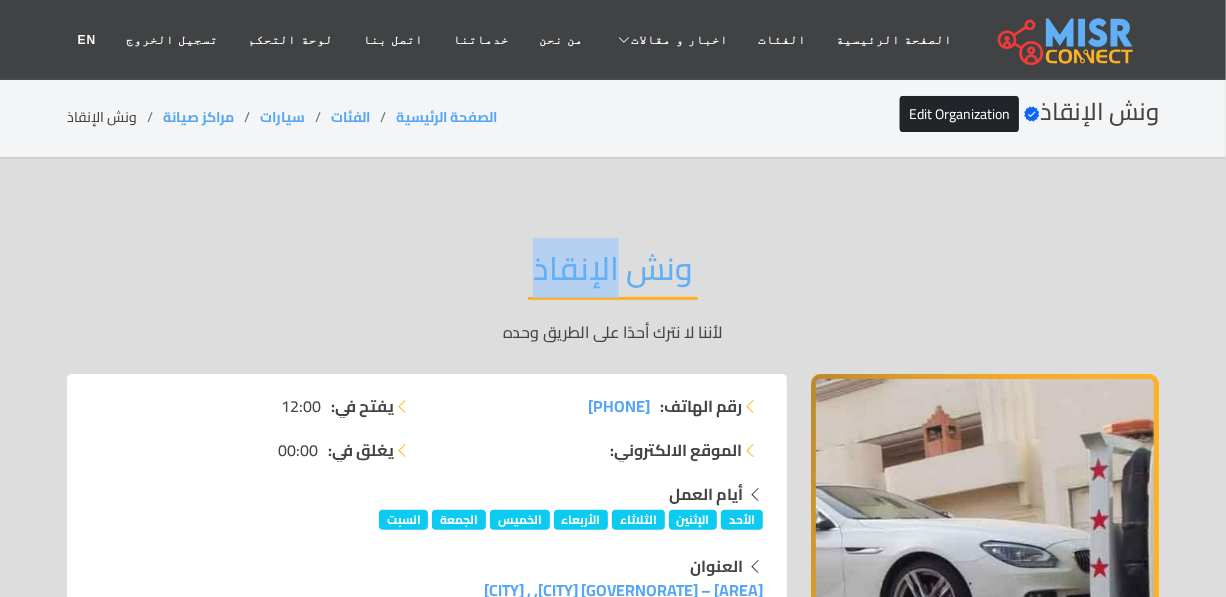 click on "ونش الإنقاذ" at bounding box center [613, 274] 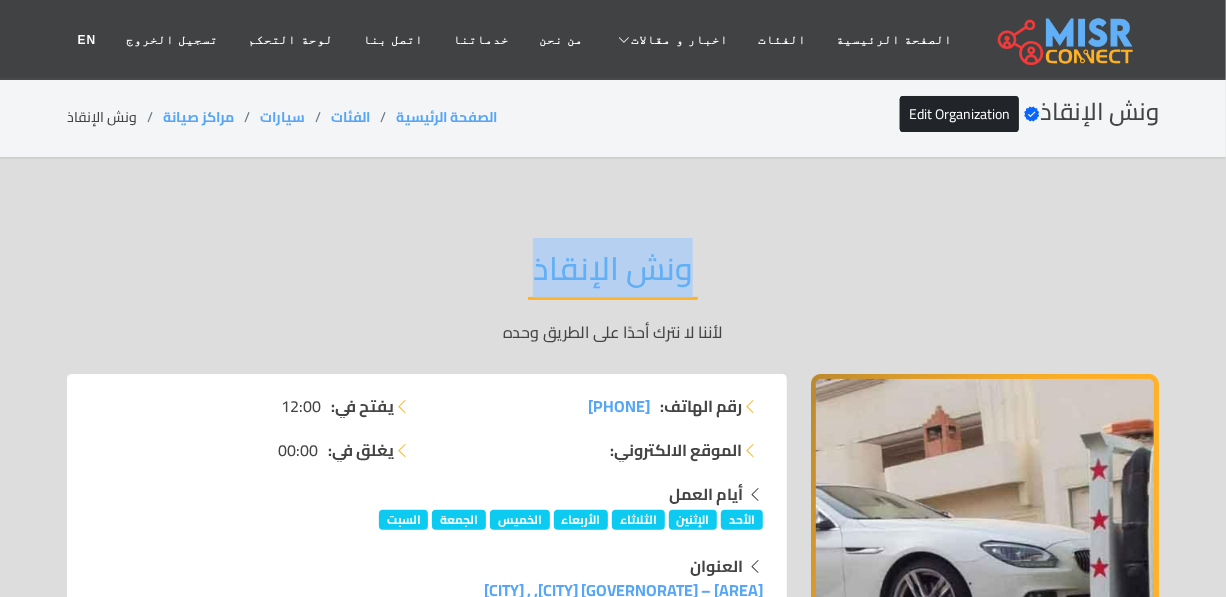 click on "ونش الإنقاذ" at bounding box center (613, 274) 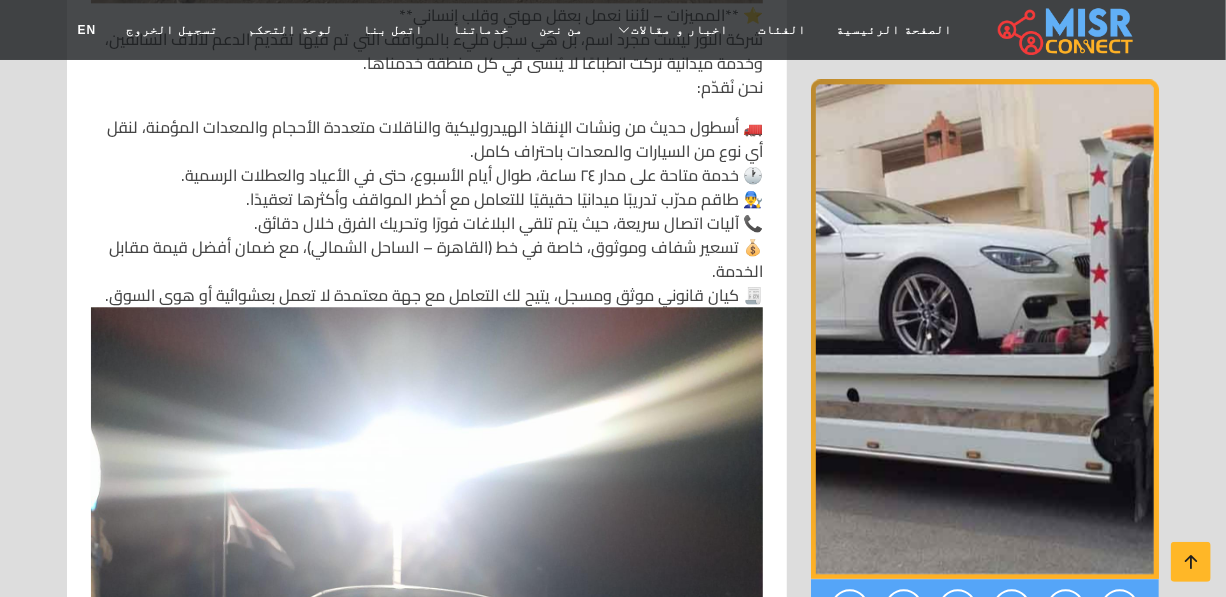 scroll, scrollTop: 2272, scrollLeft: 0, axis: vertical 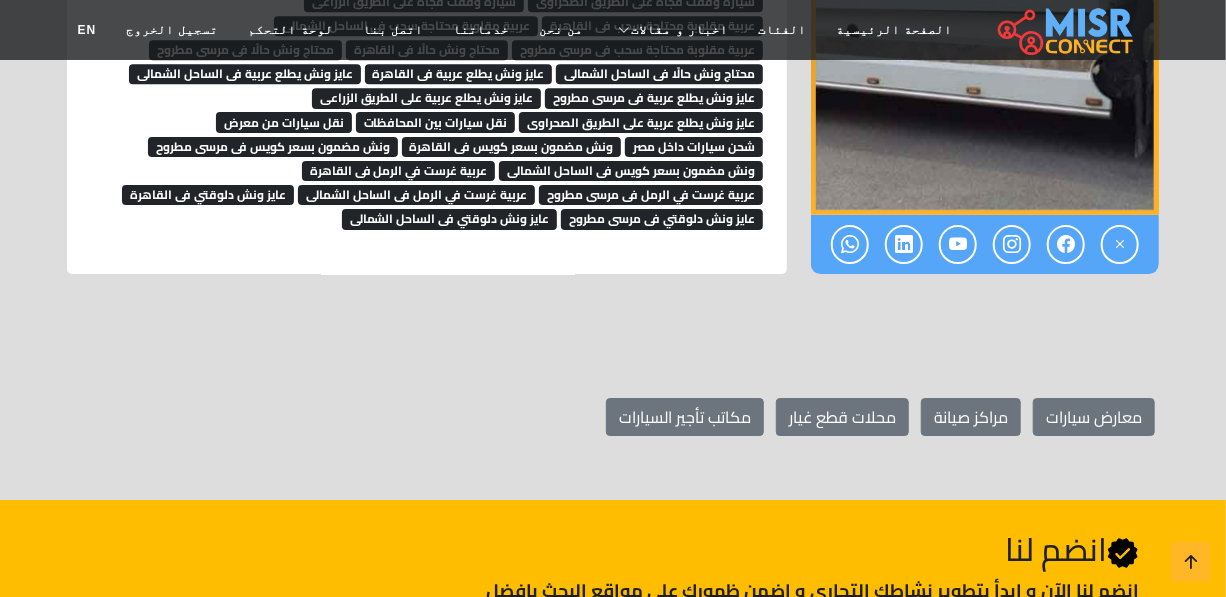 click on "عربية غرست في الرمل فى الساحل الشمالى" at bounding box center (417, 195) 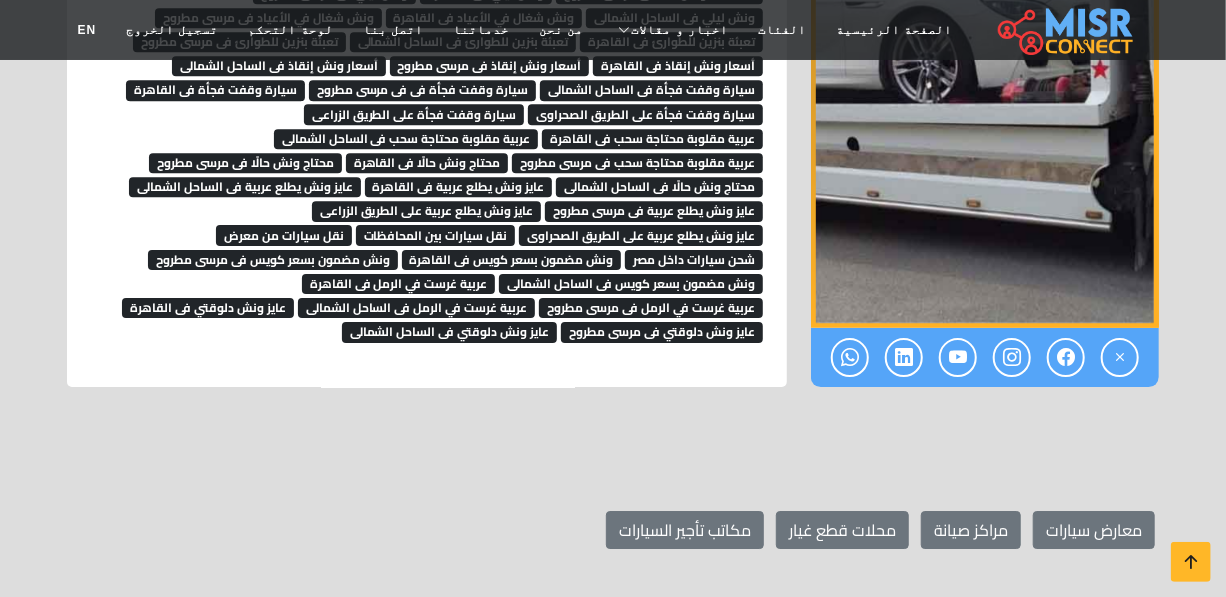 scroll, scrollTop: 5958, scrollLeft: 0, axis: vertical 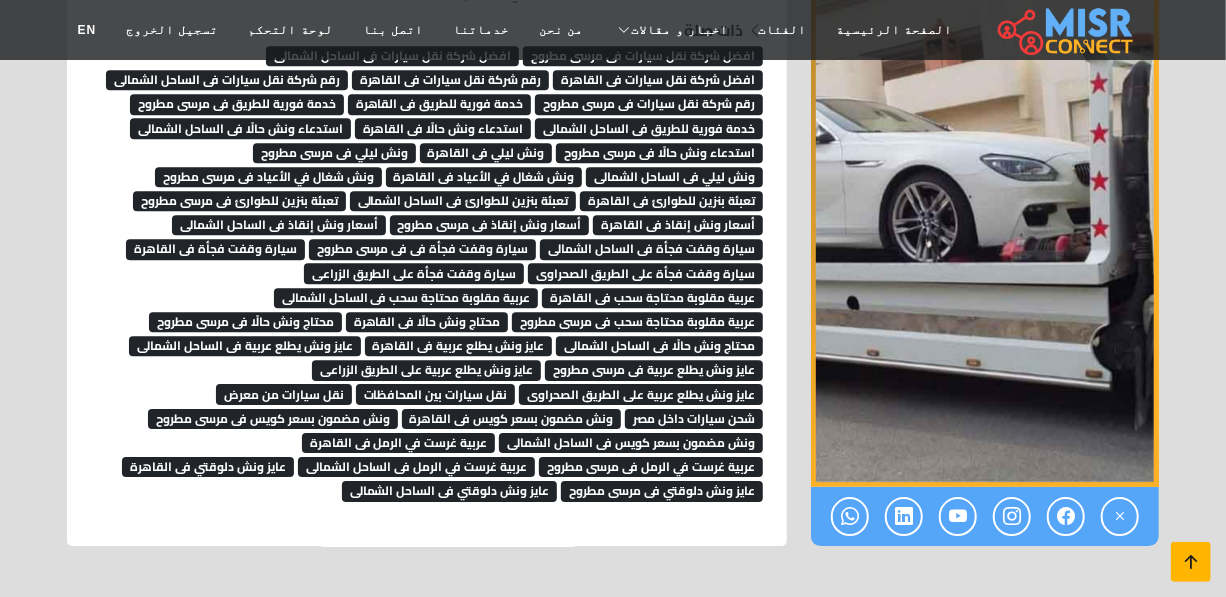 click at bounding box center (1191, 562) 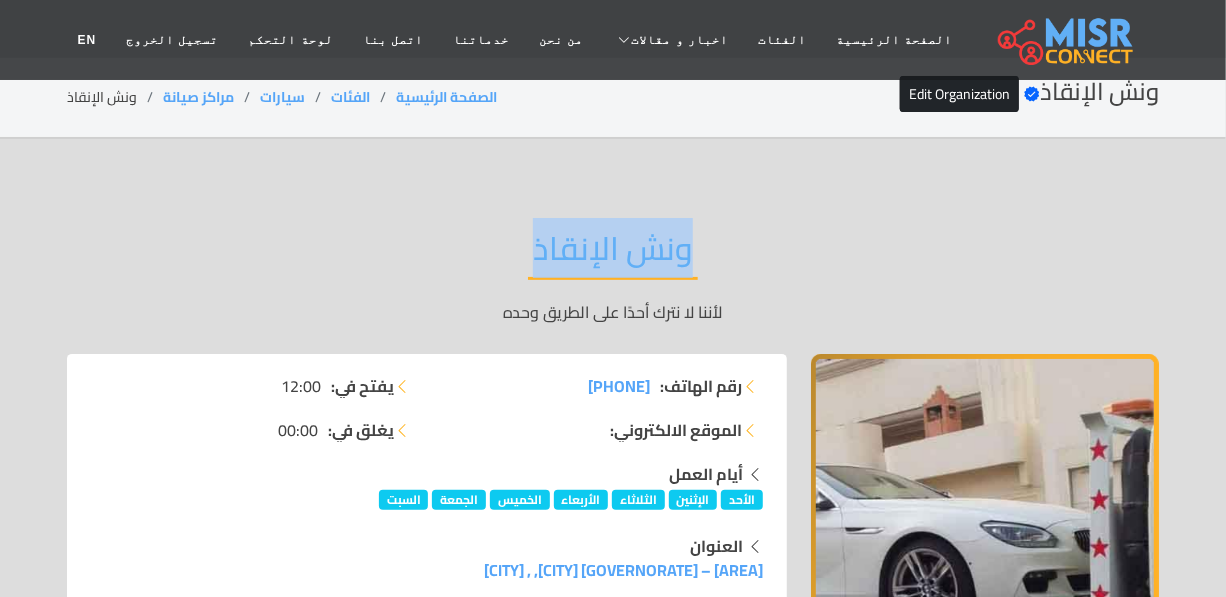 scroll, scrollTop: 0, scrollLeft: 0, axis: both 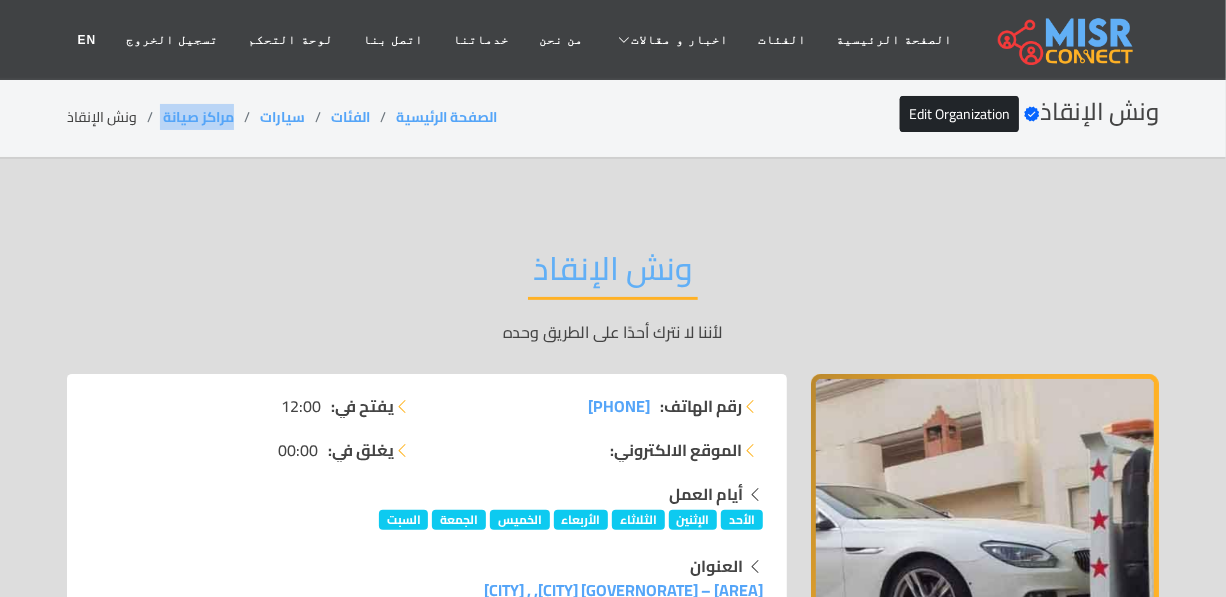 drag, startPoint x: 238, startPoint y: 116, endPoint x: 152, endPoint y: 120, distance: 86.09297 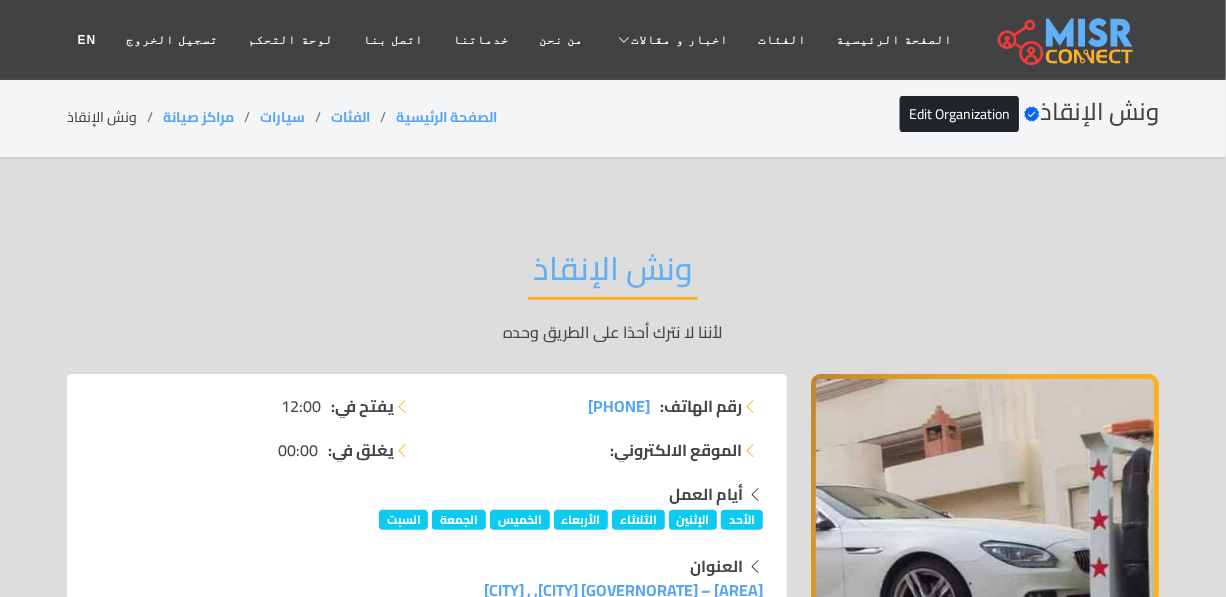 click on "ونش الإنقاذ" at bounding box center (613, 274) 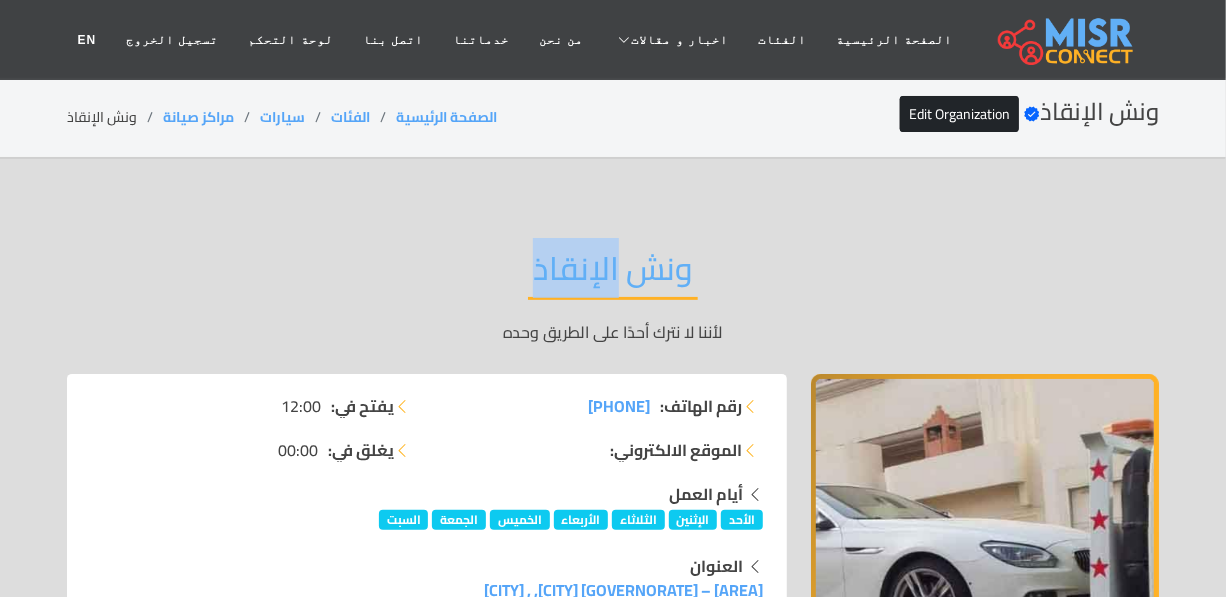 click on "ونش الإنقاذ" at bounding box center [613, 274] 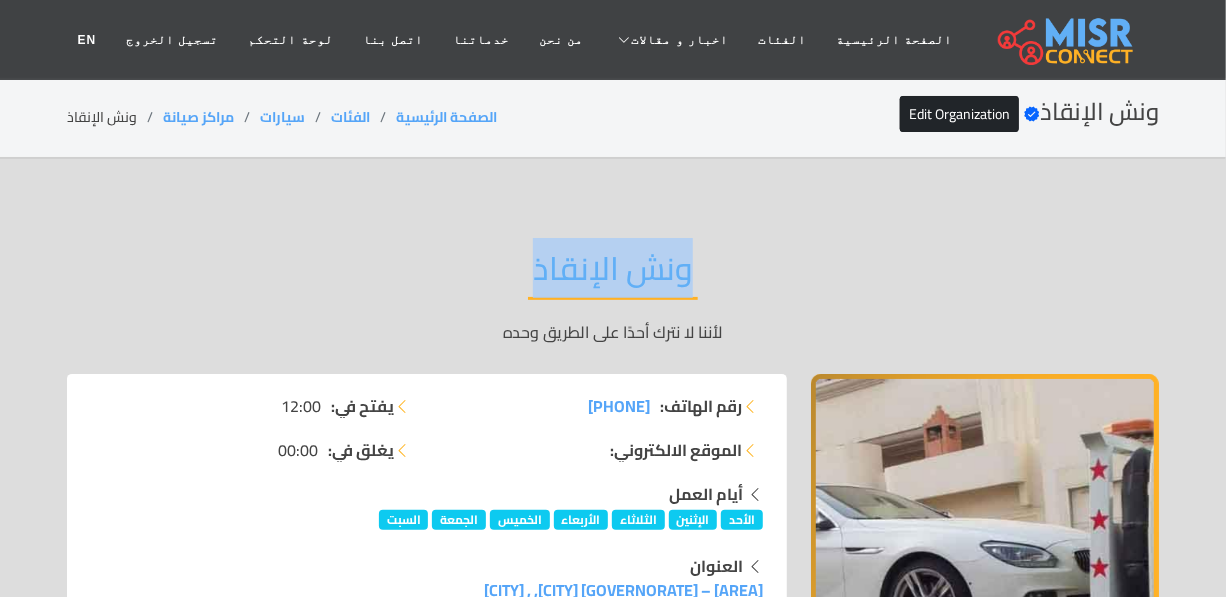 click on "ونش الإنقاذ" at bounding box center [613, 274] 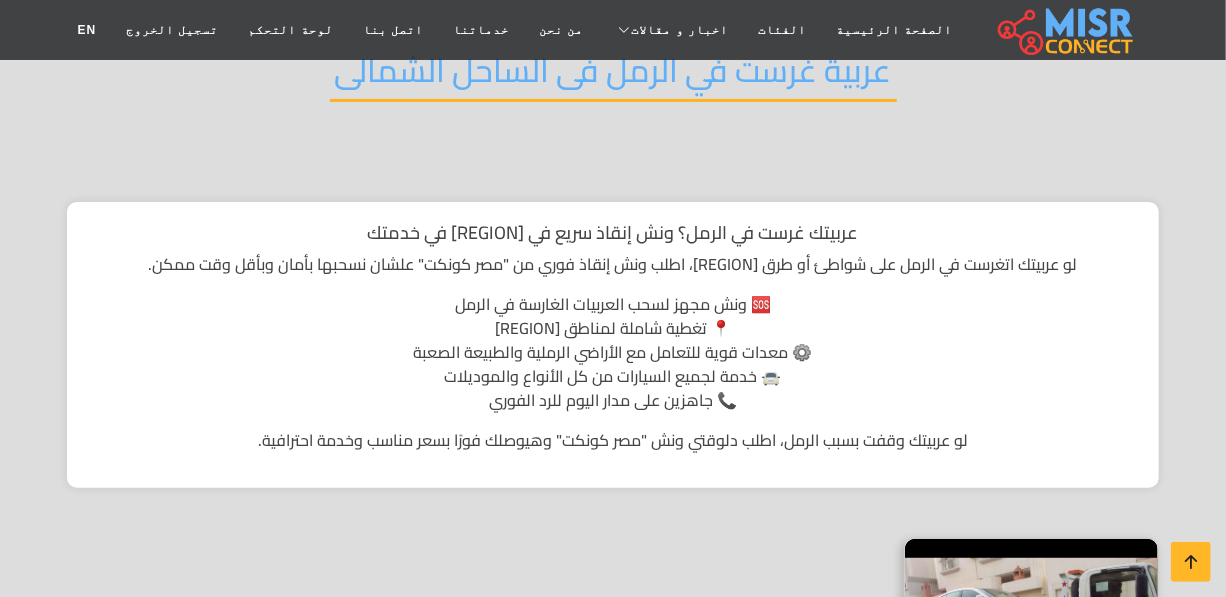 scroll, scrollTop: 181, scrollLeft: 0, axis: vertical 